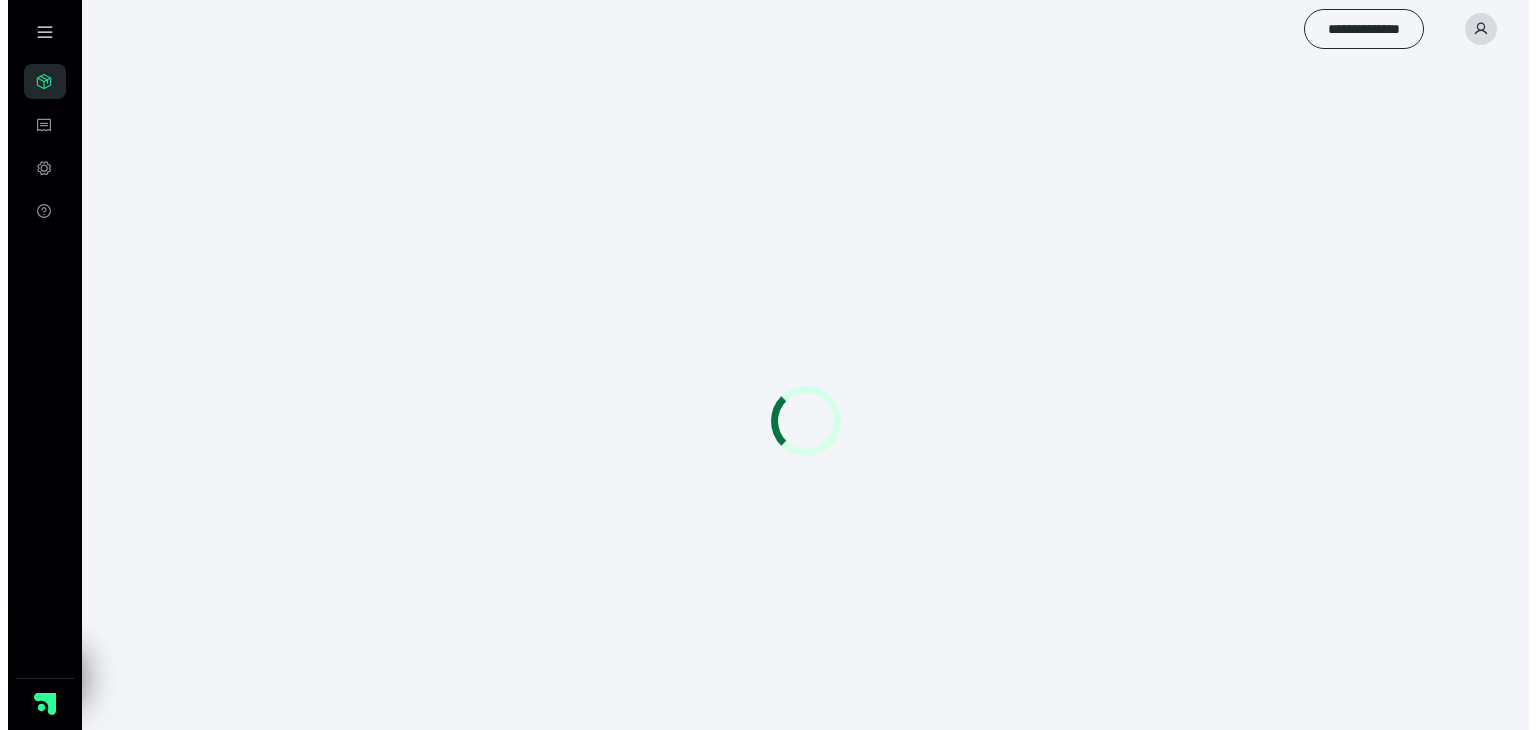 scroll, scrollTop: 0, scrollLeft: 0, axis: both 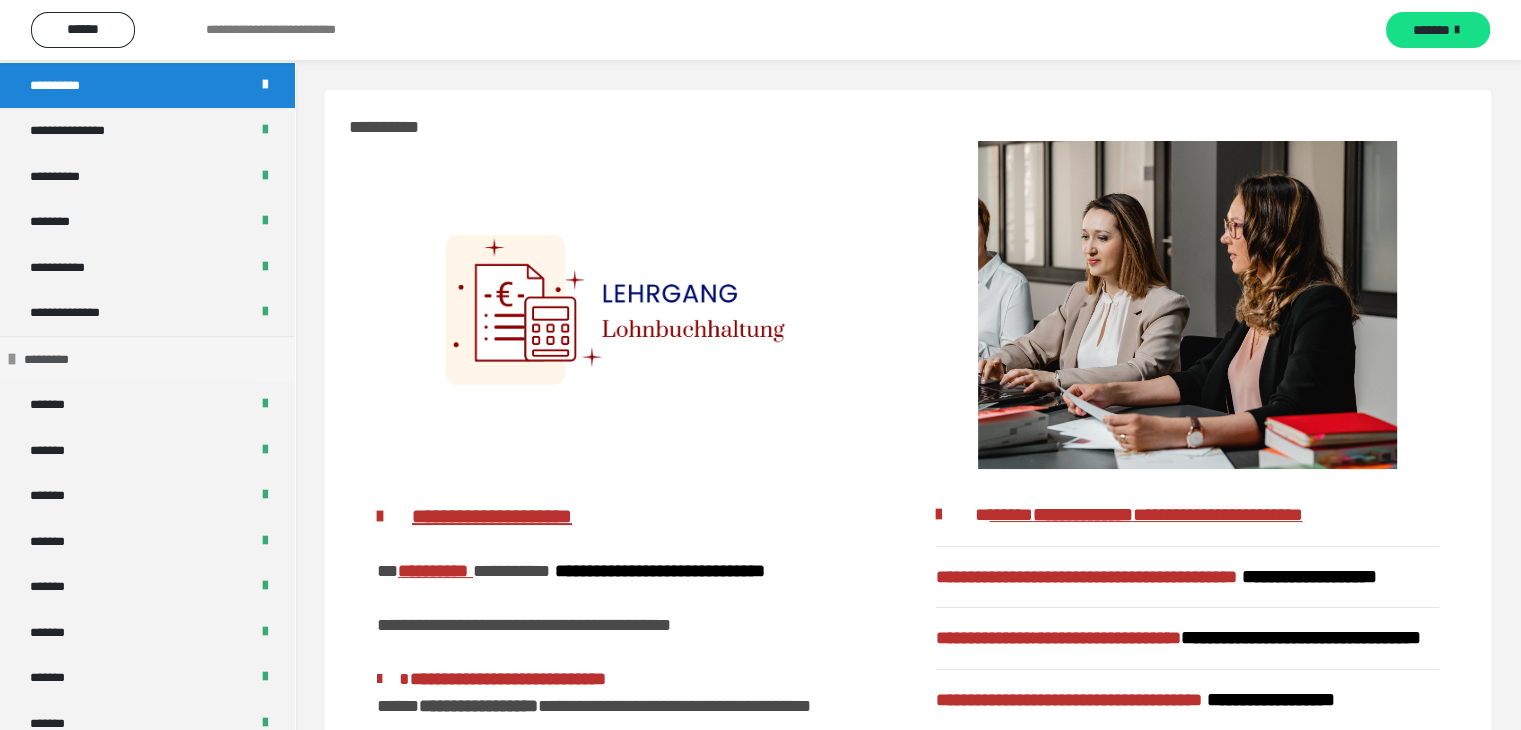 click at bounding box center (12, 359) 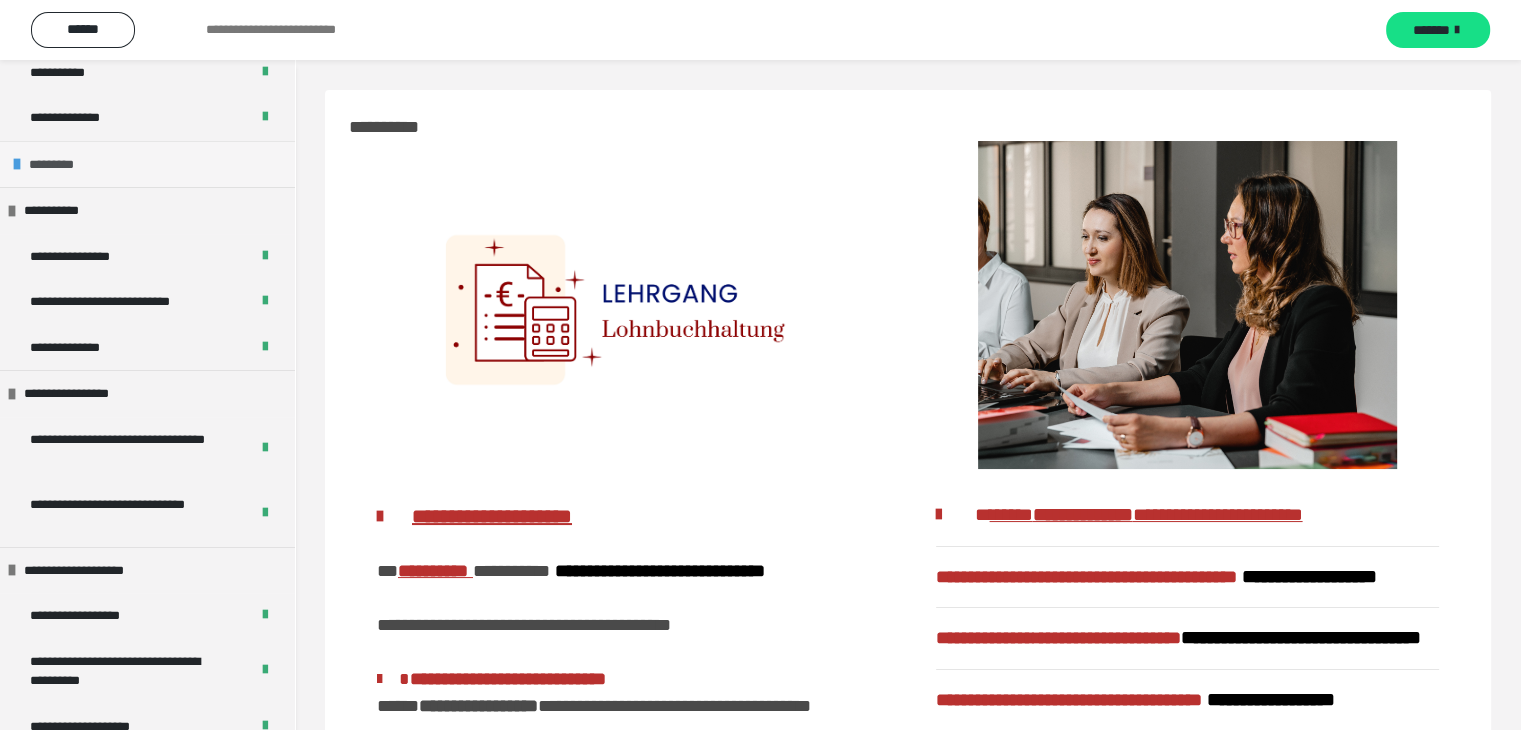 scroll, scrollTop: 400, scrollLeft: 0, axis: vertical 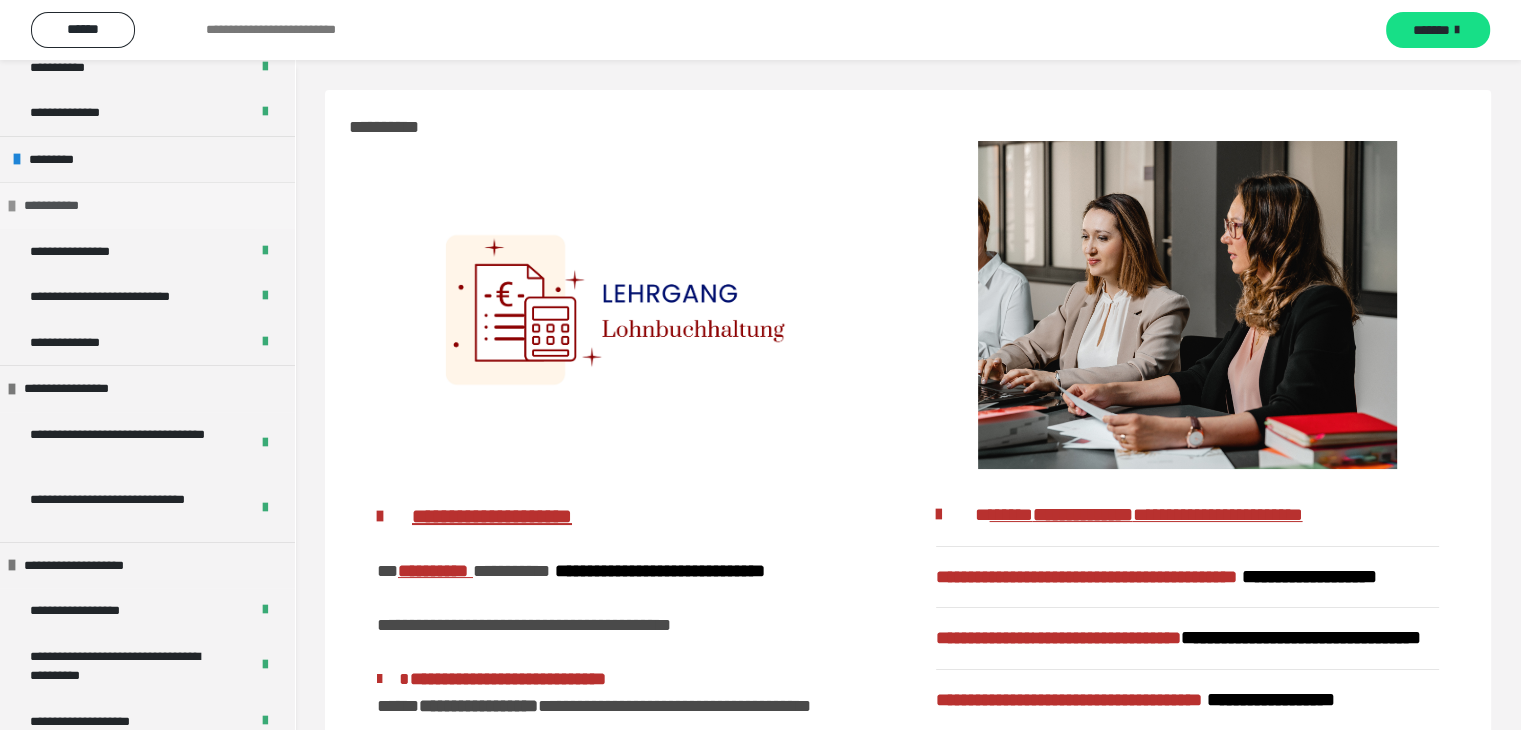 click on "**********" at bounding box center (67, 206) 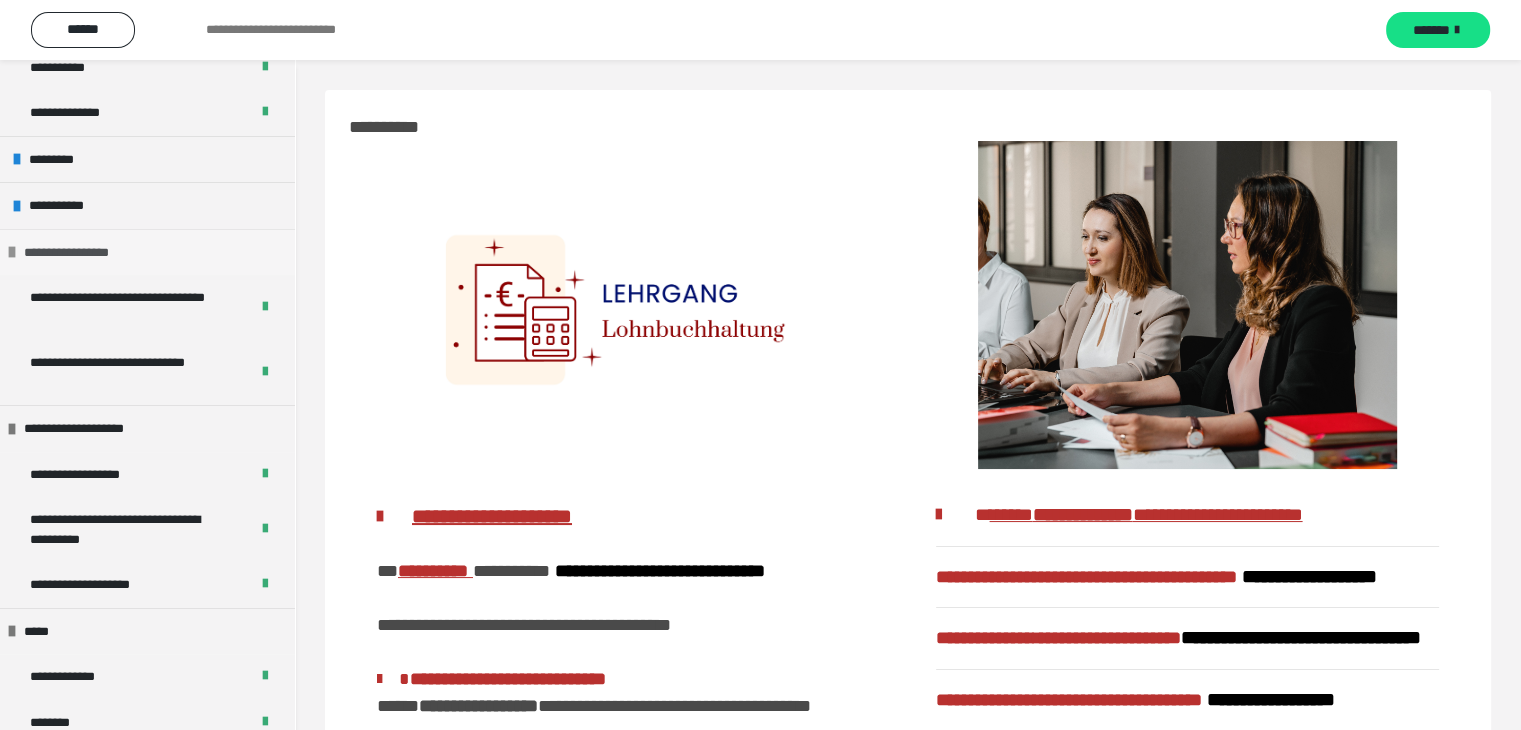 click at bounding box center [12, 252] 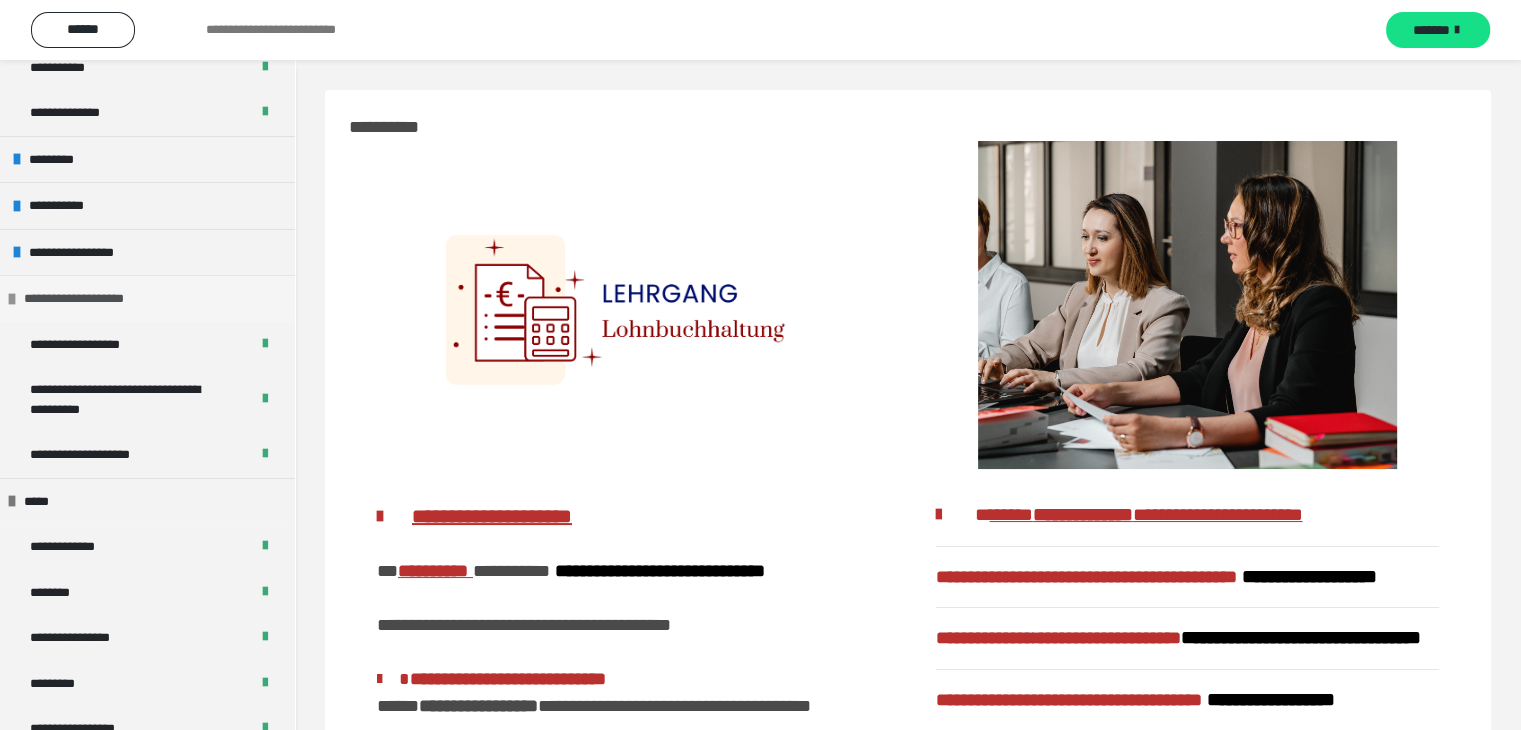 click on "**********" at bounding box center (147, 298) 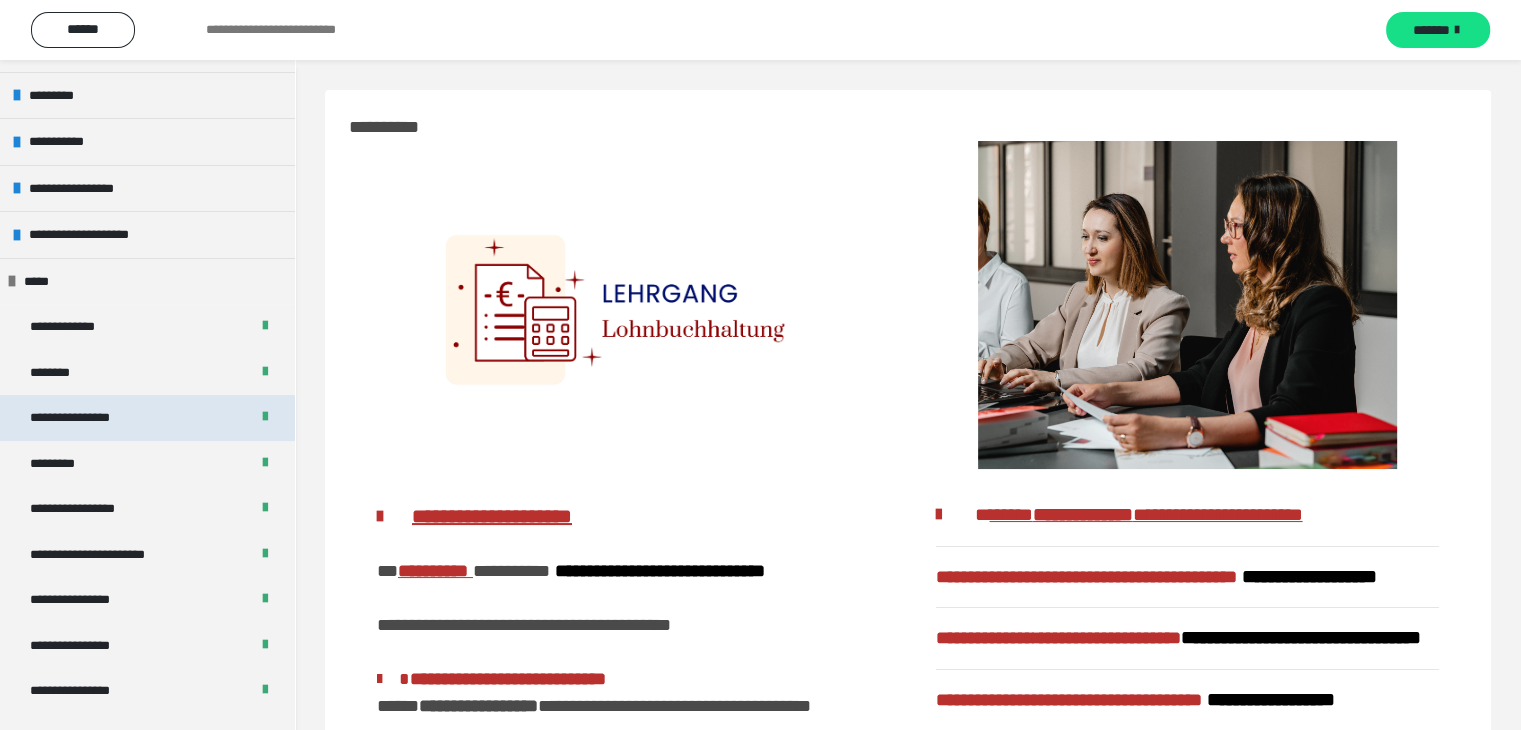 scroll, scrollTop: 500, scrollLeft: 0, axis: vertical 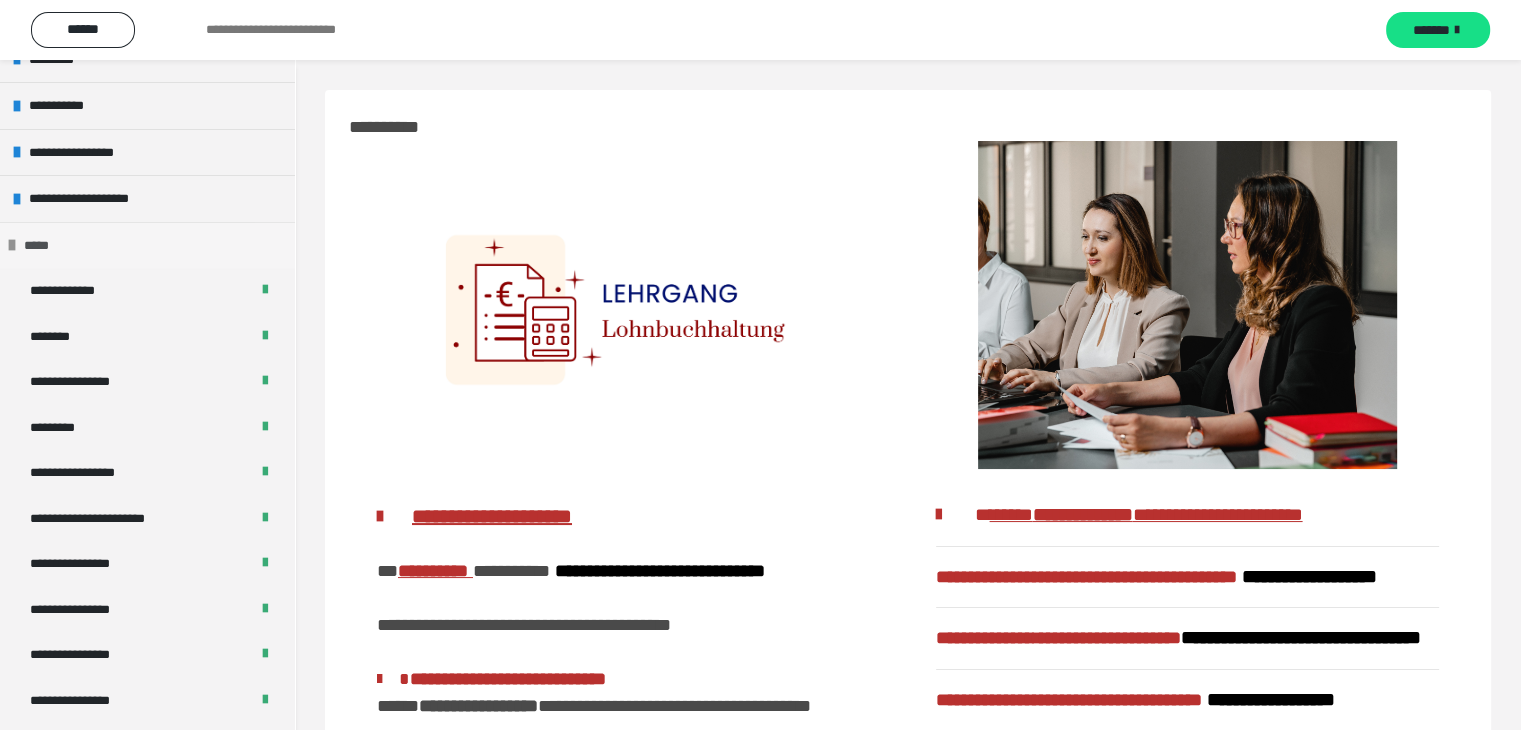 click on "*****" at bounding box center (45, 246) 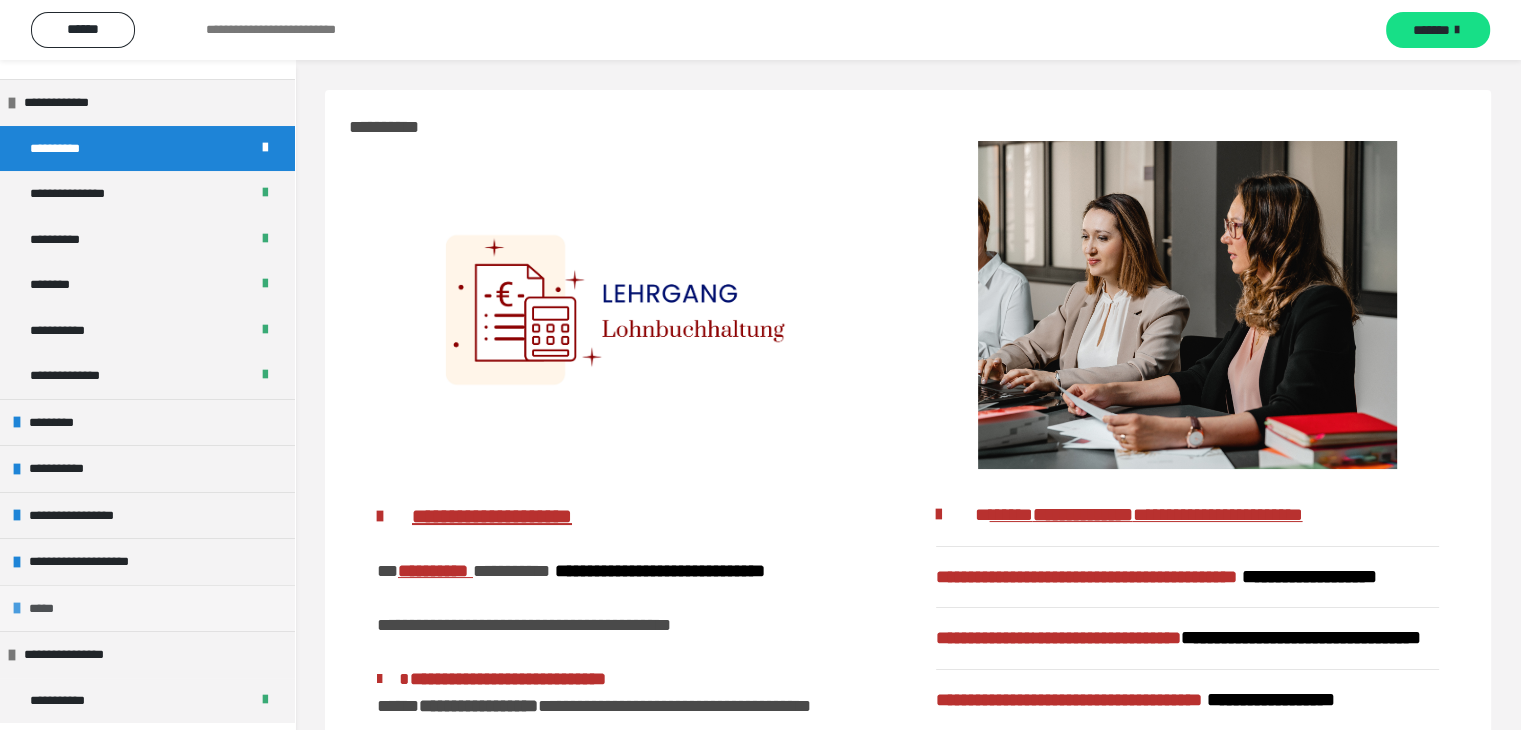 scroll, scrollTop: 134, scrollLeft: 0, axis: vertical 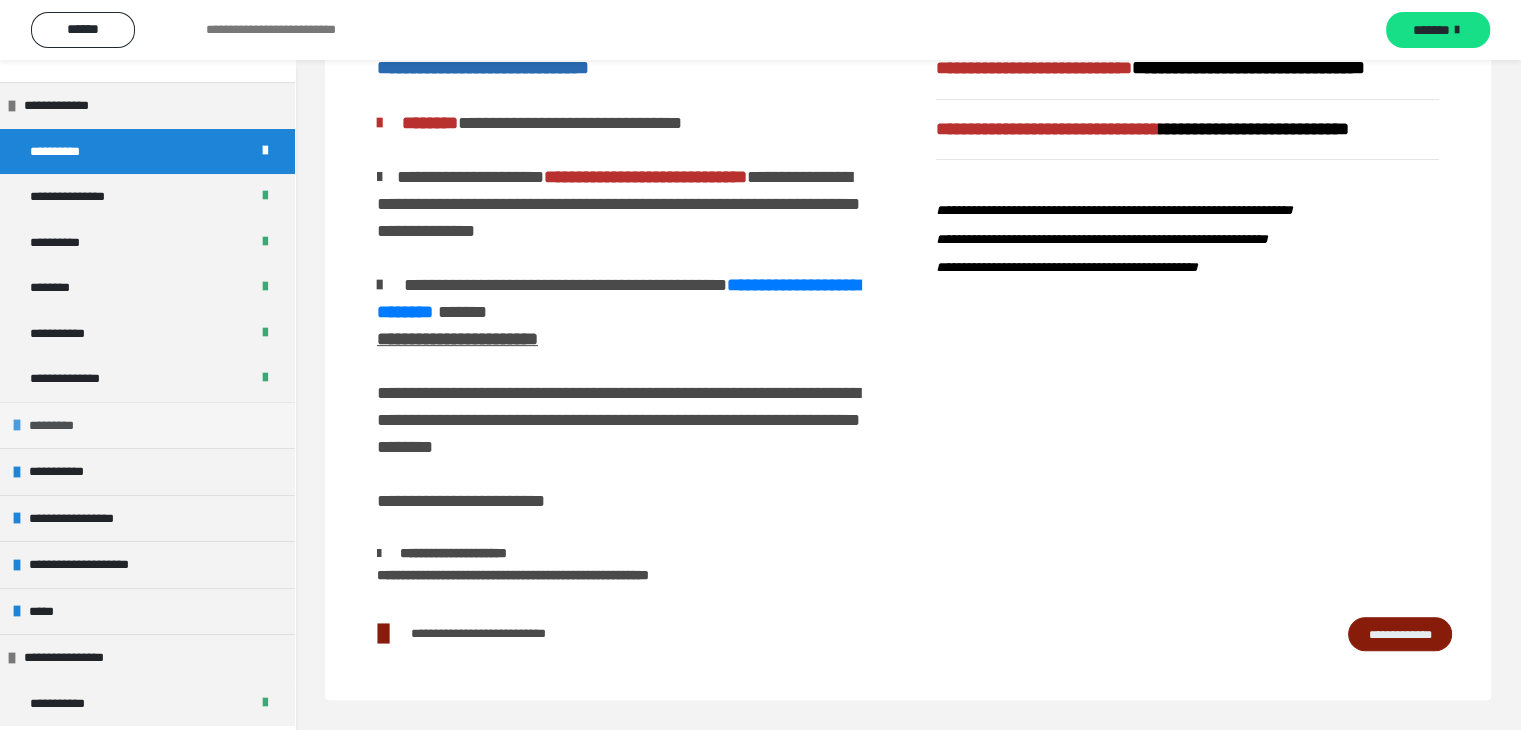 click on "*********" at bounding box center (147, 425) 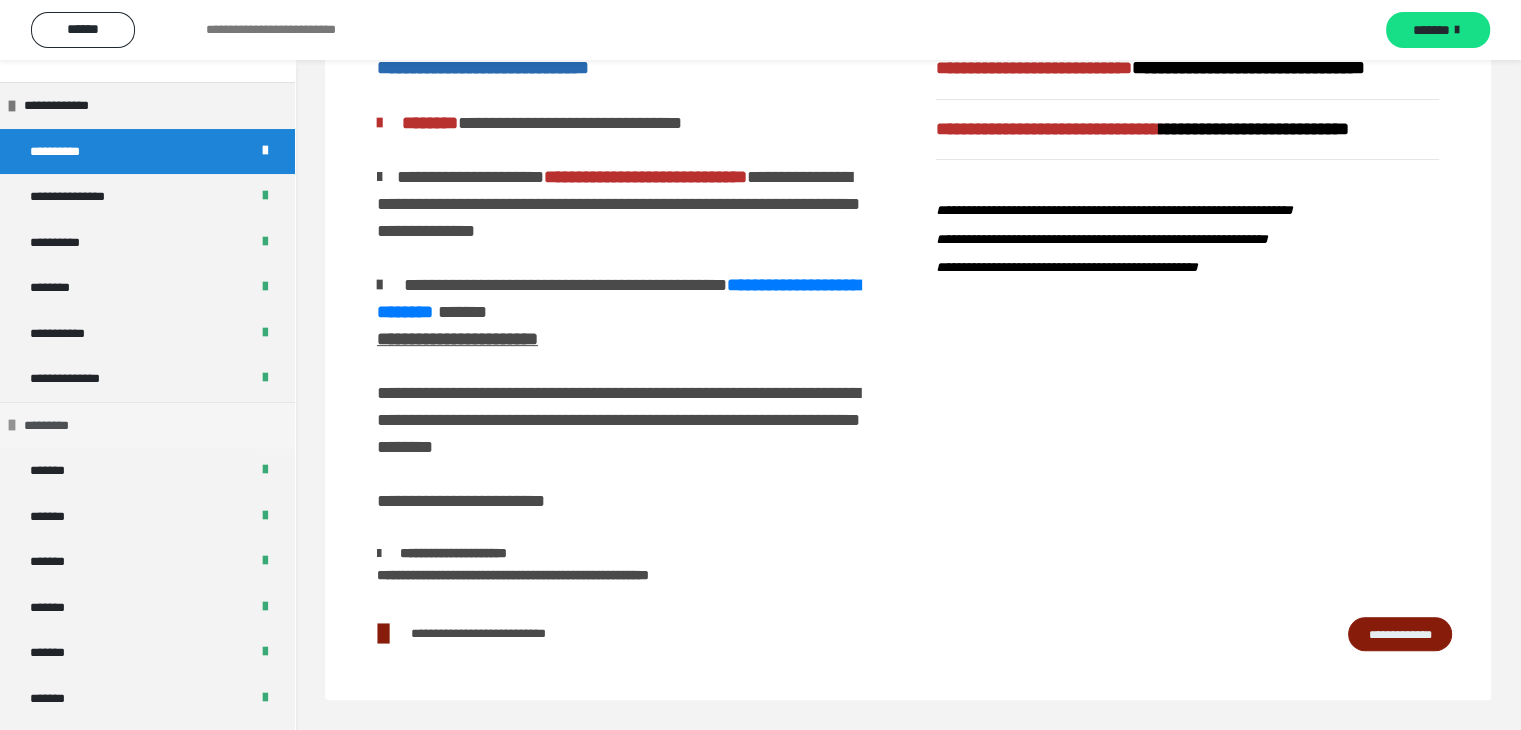 click on "*********" at bounding box center (147, 425) 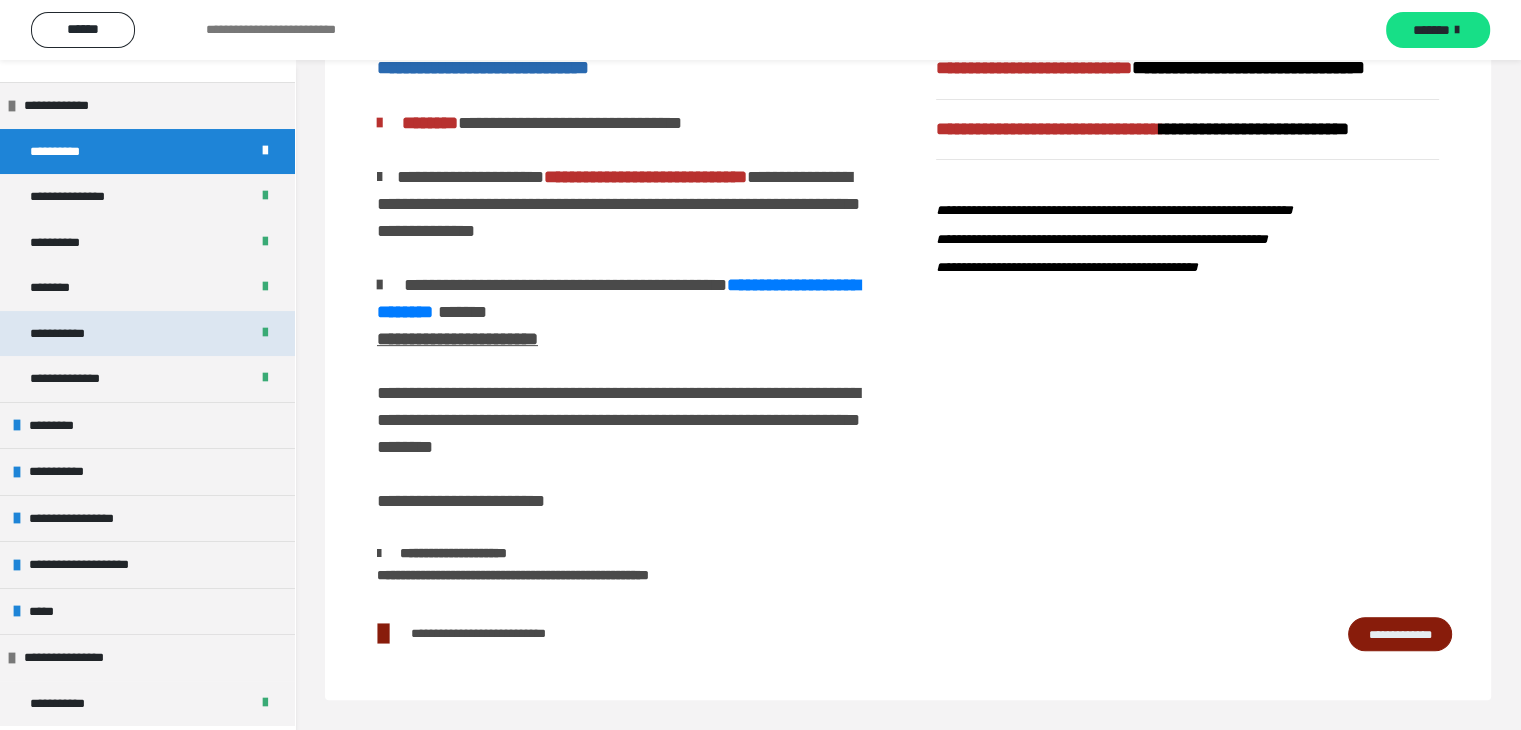 click on "**********" at bounding box center (69, 334) 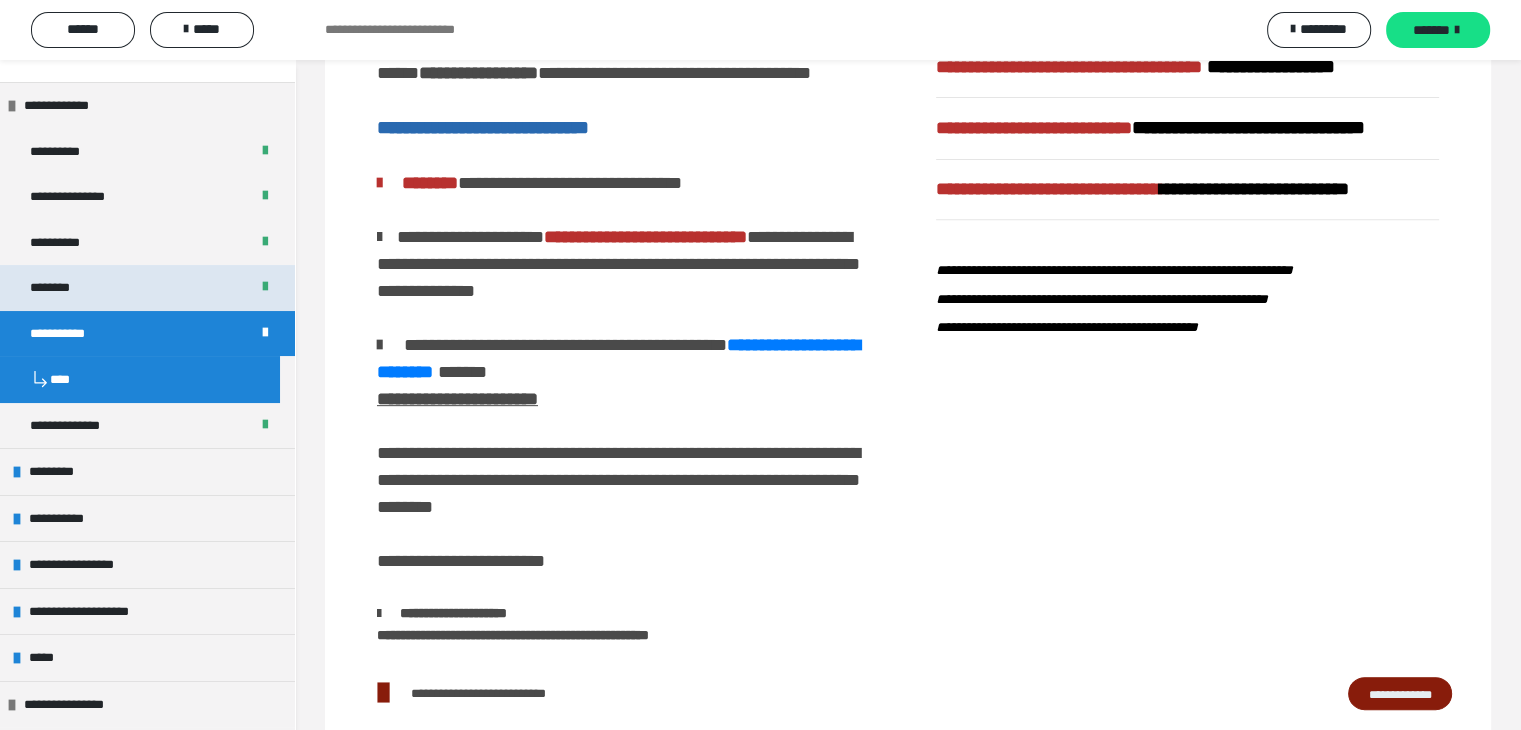scroll, scrollTop: 860, scrollLeft: 0, axis: vertical 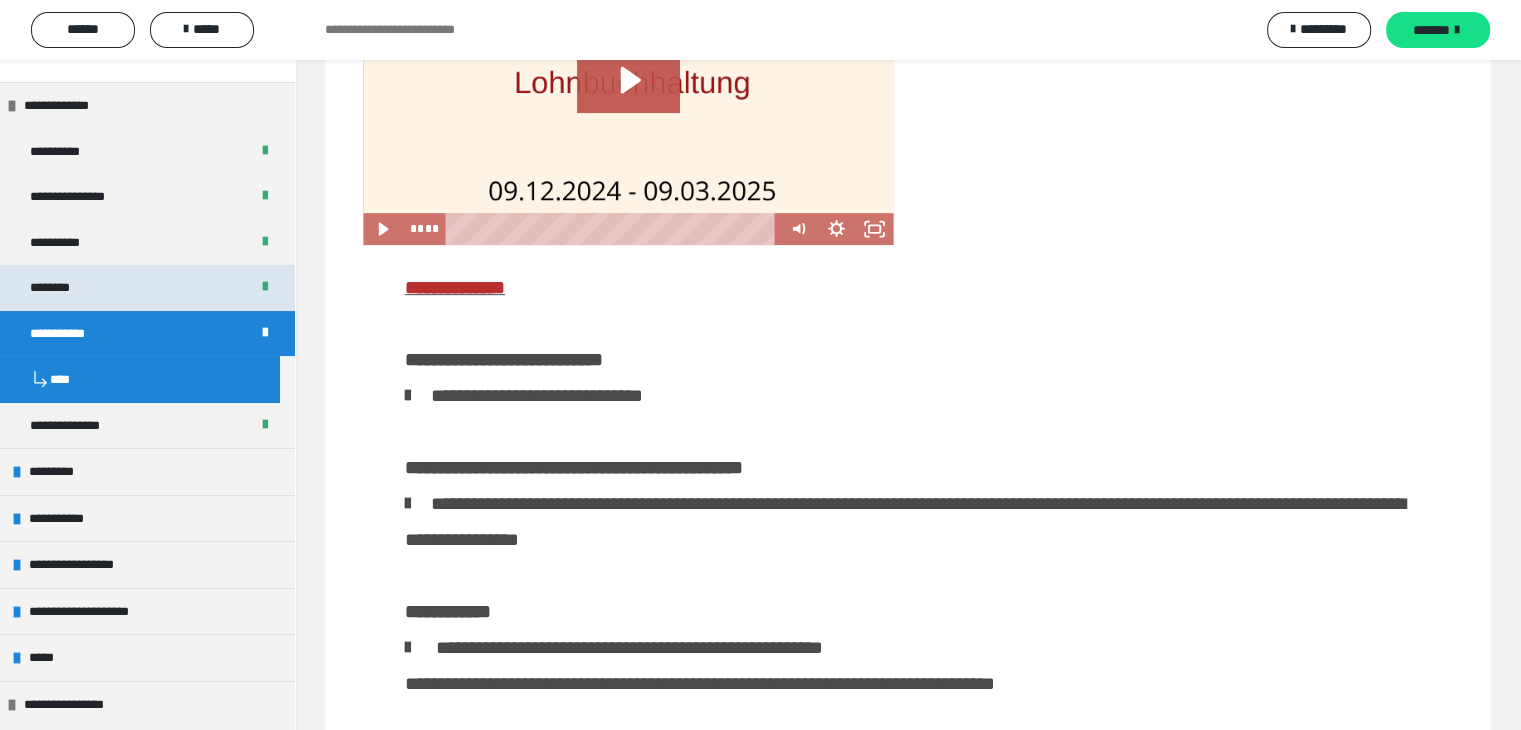 click on "********" at bounding box center (59, 288) 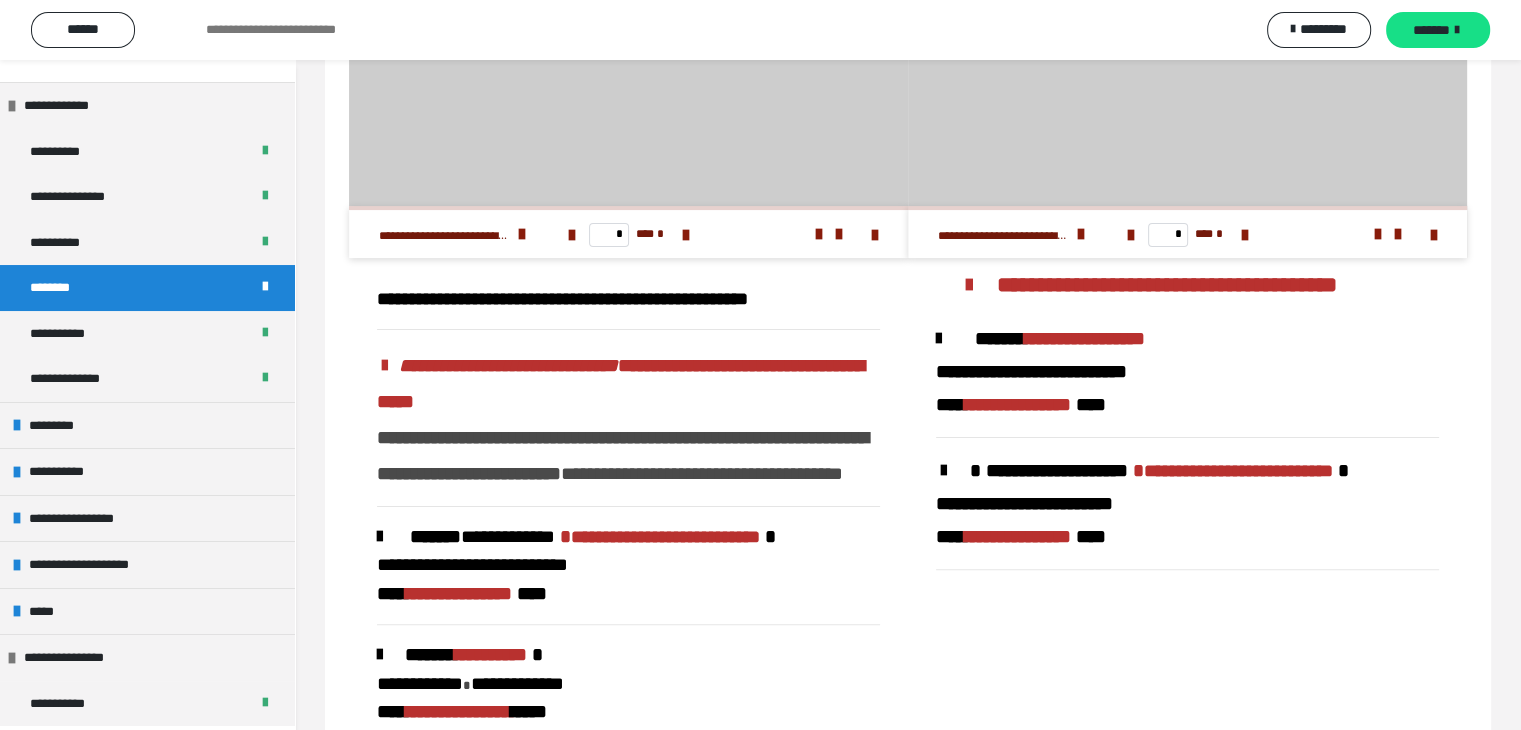 scroll, scrollTop: 747, scrollLeft: 0, axis: vertical 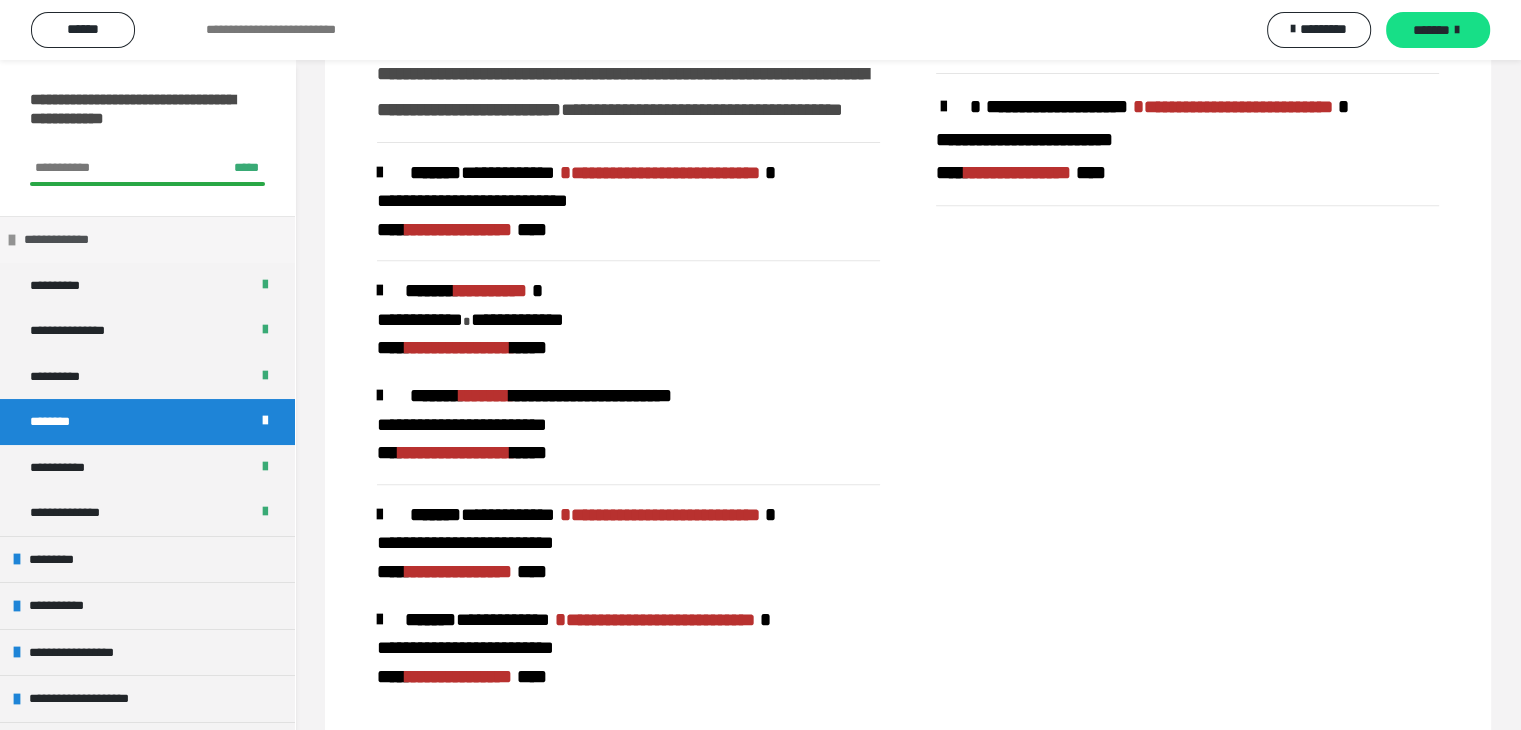 click on "**********" at bounding box center (67, 240) 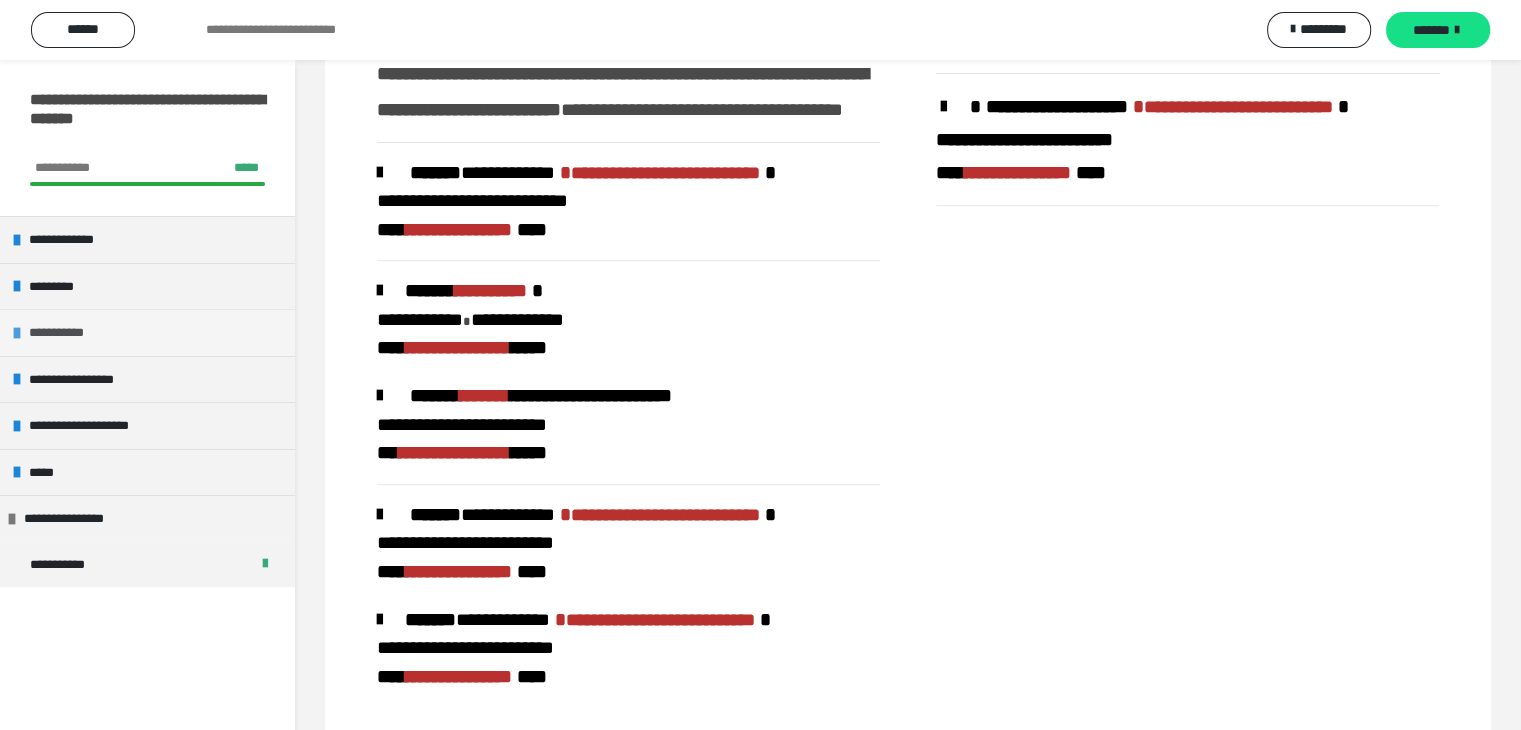 click at bounding box center (17, 333) 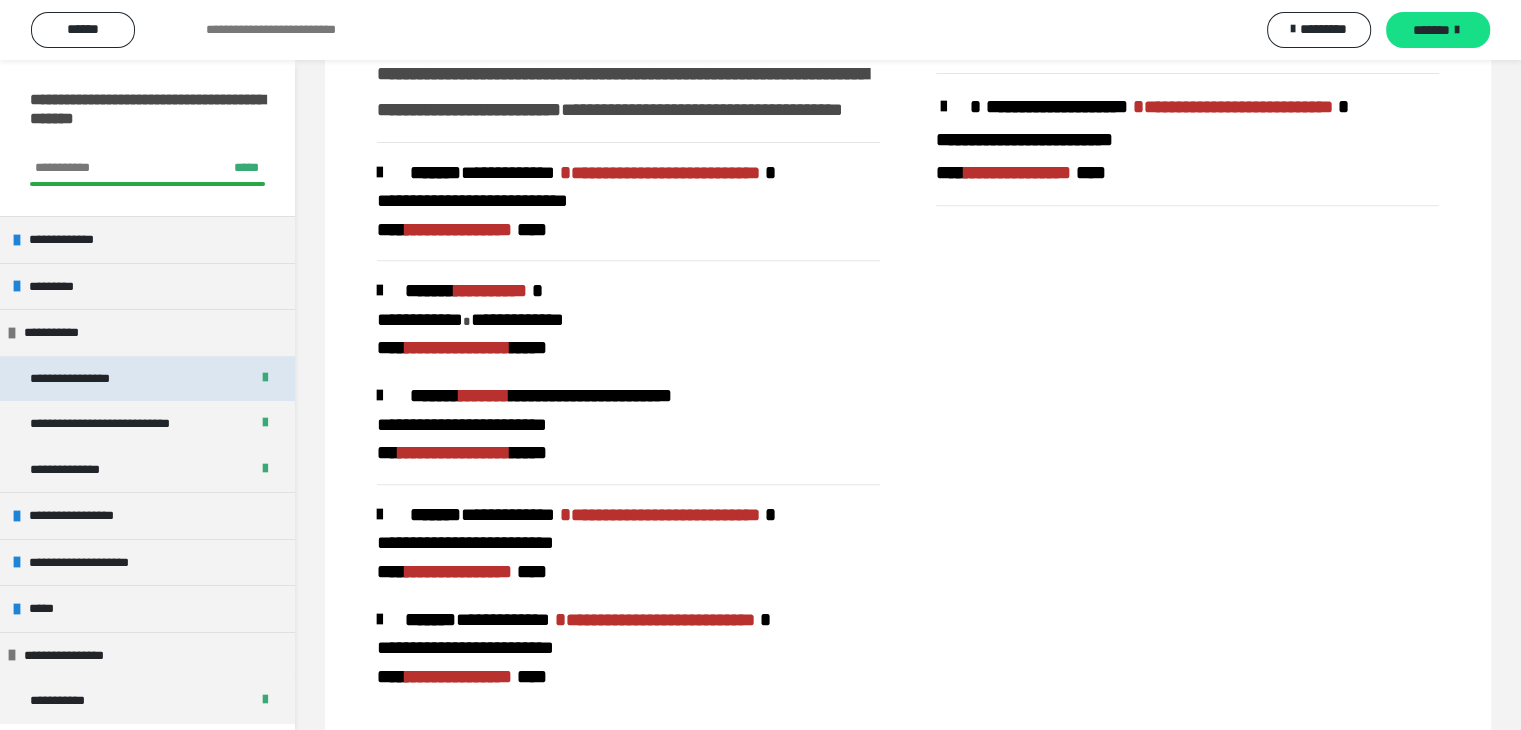 click on "**********" at bounding box center [95, 379] 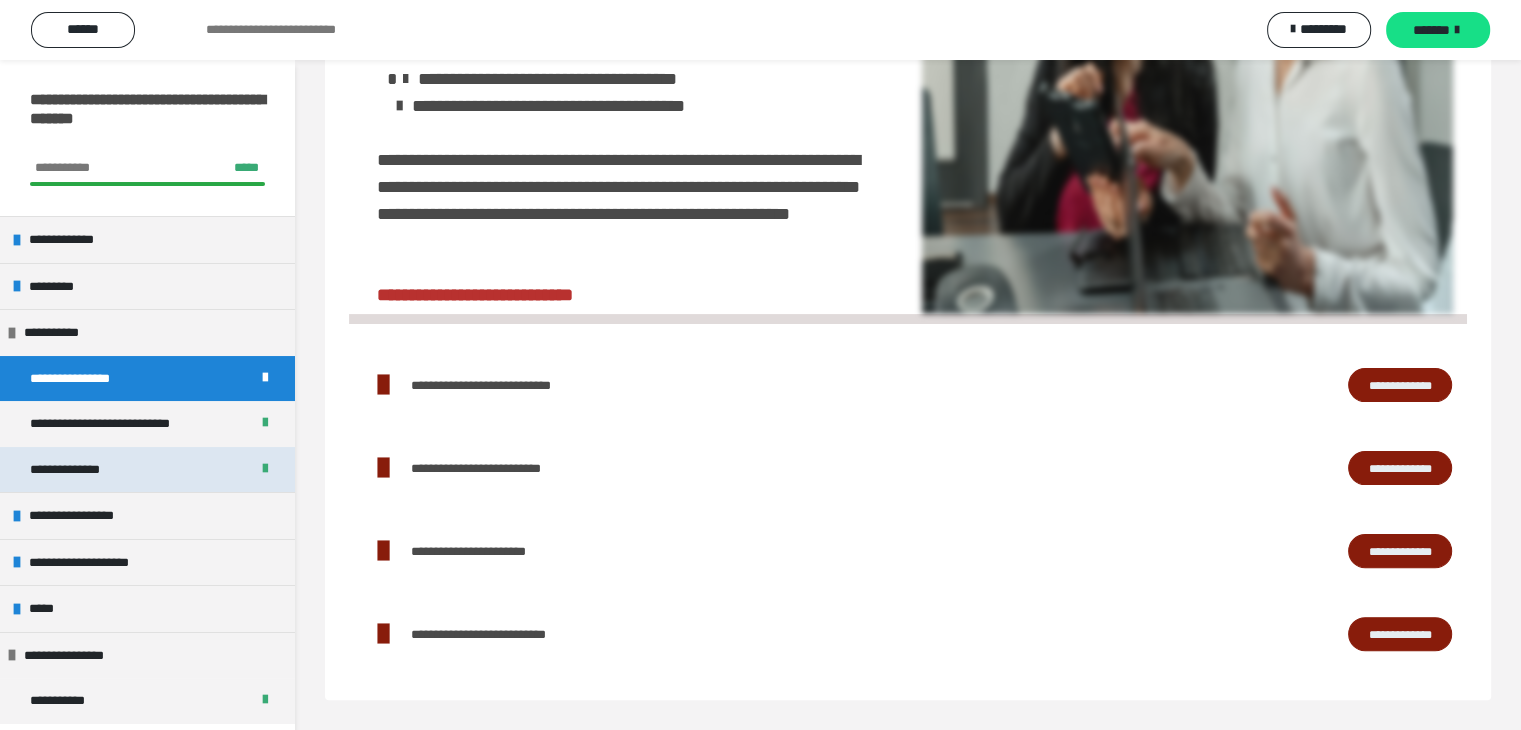 click on "**********" at bounding box center [89, 470] 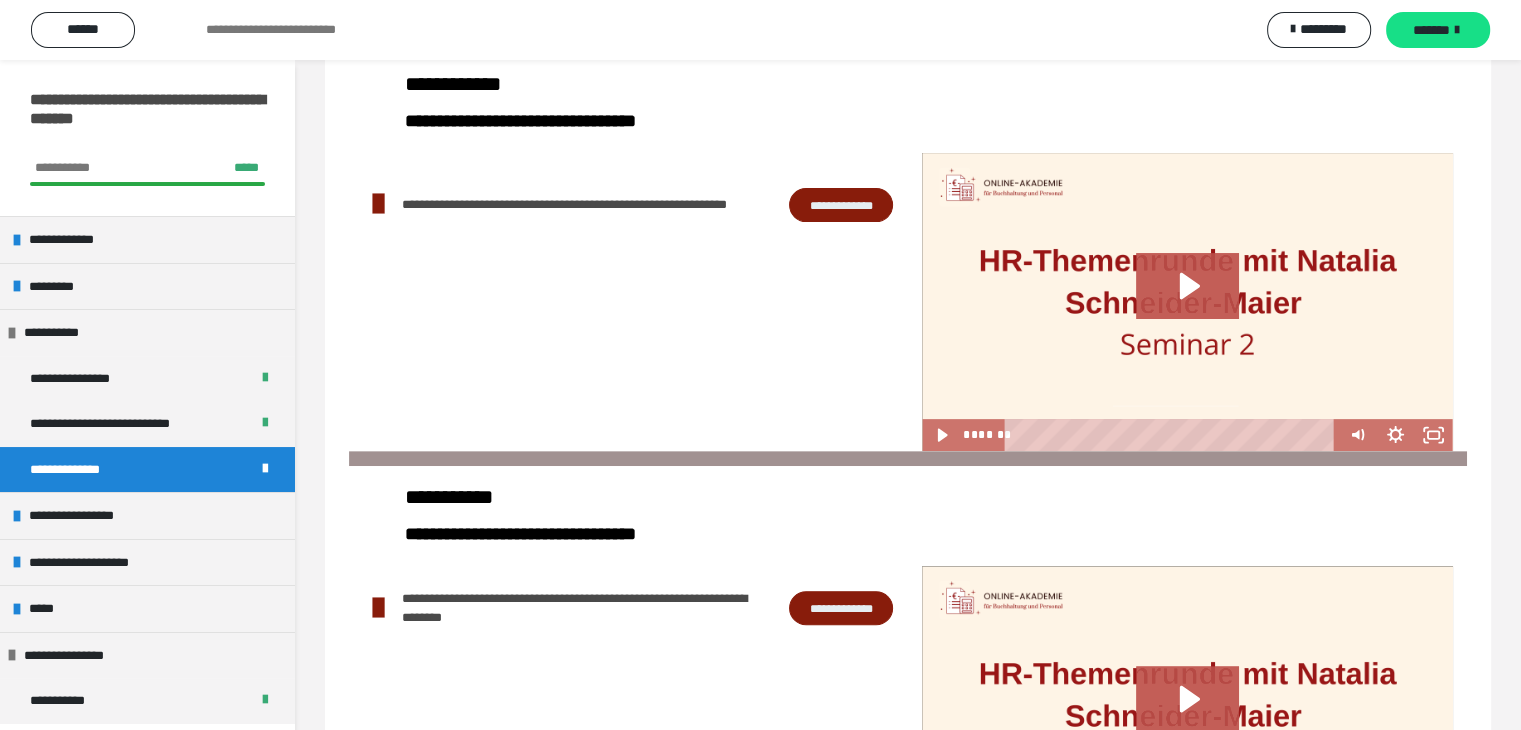 scroll, scrollTop: 788, scrollLeft: 0, axis: vertical 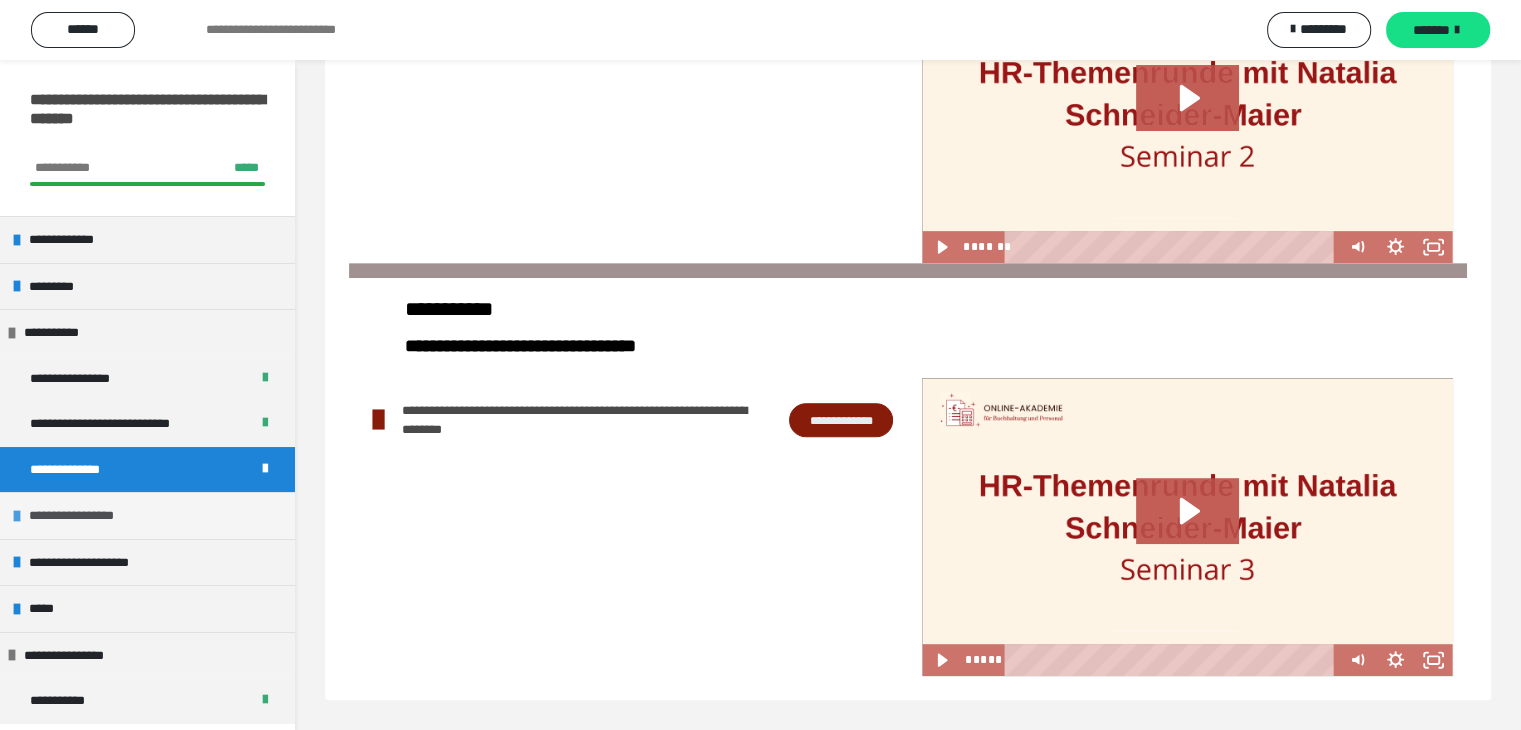 click on "**********" at bounding box center (87, 516) 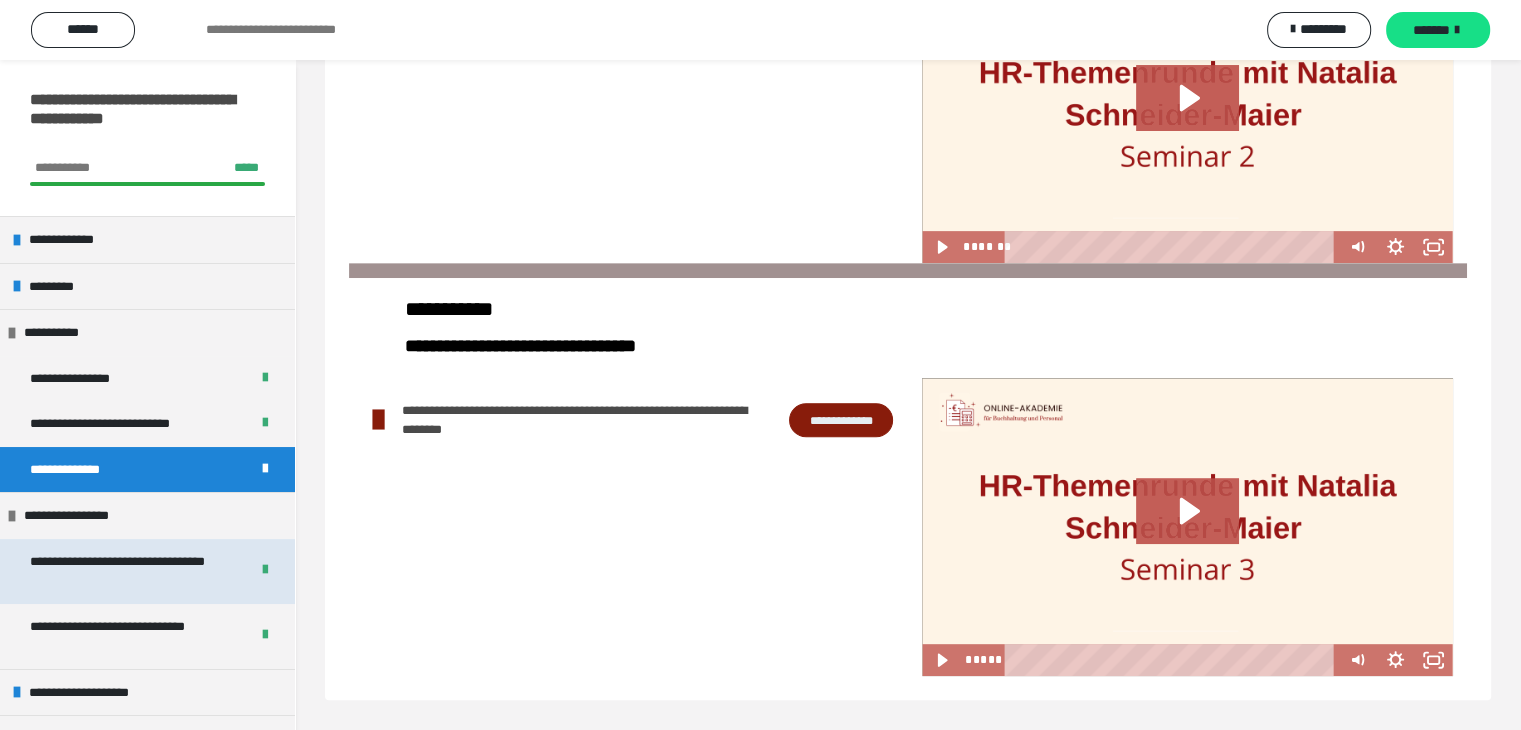 click on "**********" at bounding box center (124, 571) 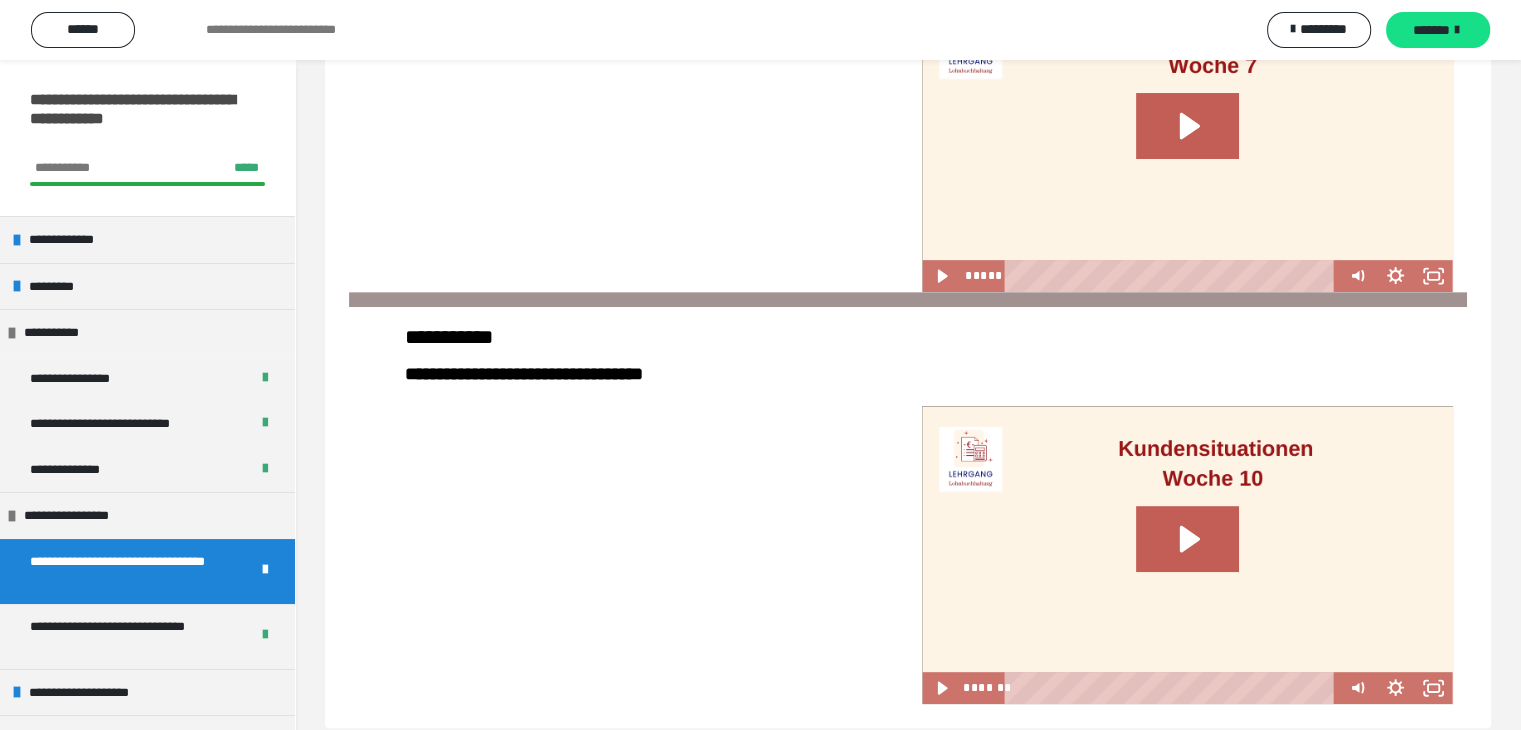 scroll, scrollTop: 745, scrollLeft: 0, axis: vertical 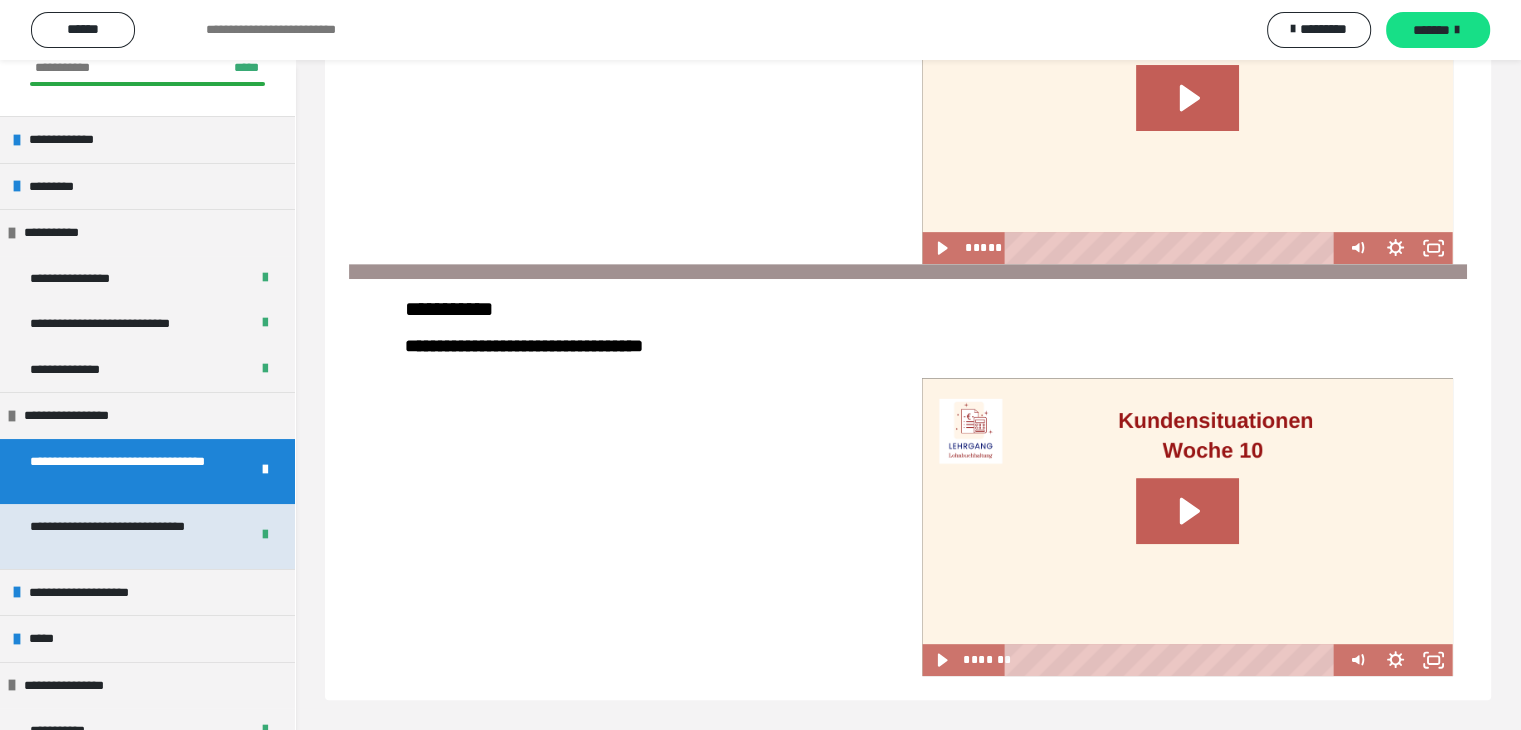 click on "**********" at bounding box center (124, 536) 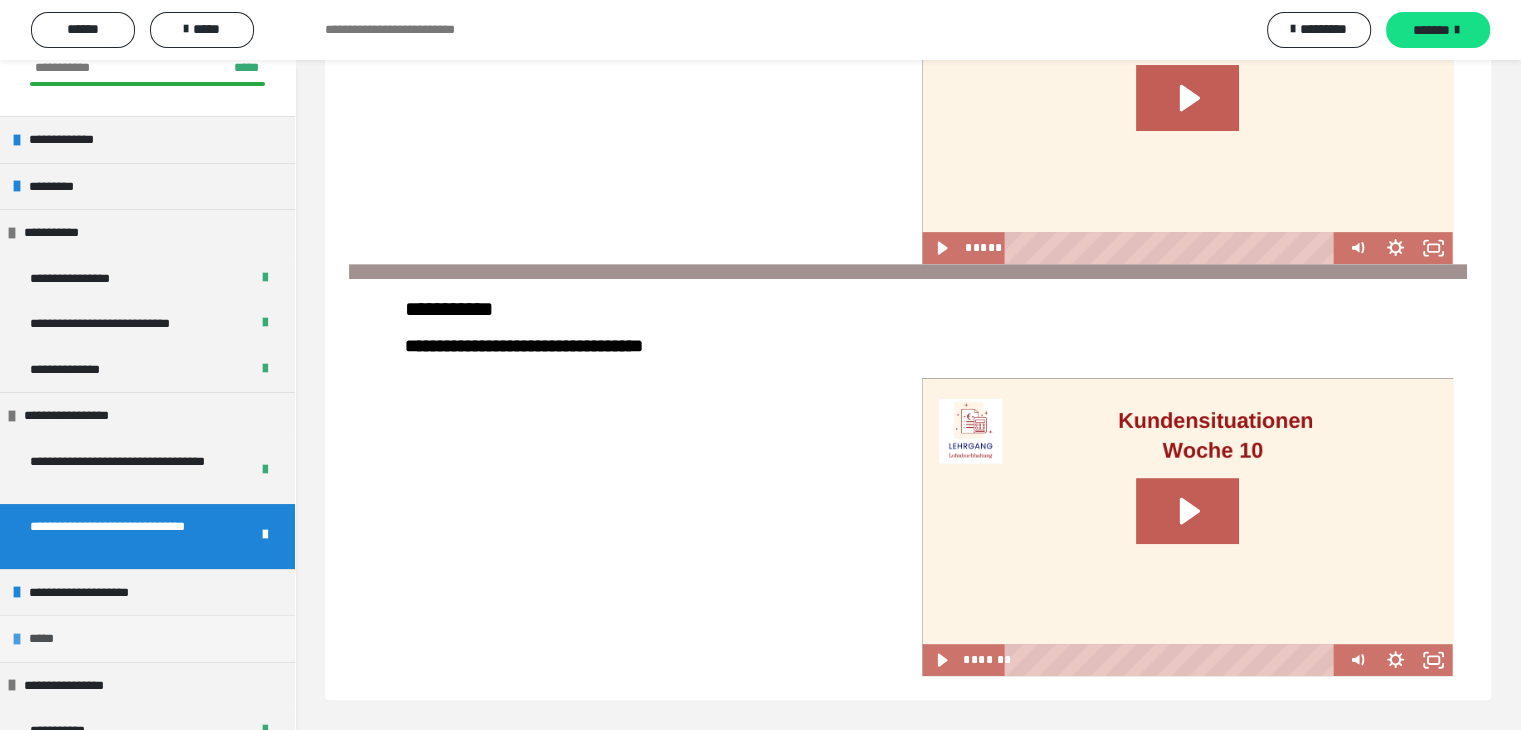 scroll, scrollTop: 474, scrollLeft: 0, axis: vertical 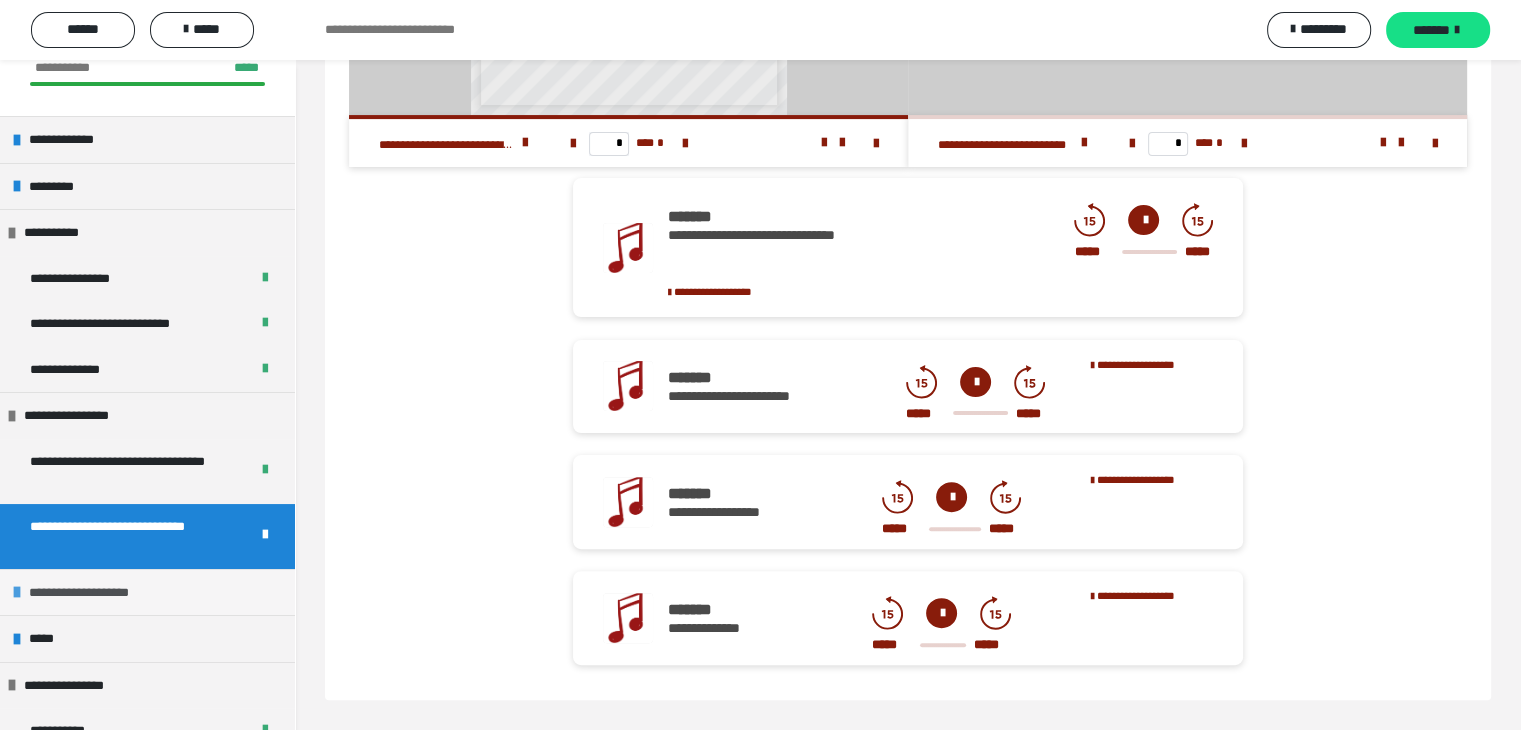 click on "**********" at bounding box center [147, 592] 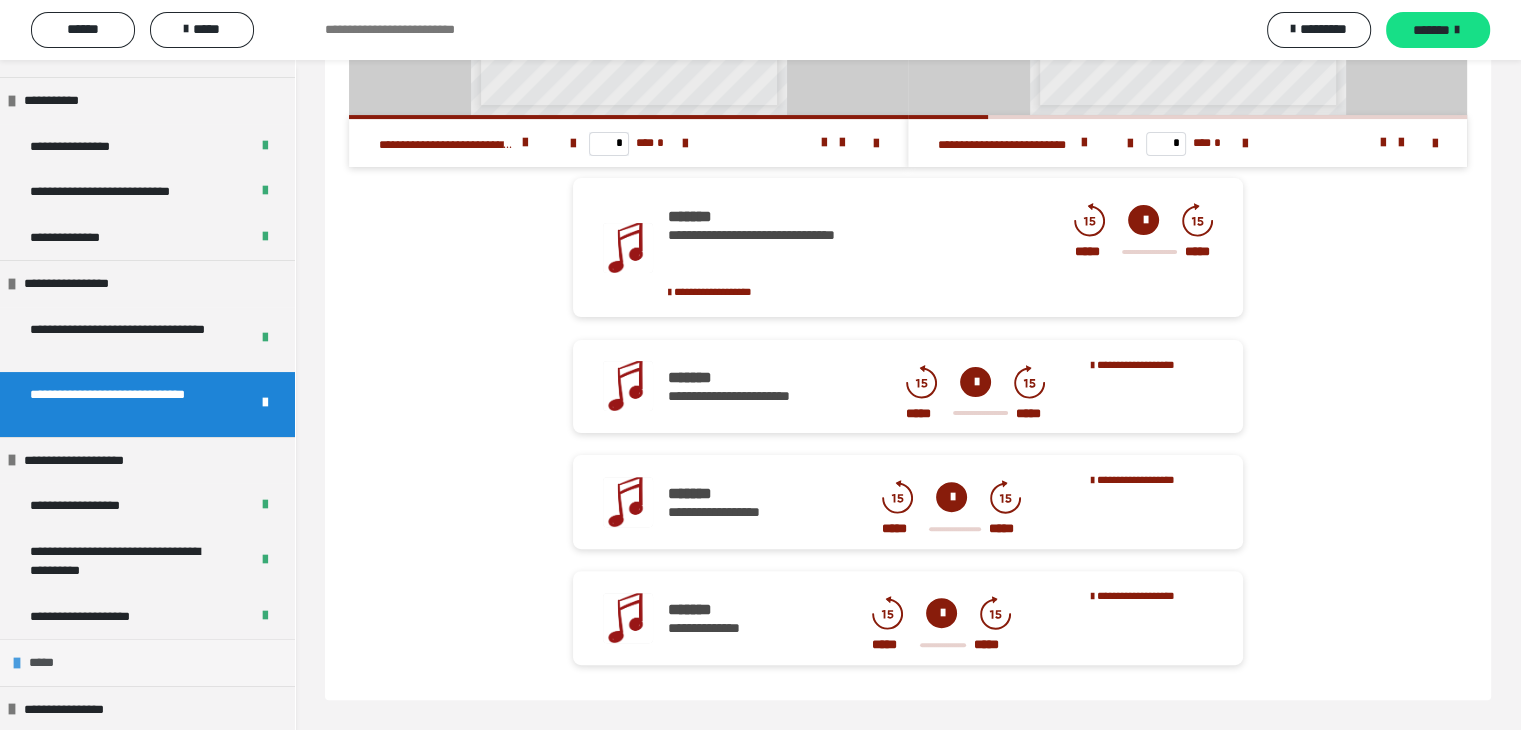 scroll, scrollTop: 284, scrollLeft: 0, axis: vertical 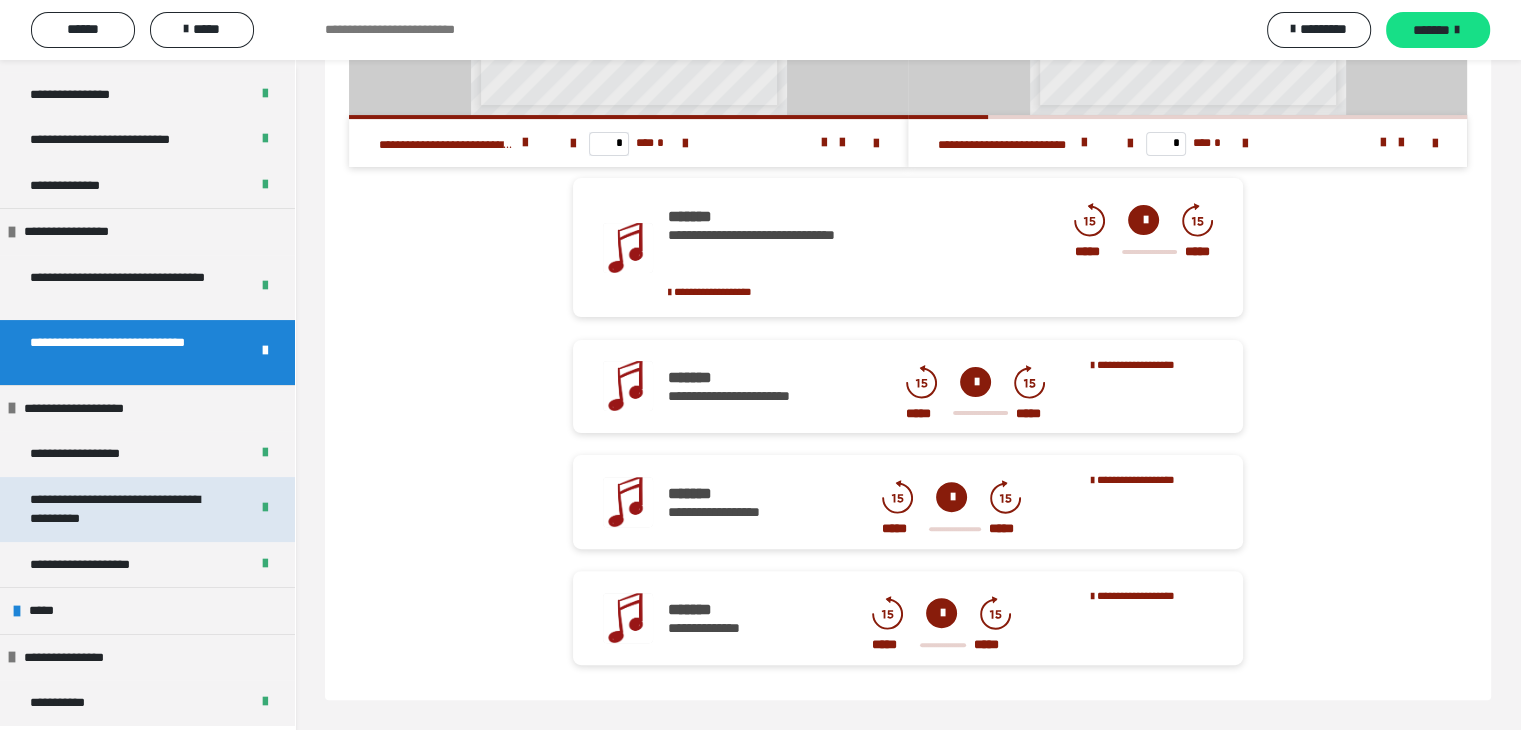 click on "**********" at bounding box center (124, 509) 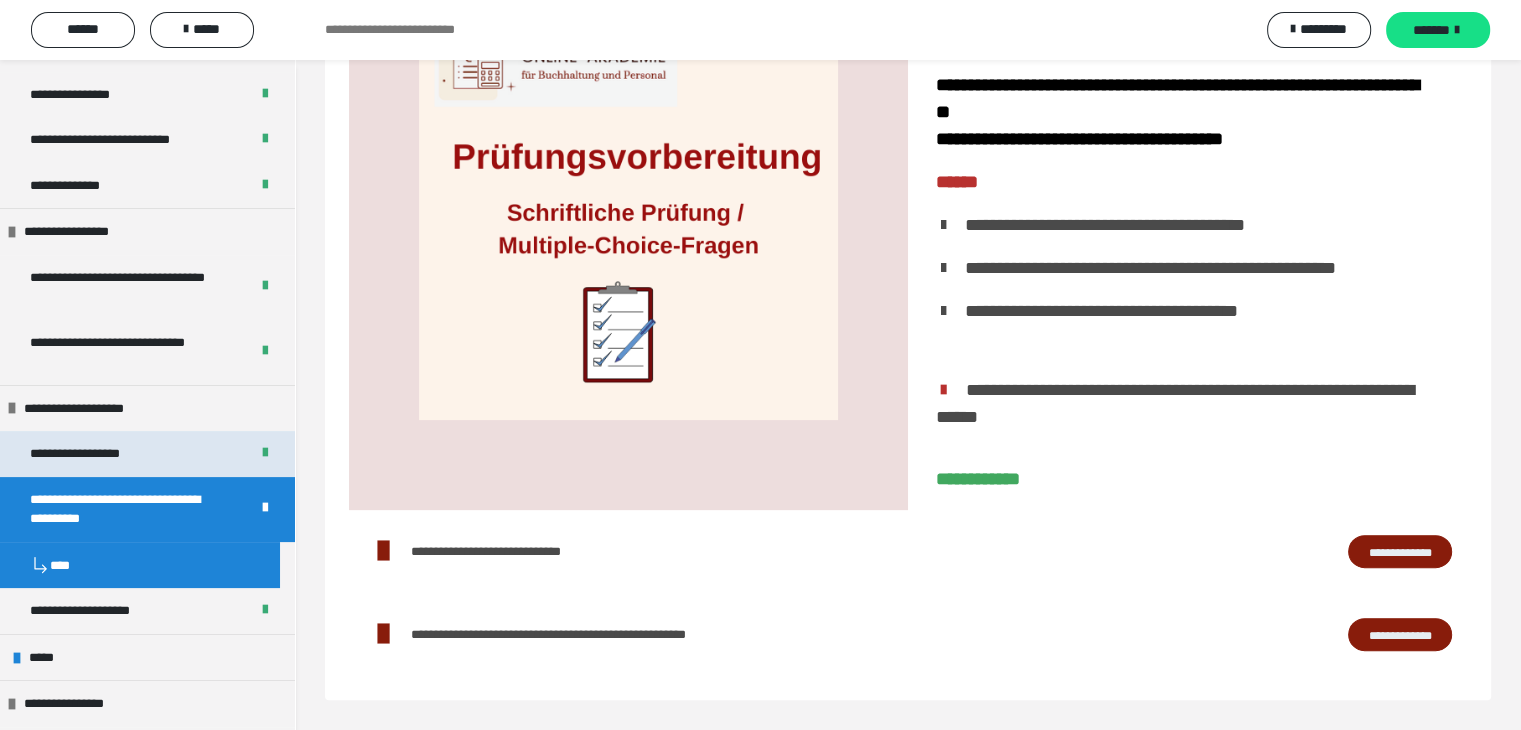 click on "**********" at bounding box center (98, 454) 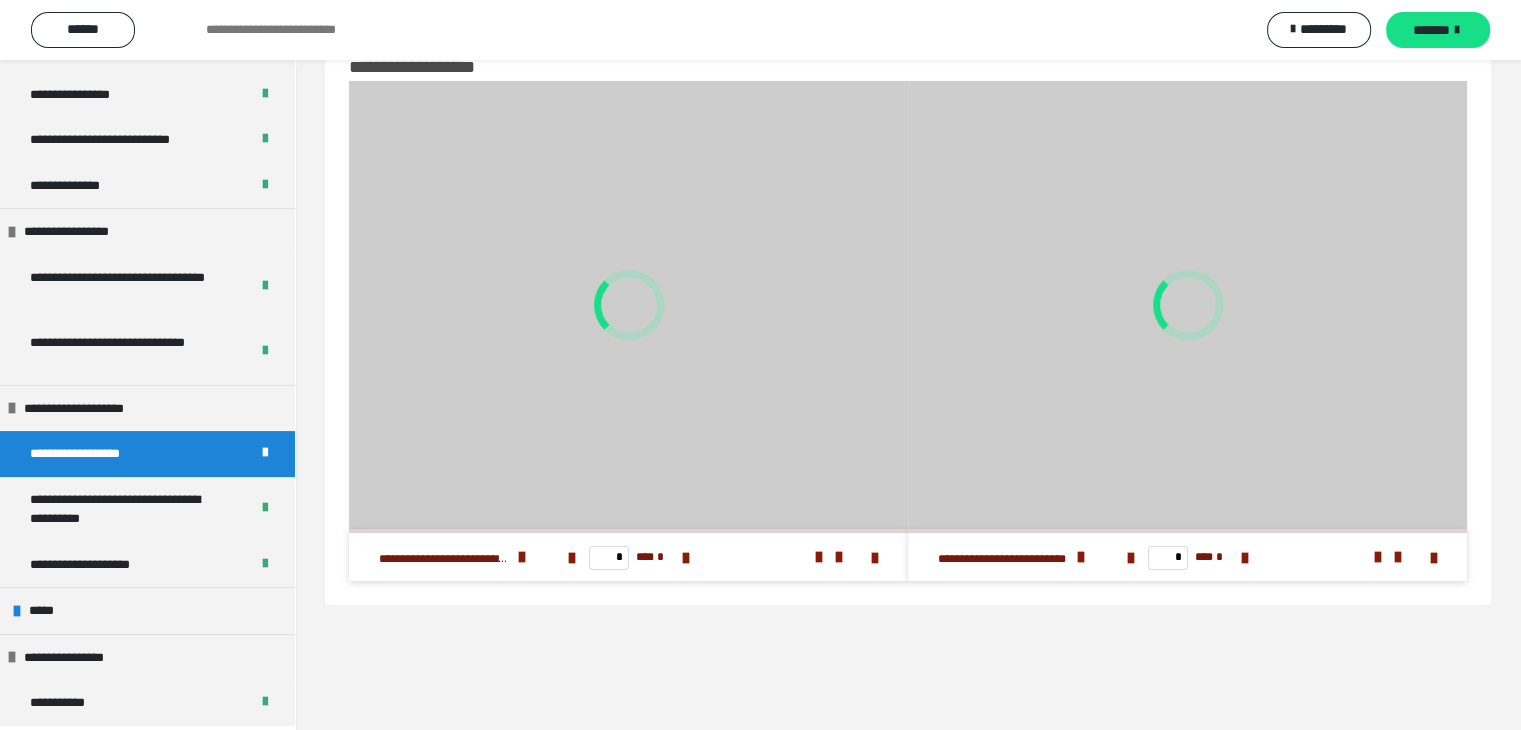 scroll, scrollTop: 60, scrollLeft: 0, axis: vertical 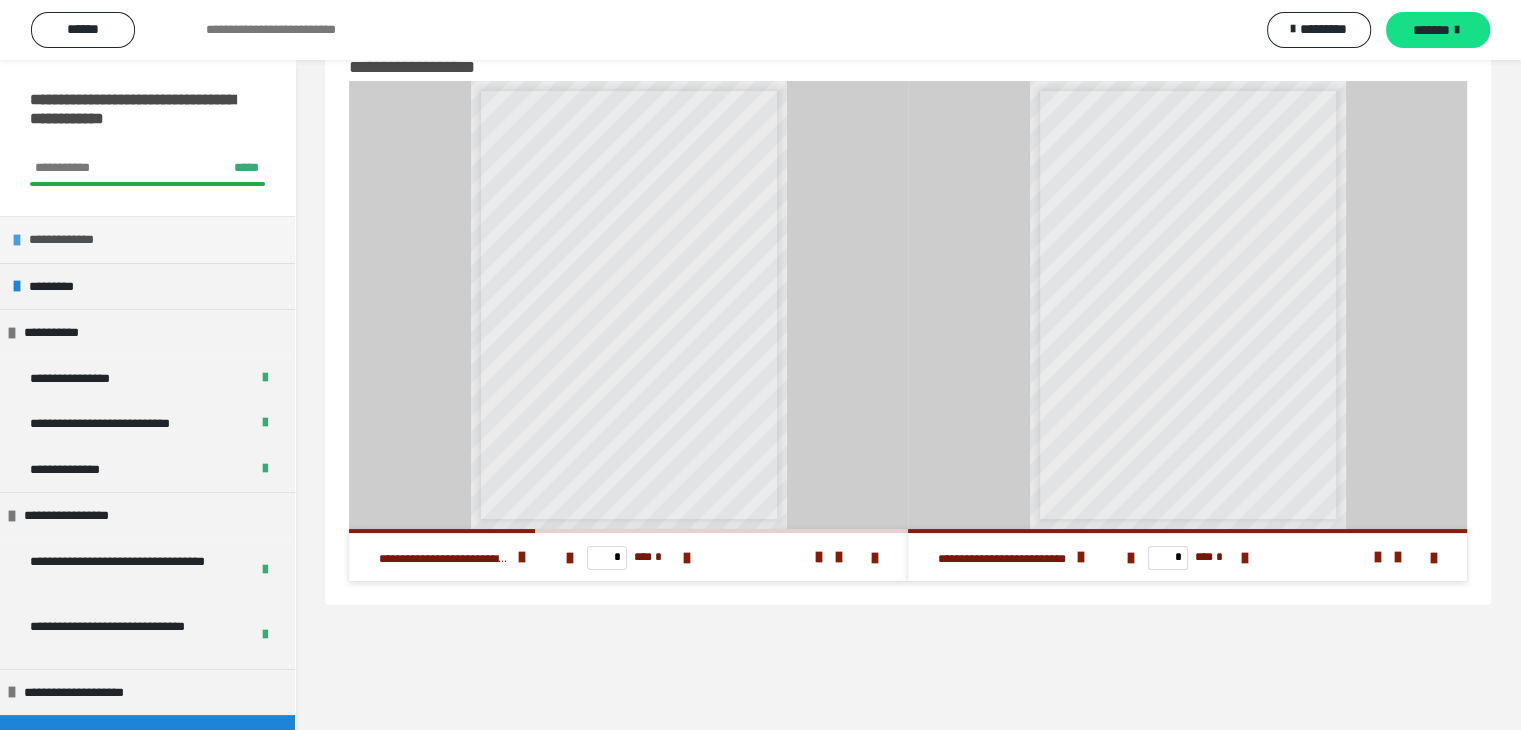 click on "**********" at bounding box center (72, 240) 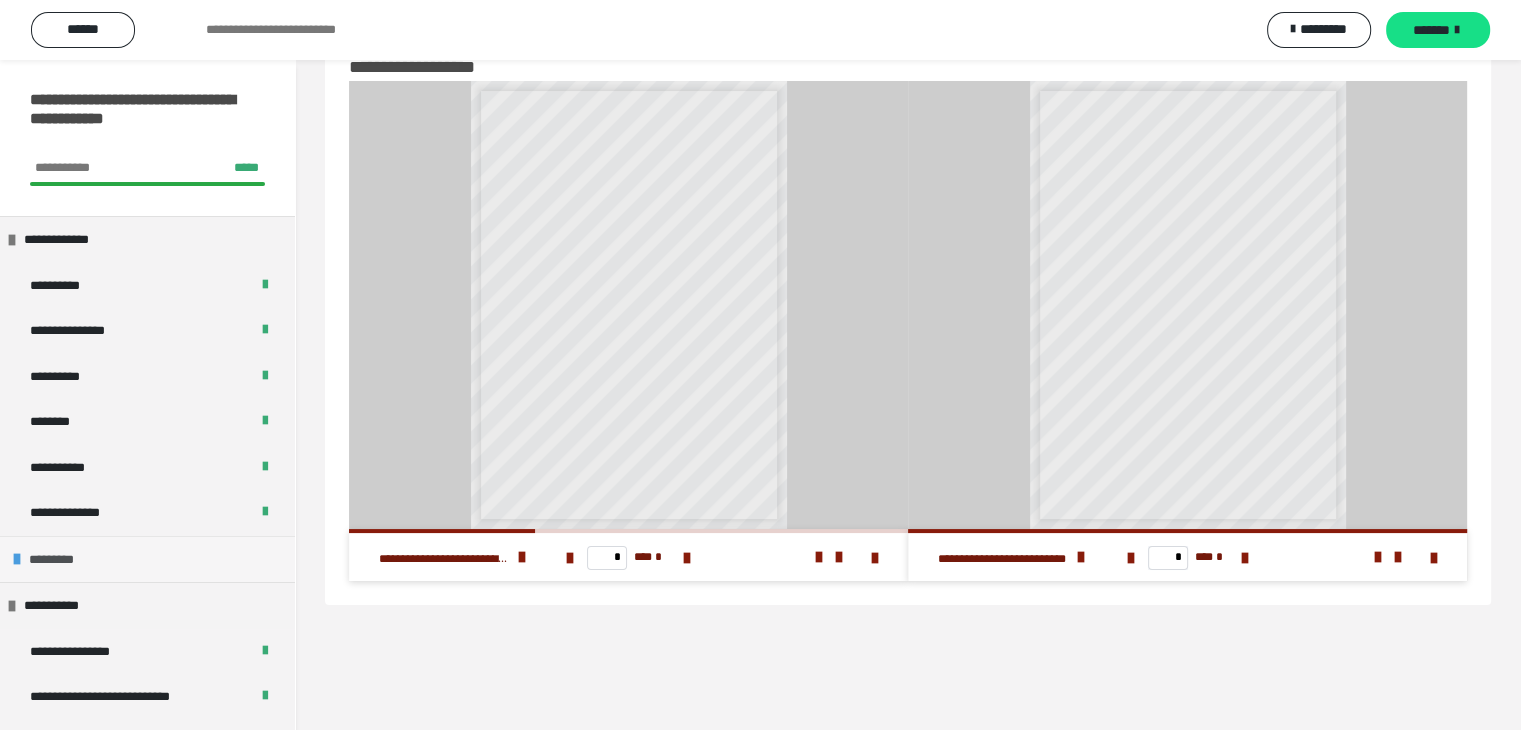 click on "*********" at bounding box center [57, 560] 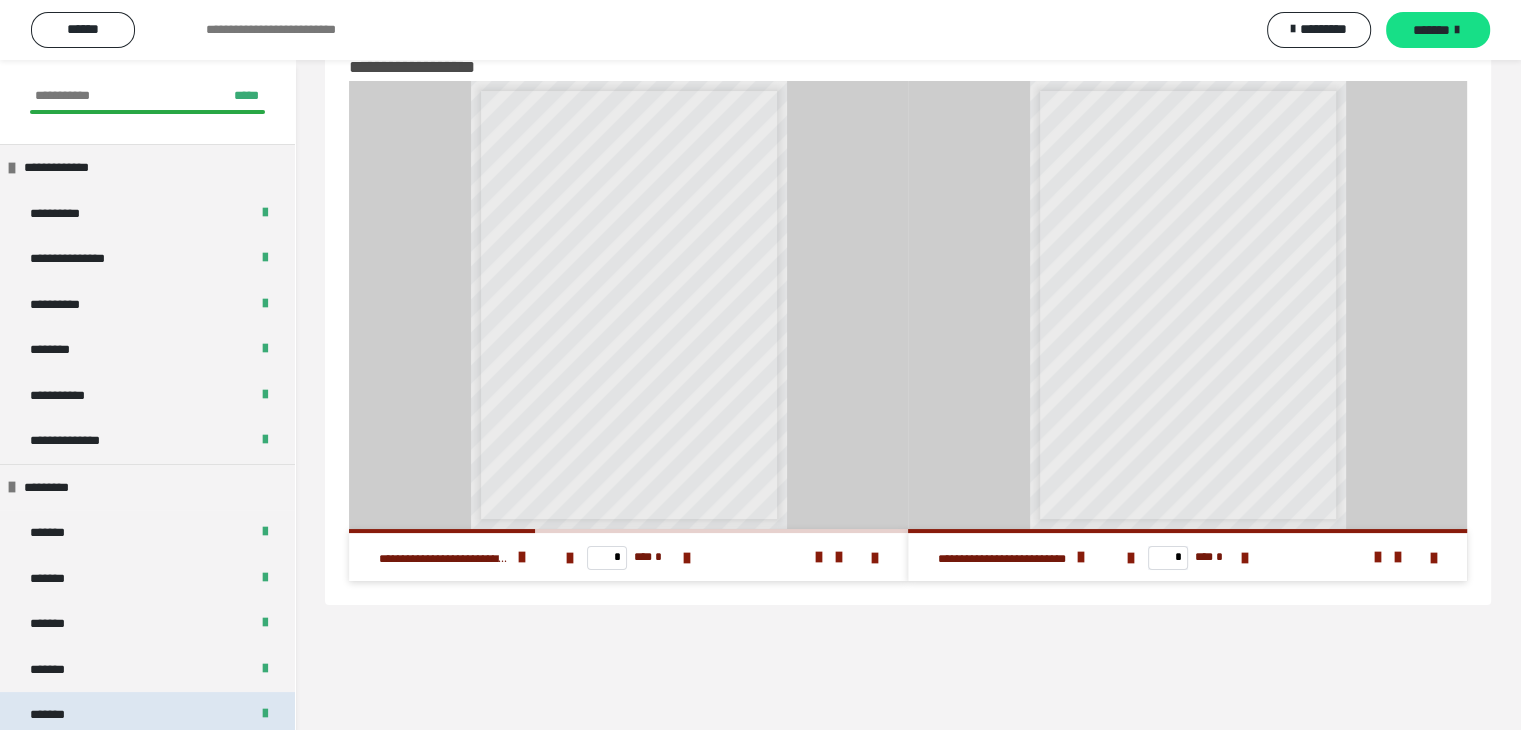 scroll, scrollTop: 300, scrollLeft: 0, axis: vertical 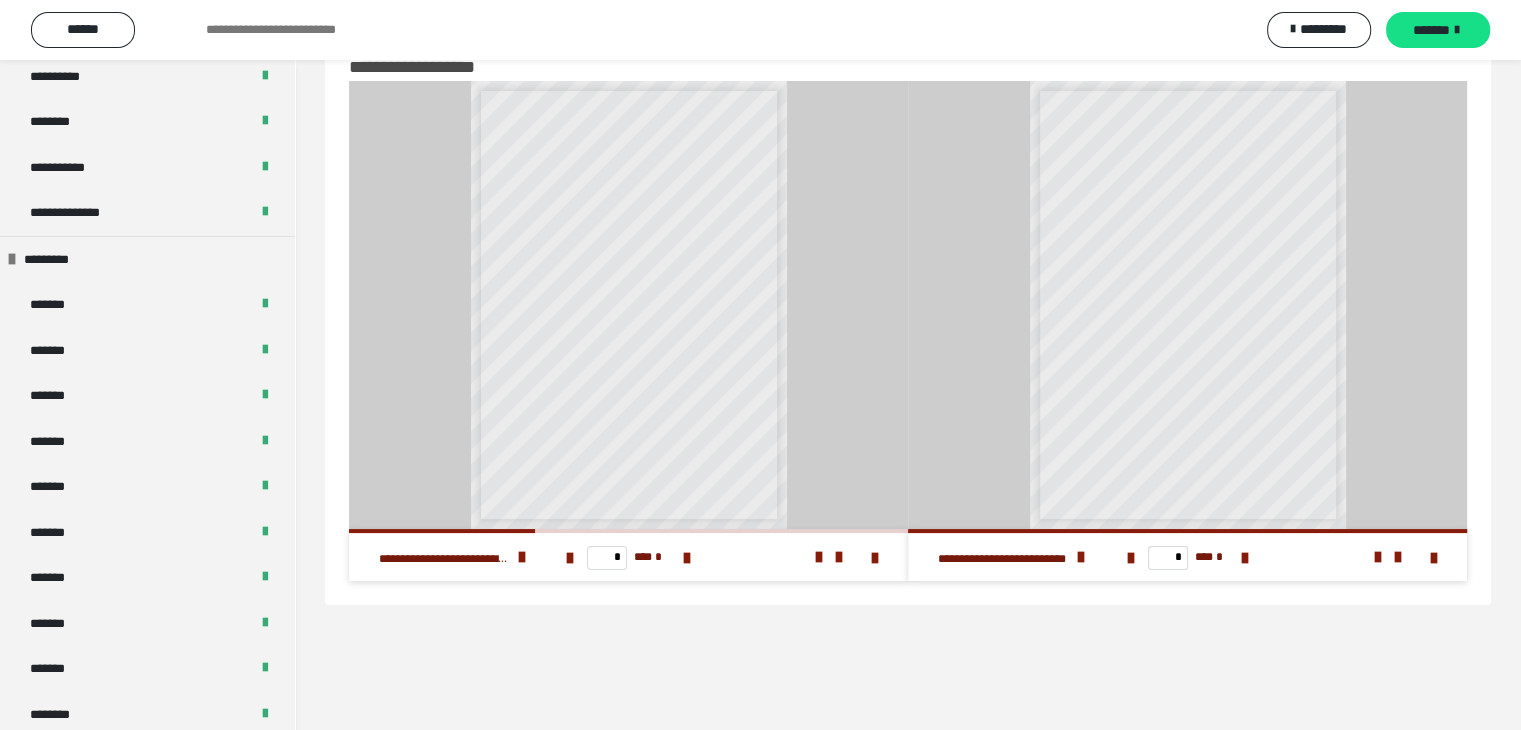 drag, startPoint x: 143, startPoint y: 323, endPoint x: 297, endPoint y: -87, distance: 437.96805 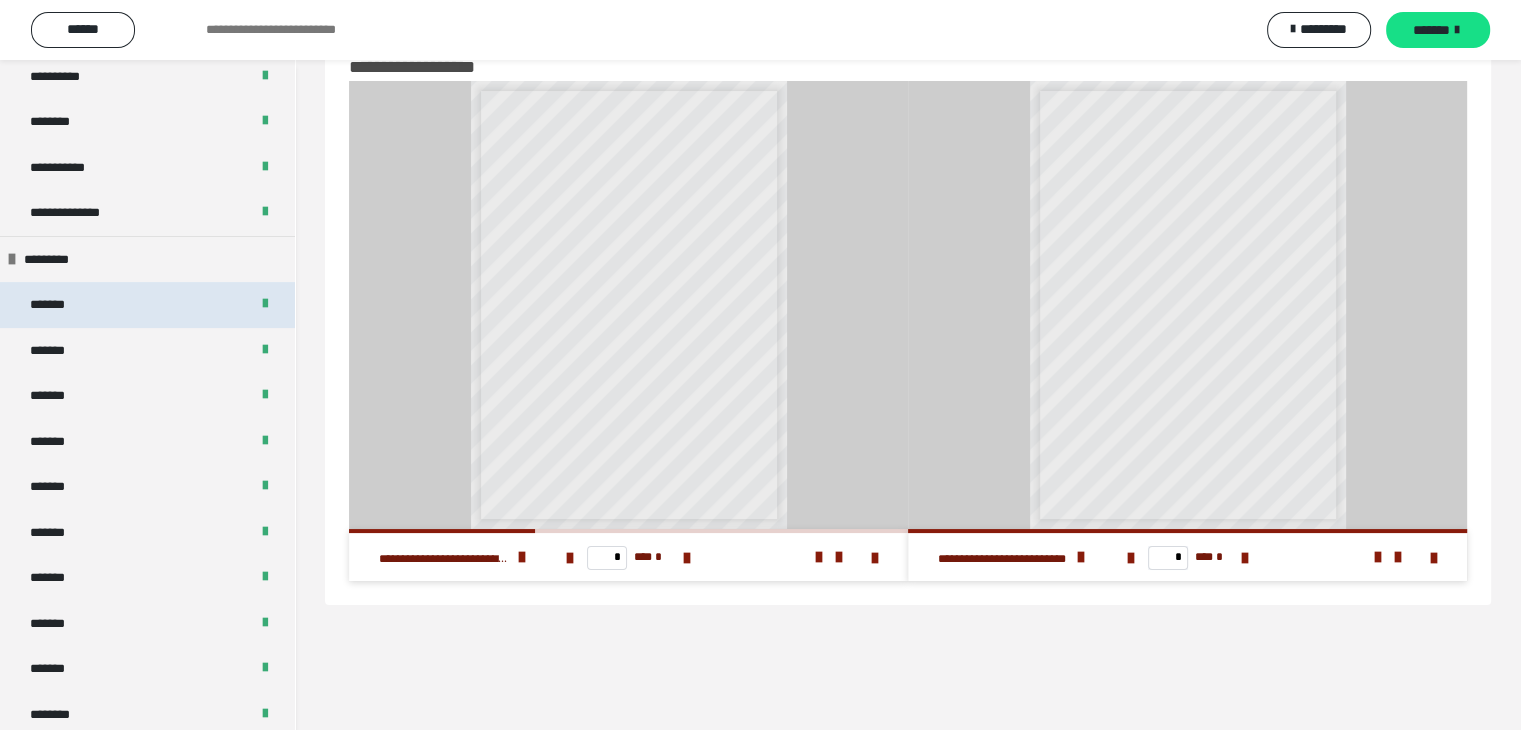 click on "*******" at bounding box center (61, 305) 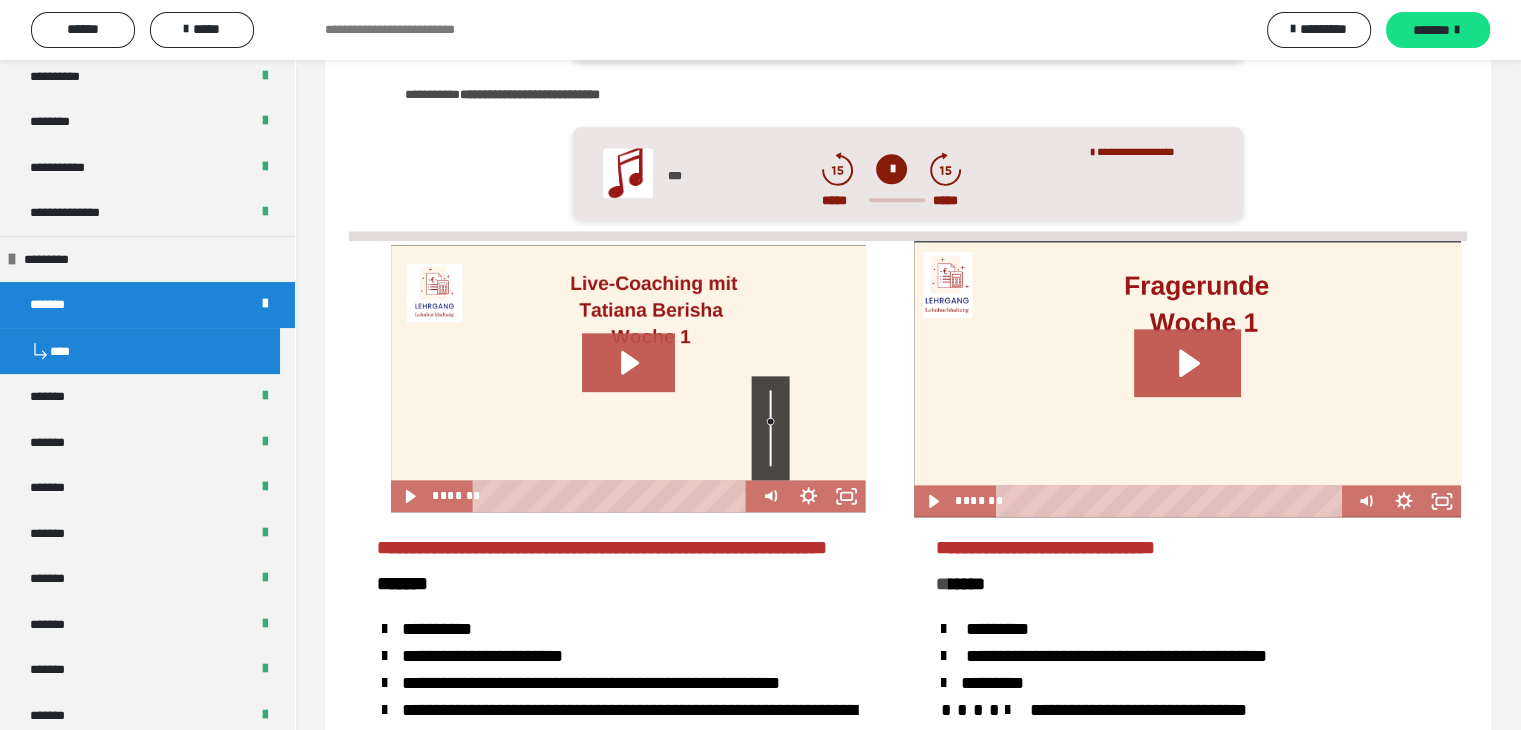 scroll, scrollTop: 2360, scrollLeft: 0, axis: vertical 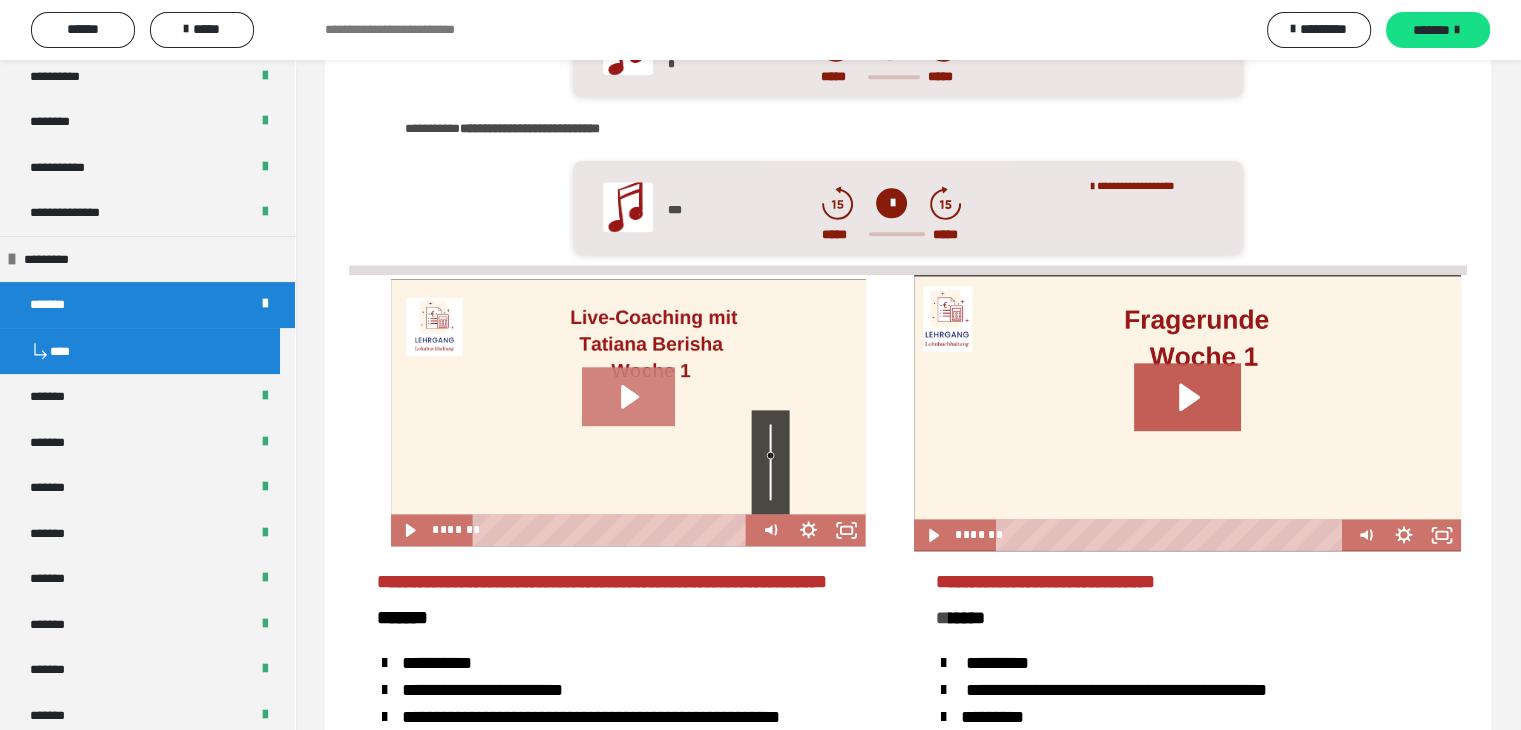 click 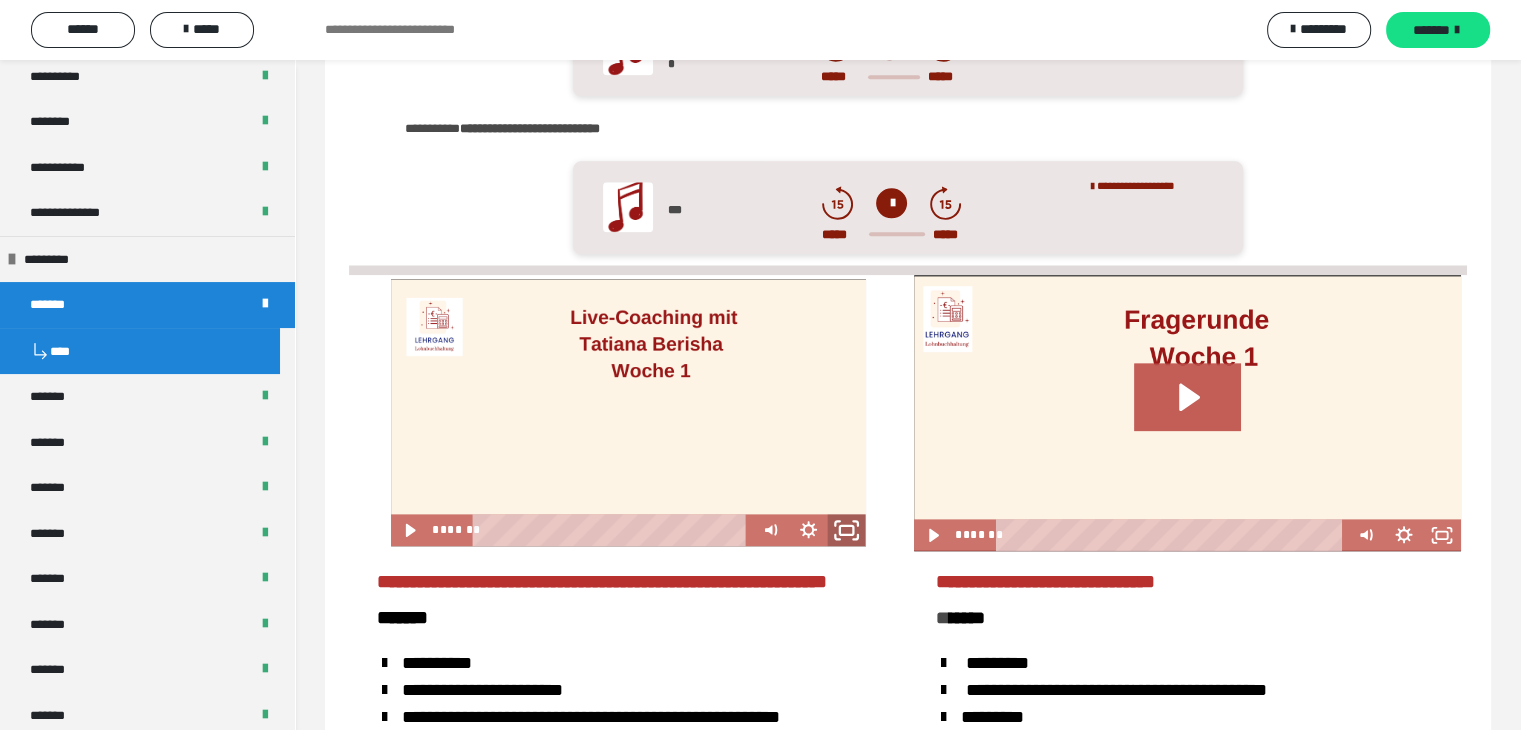drag, startPoint x: 840, startPoint y: 538, endPoint x: 840, endPoint y: 625, distance: 87 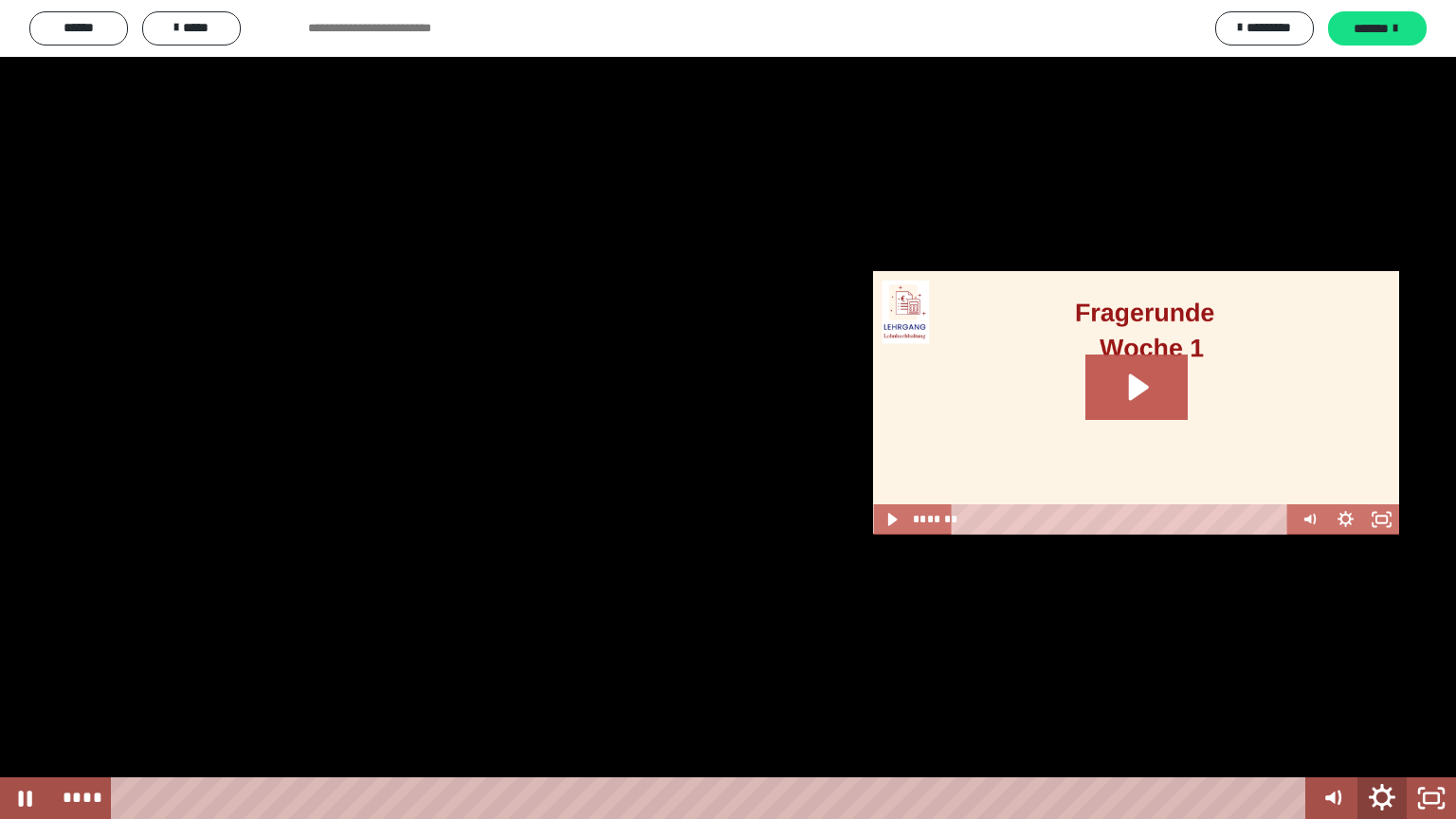 click 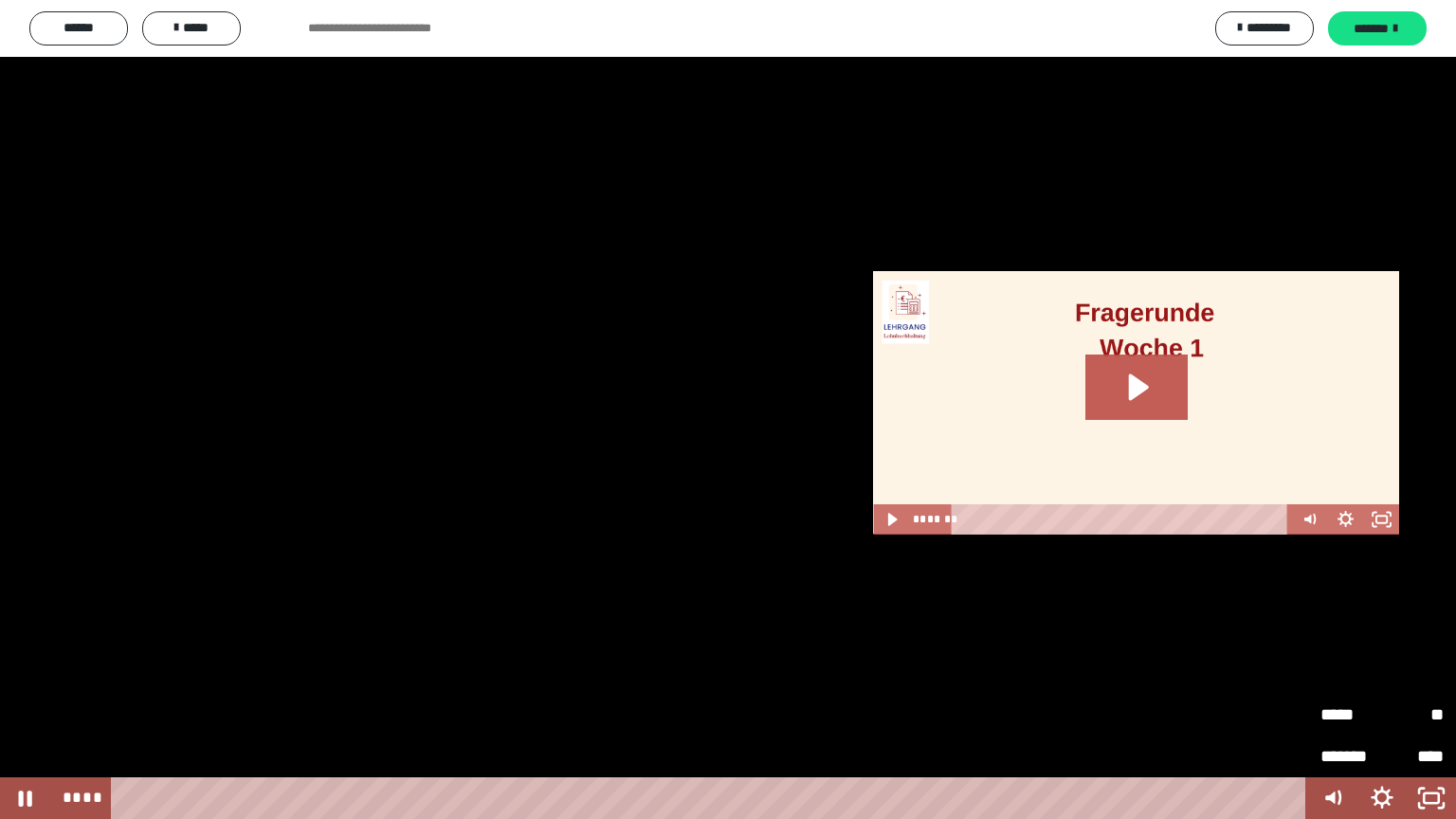 click on "**" at bounding box center (1412, 715) 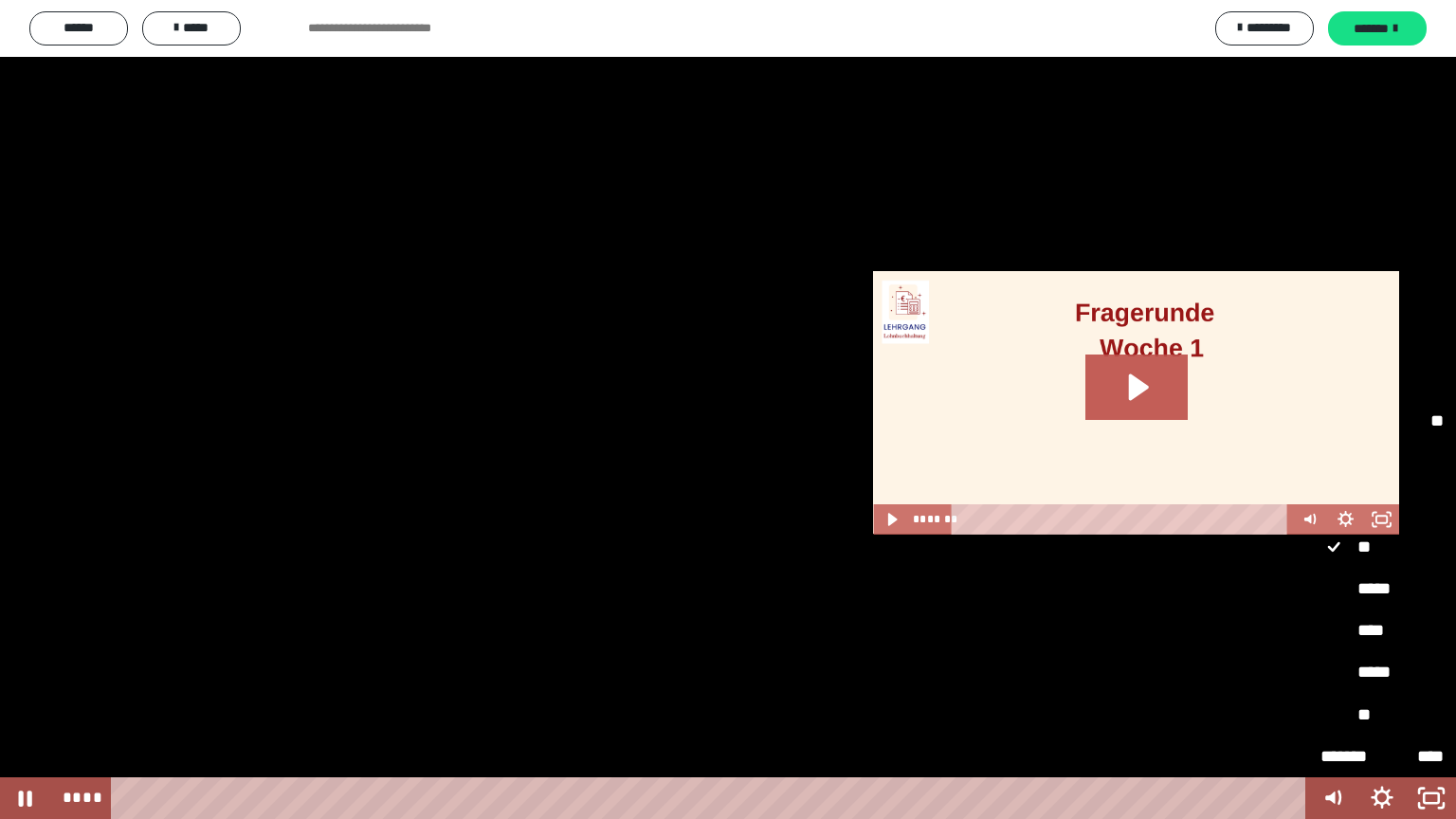 click on "**" at bounding box center [1382, 716] 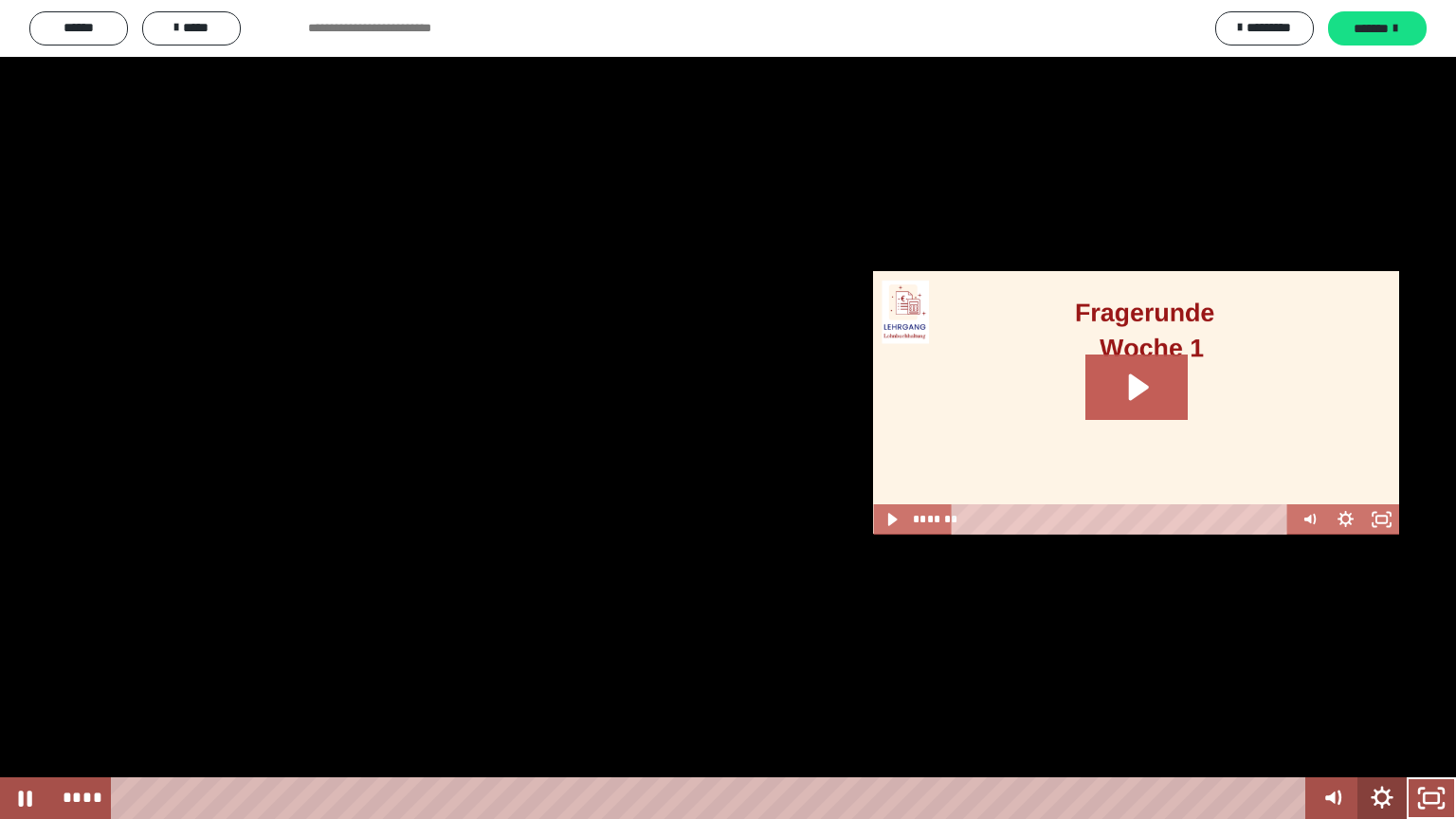click 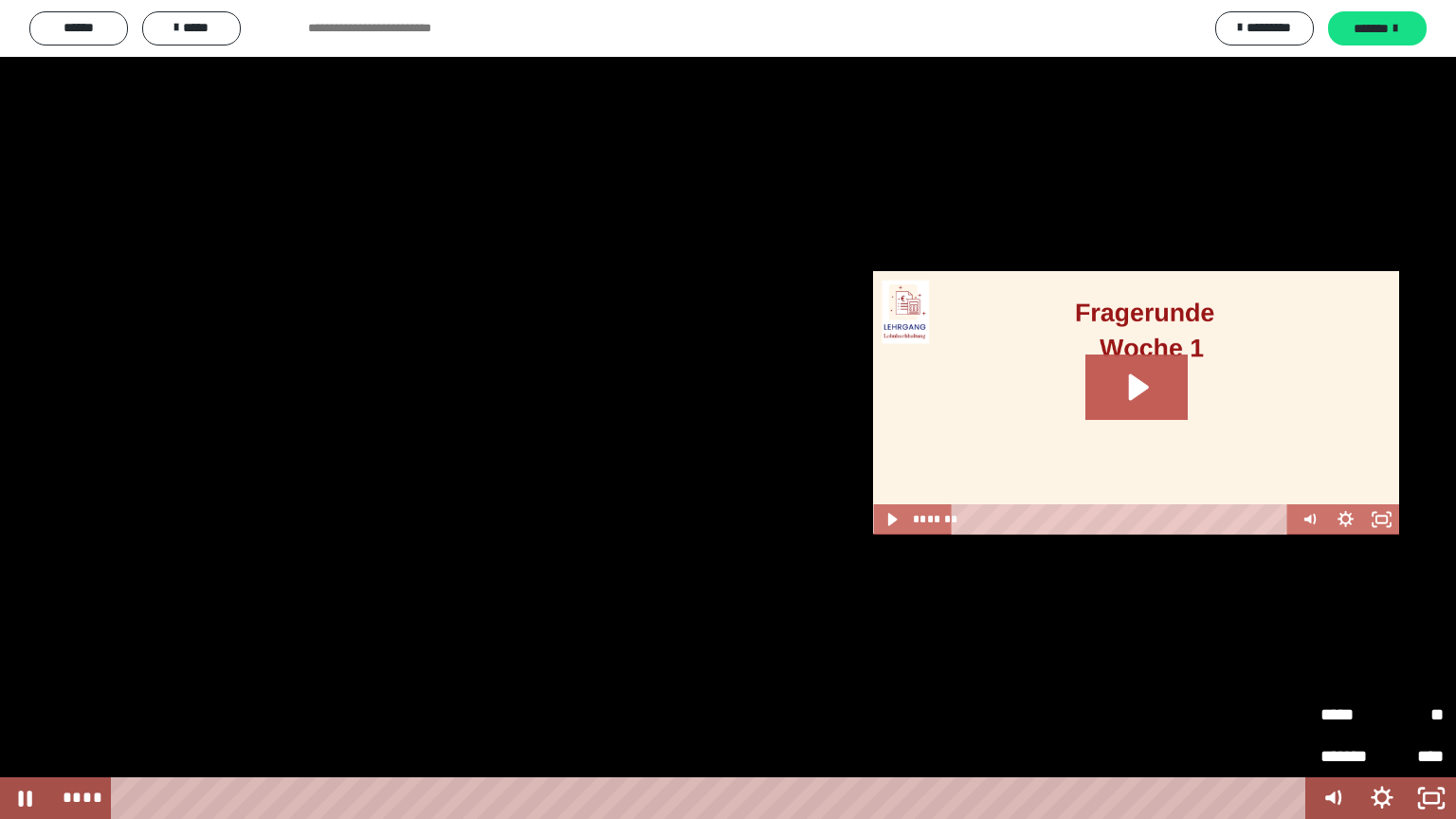 click on "*****" at bounding box center (1351, 706) 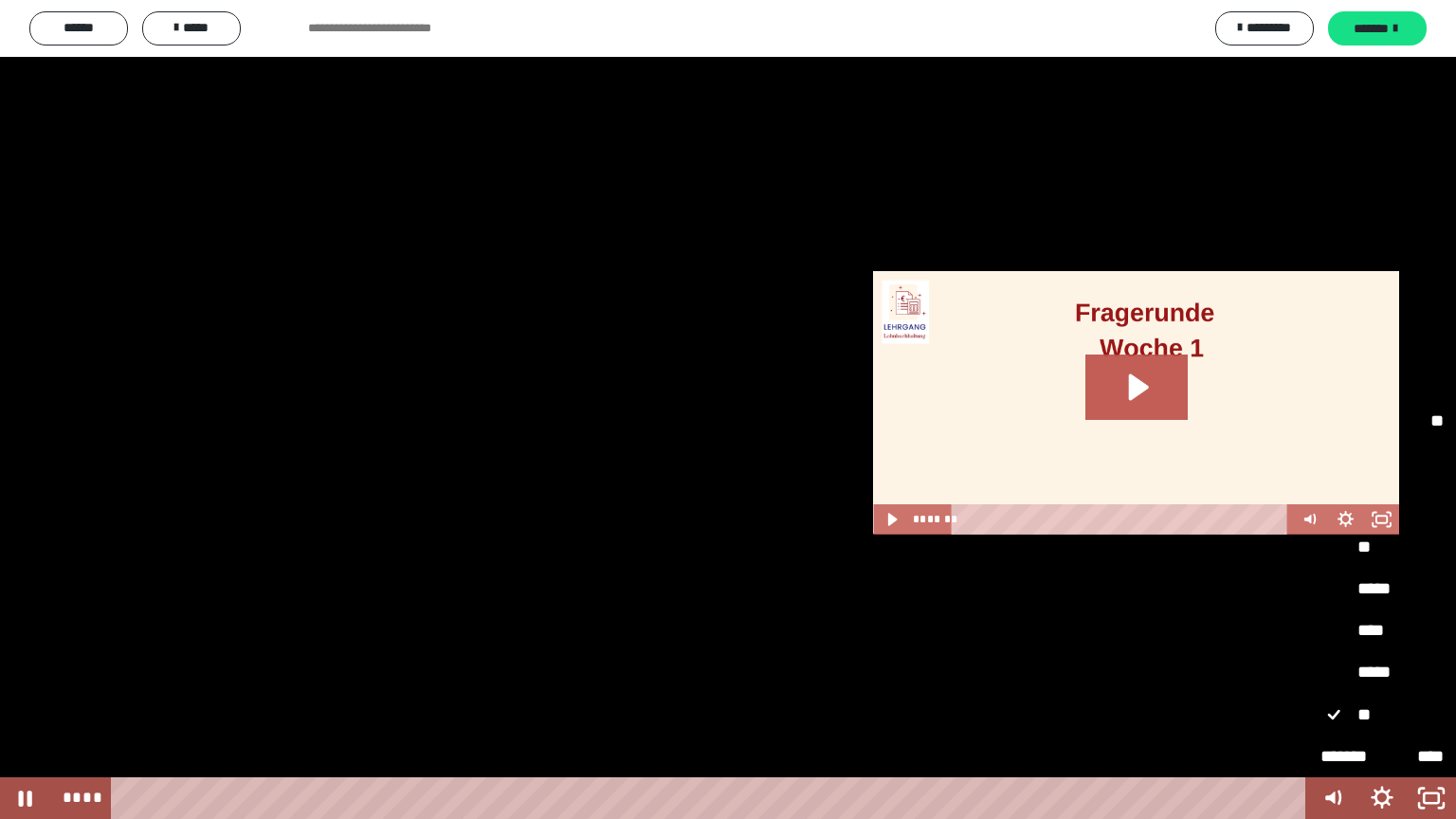 click on "****" at bounding box center (1382, 631) 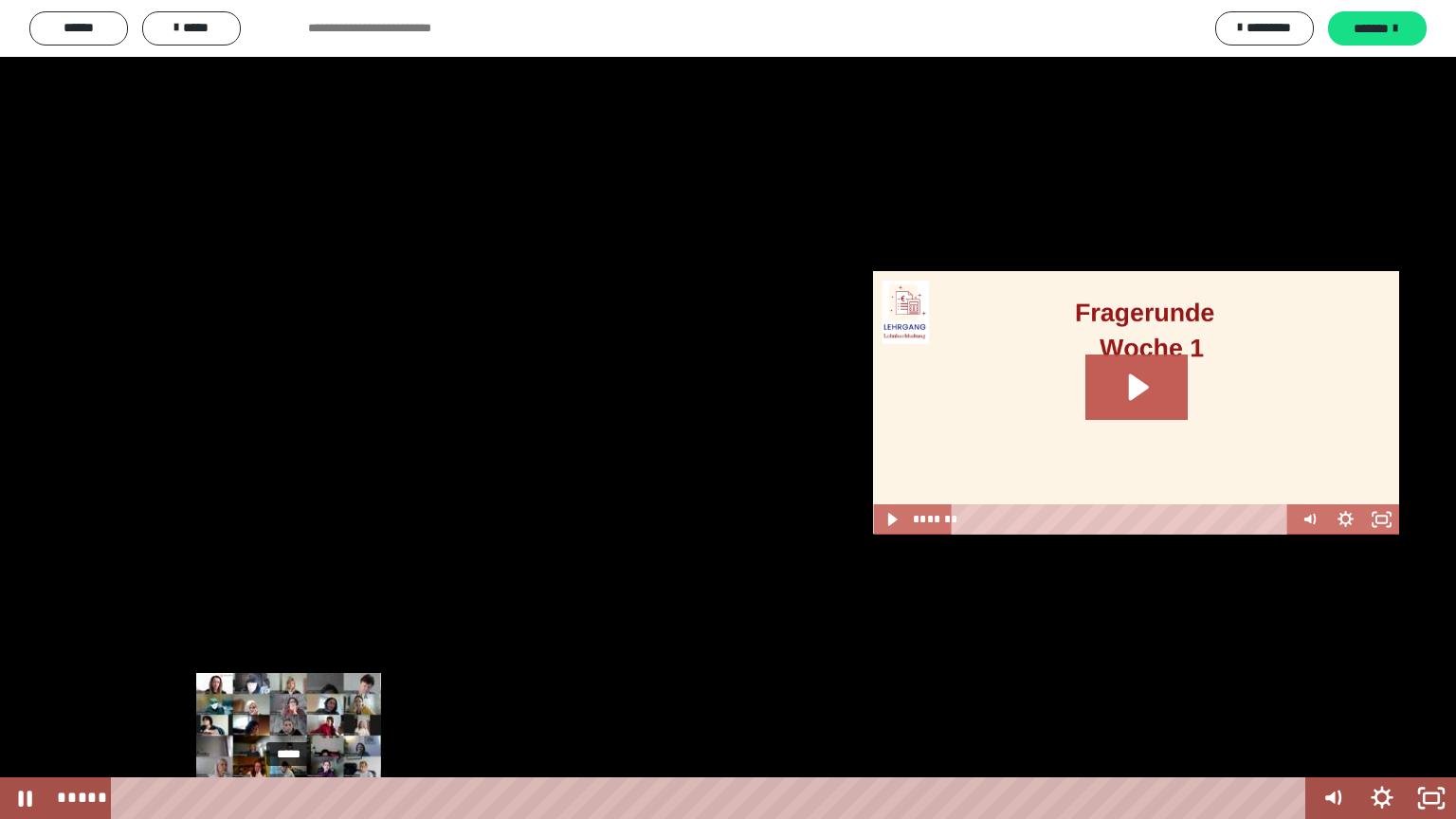 click on "*****" at bounding box center [712, 798] 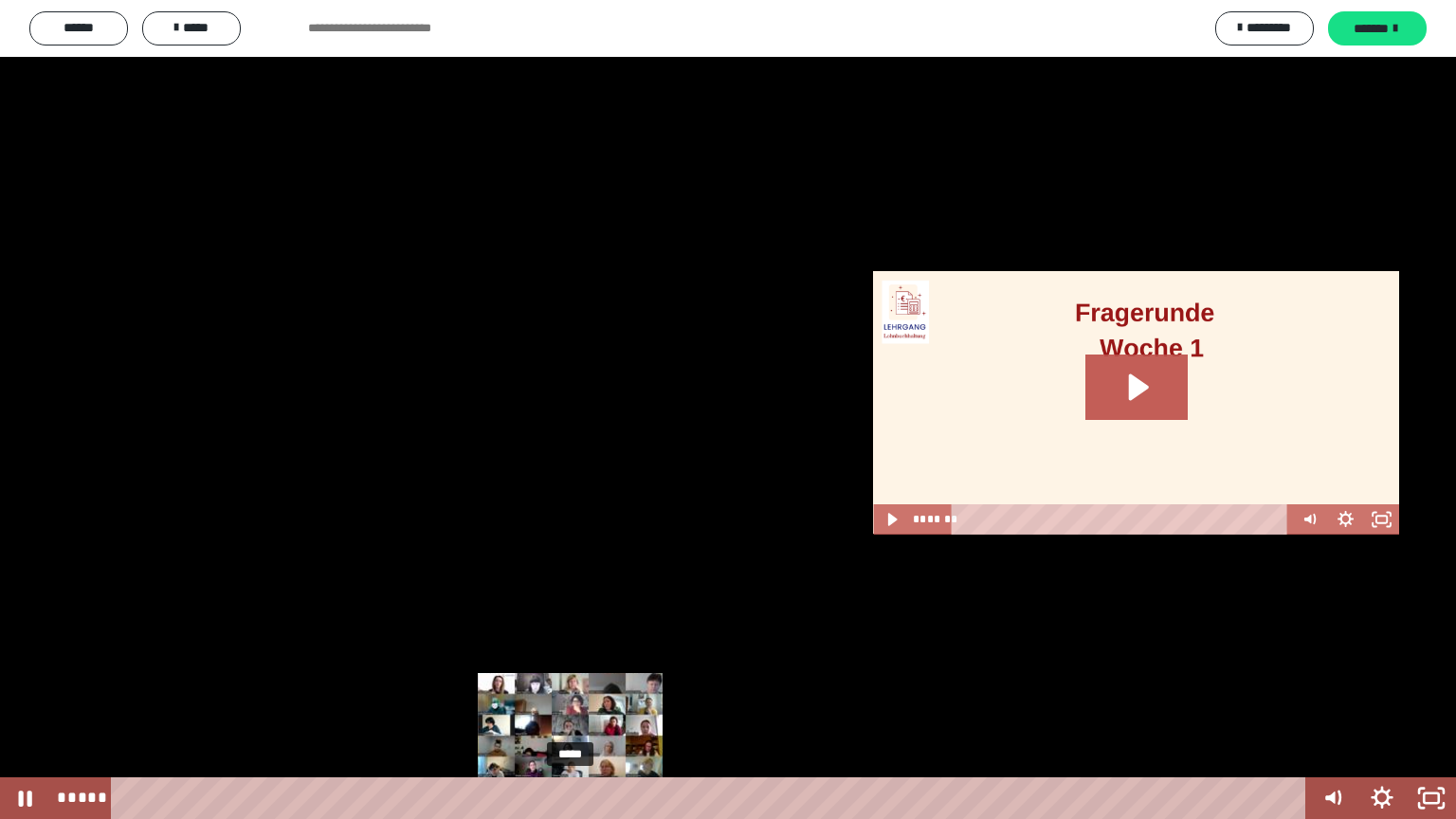 click on "*****" at bounding box center [712, 798] 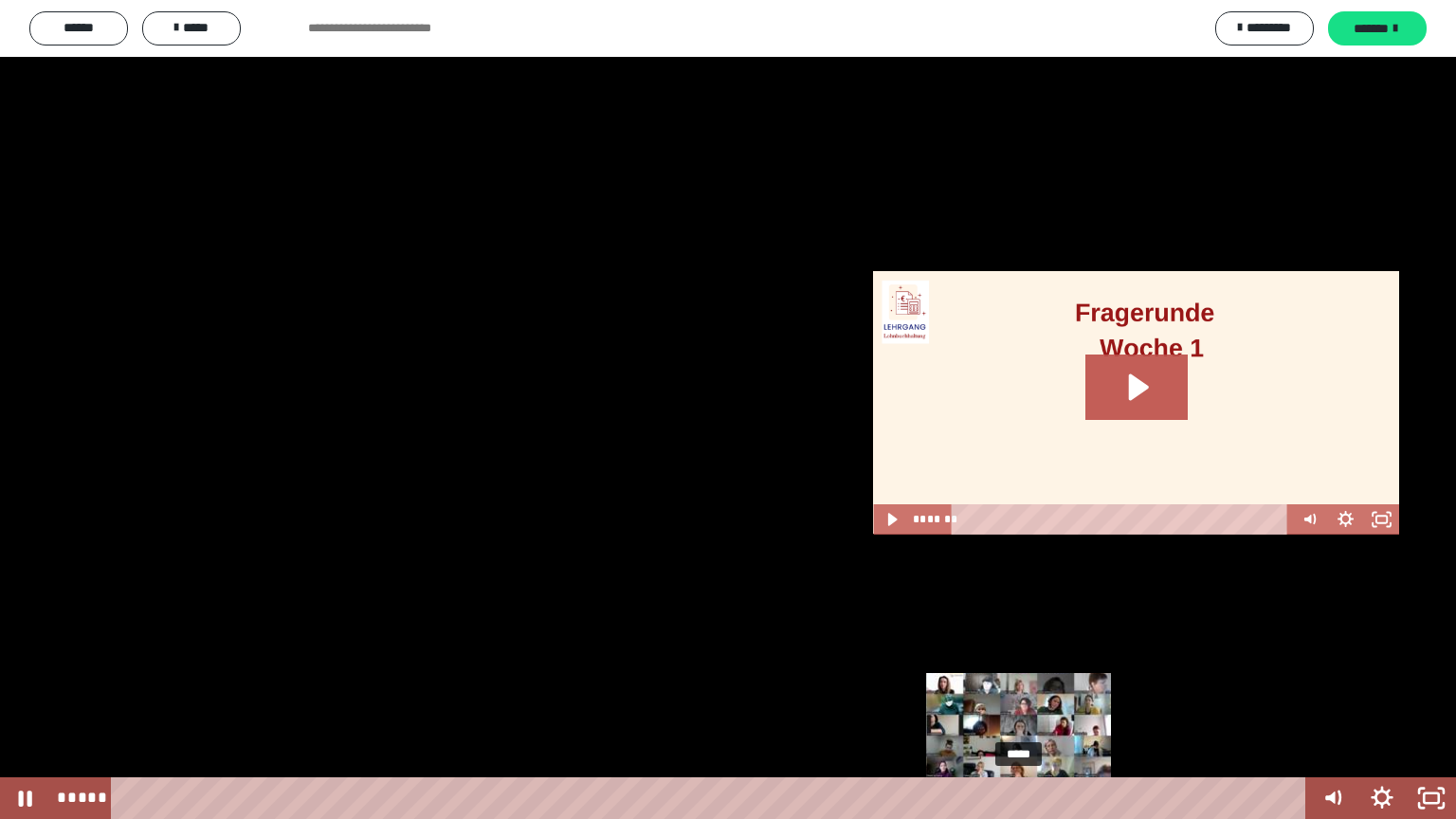 click on "*****" at bounding box center (712, 798) 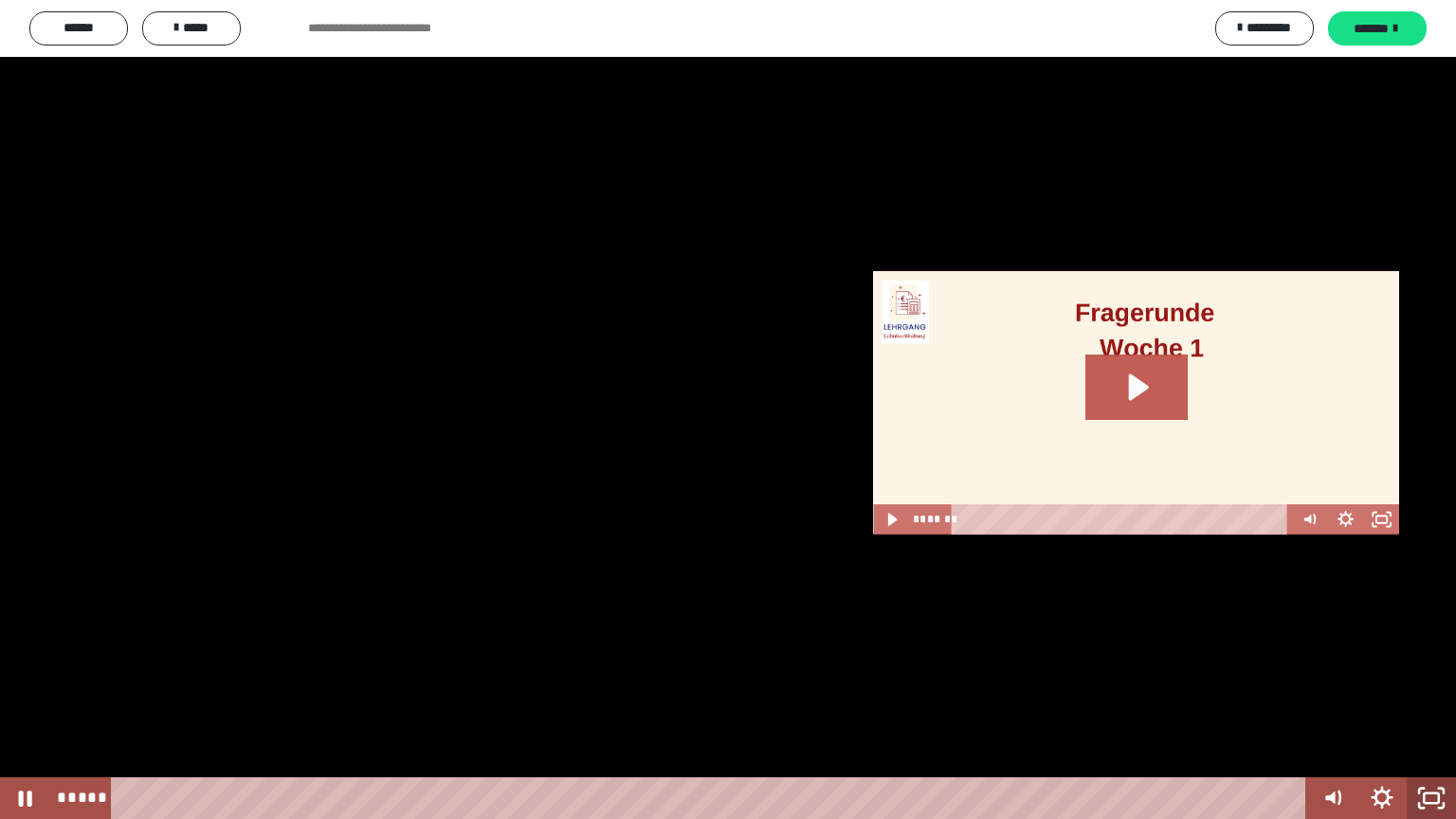 click 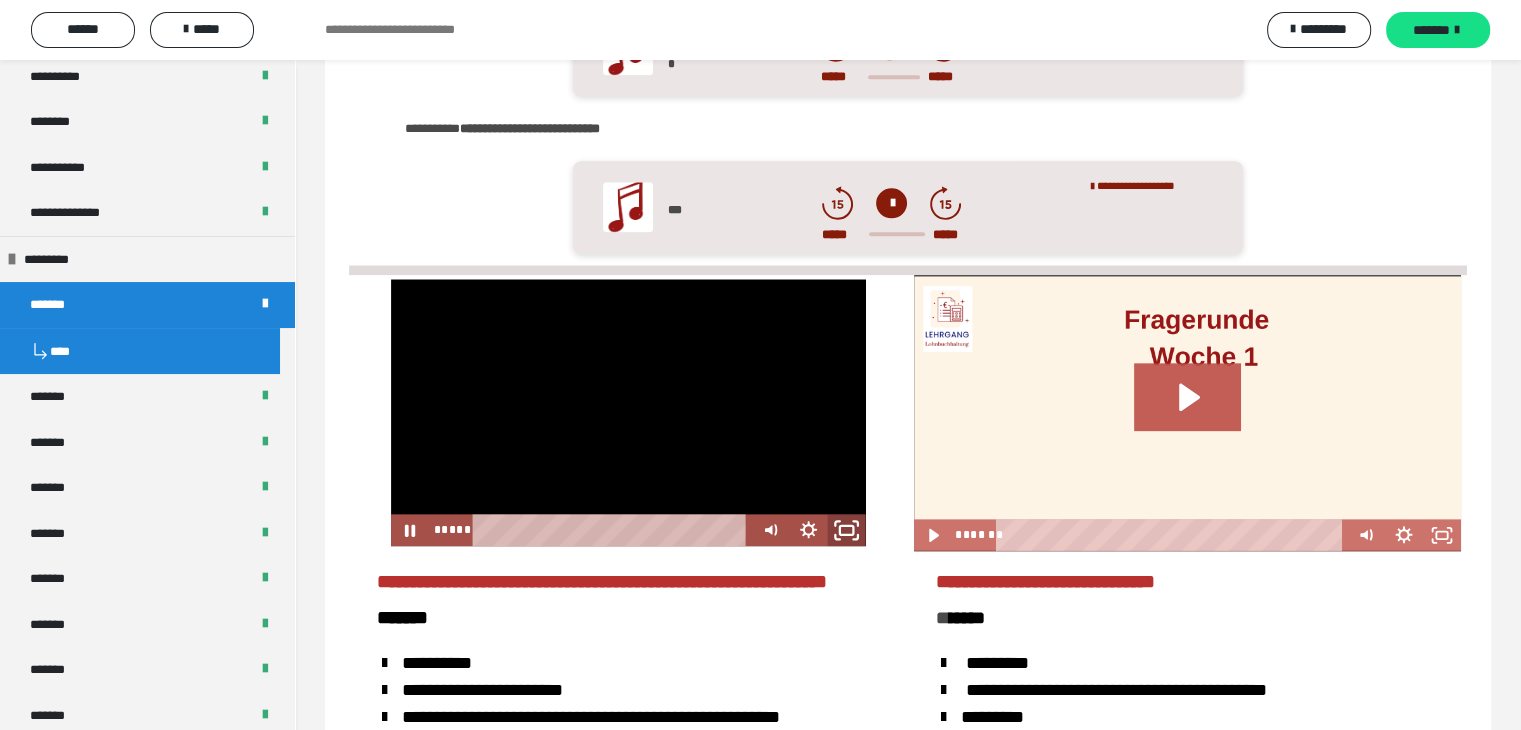 click 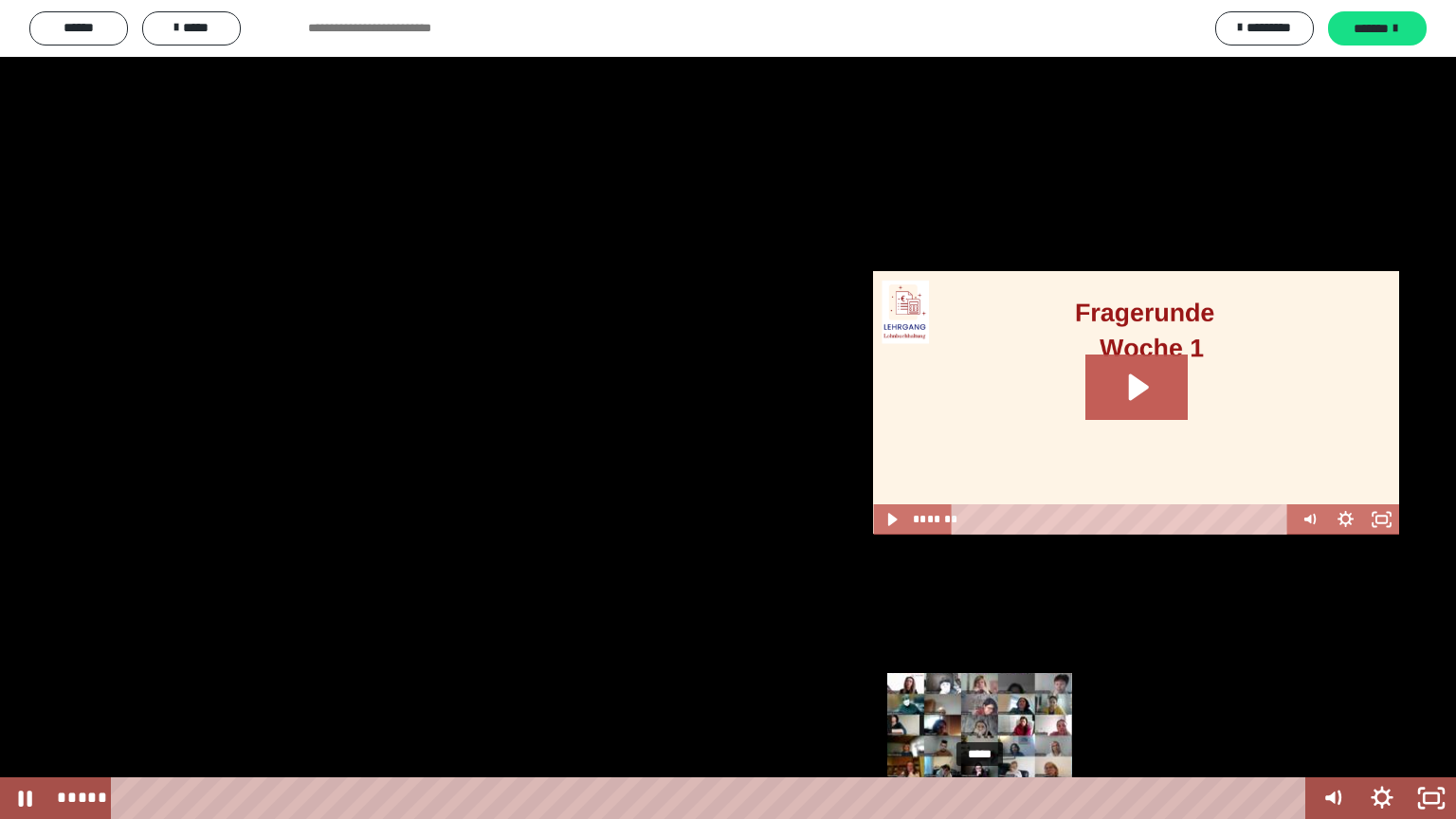 click on "*****" at bounding box center (712, 798) 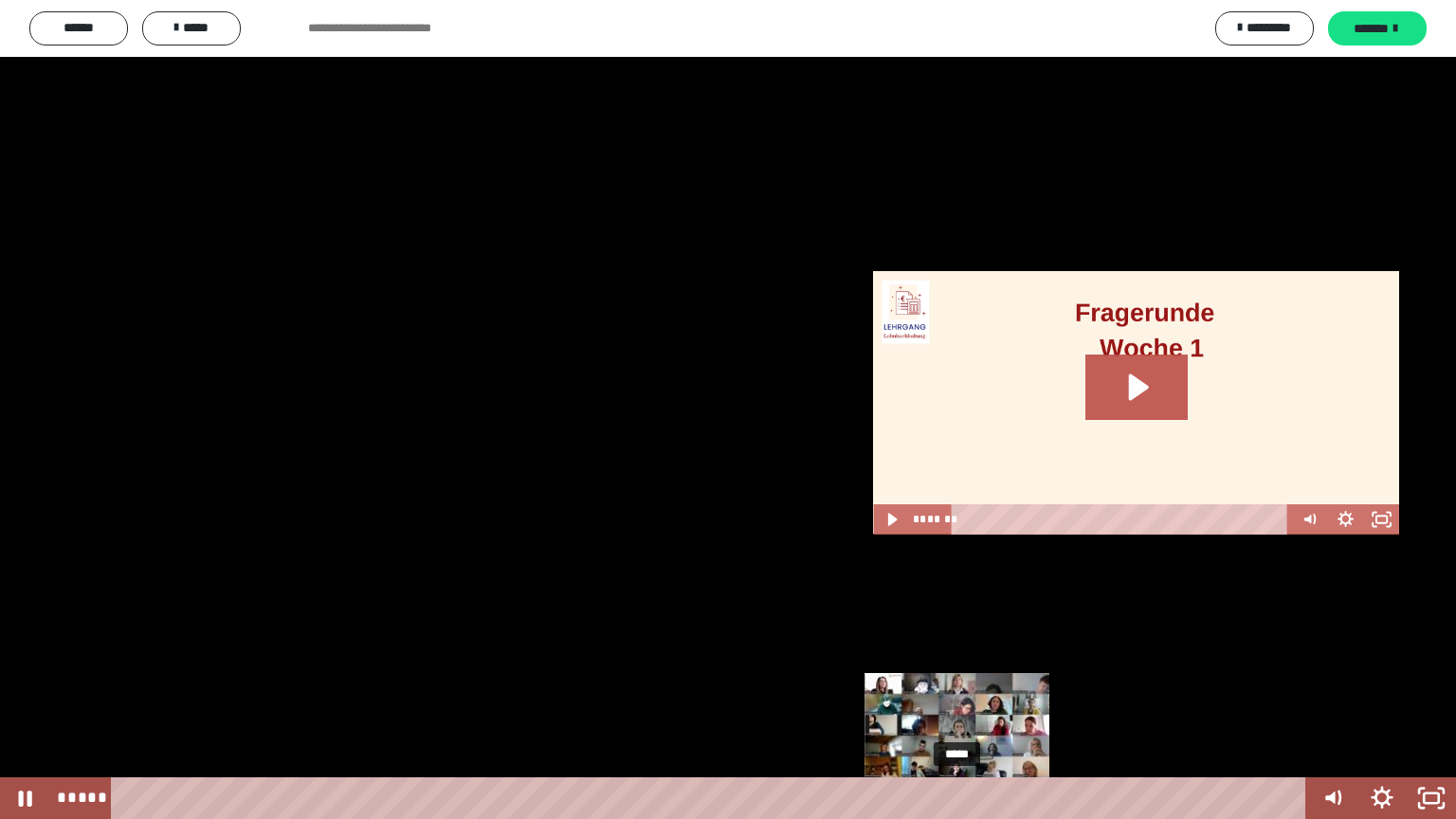 click on "*****" at bounding box center (712, 798) 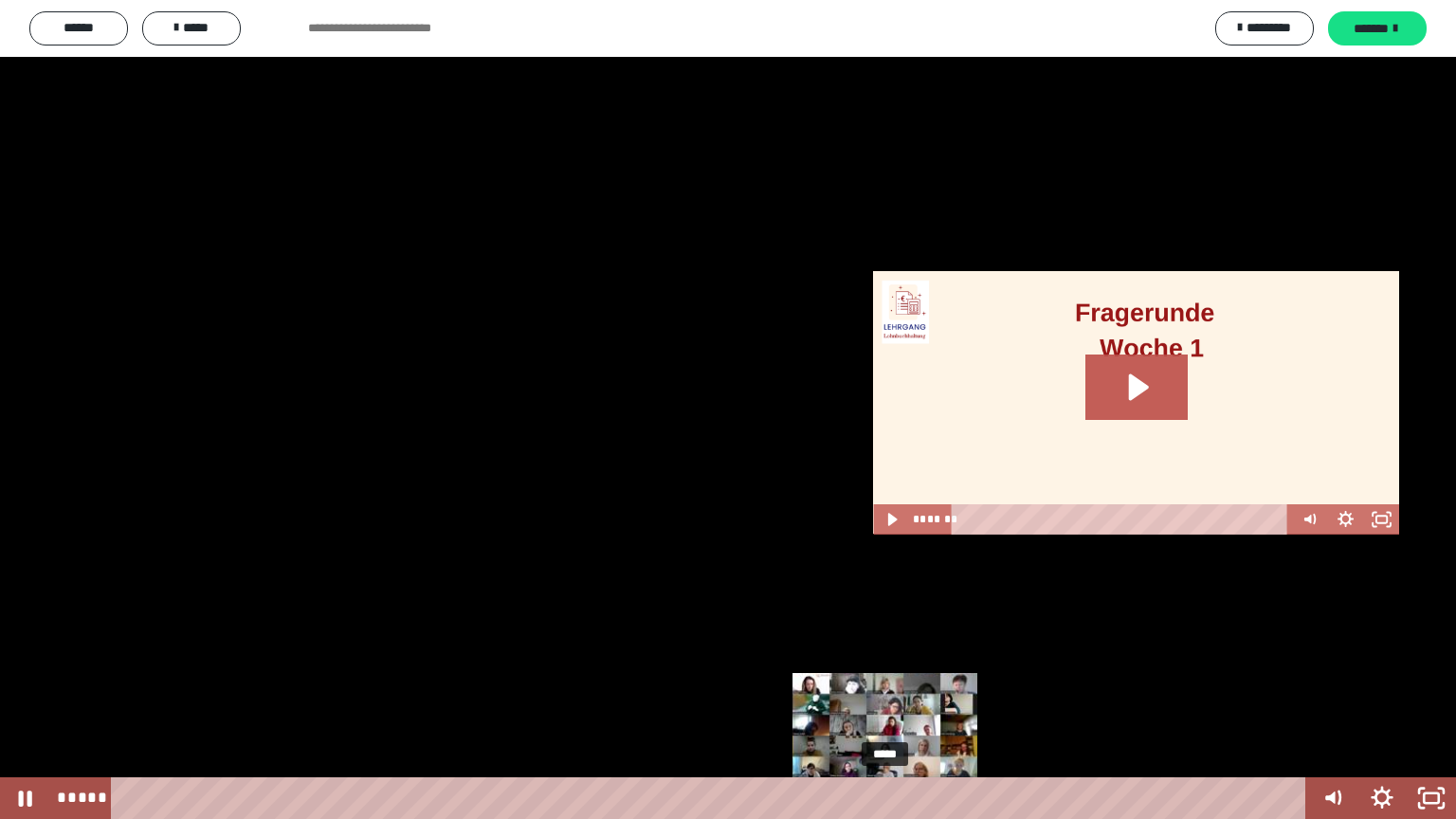 click on "*****" at bounding box center [712, 798] 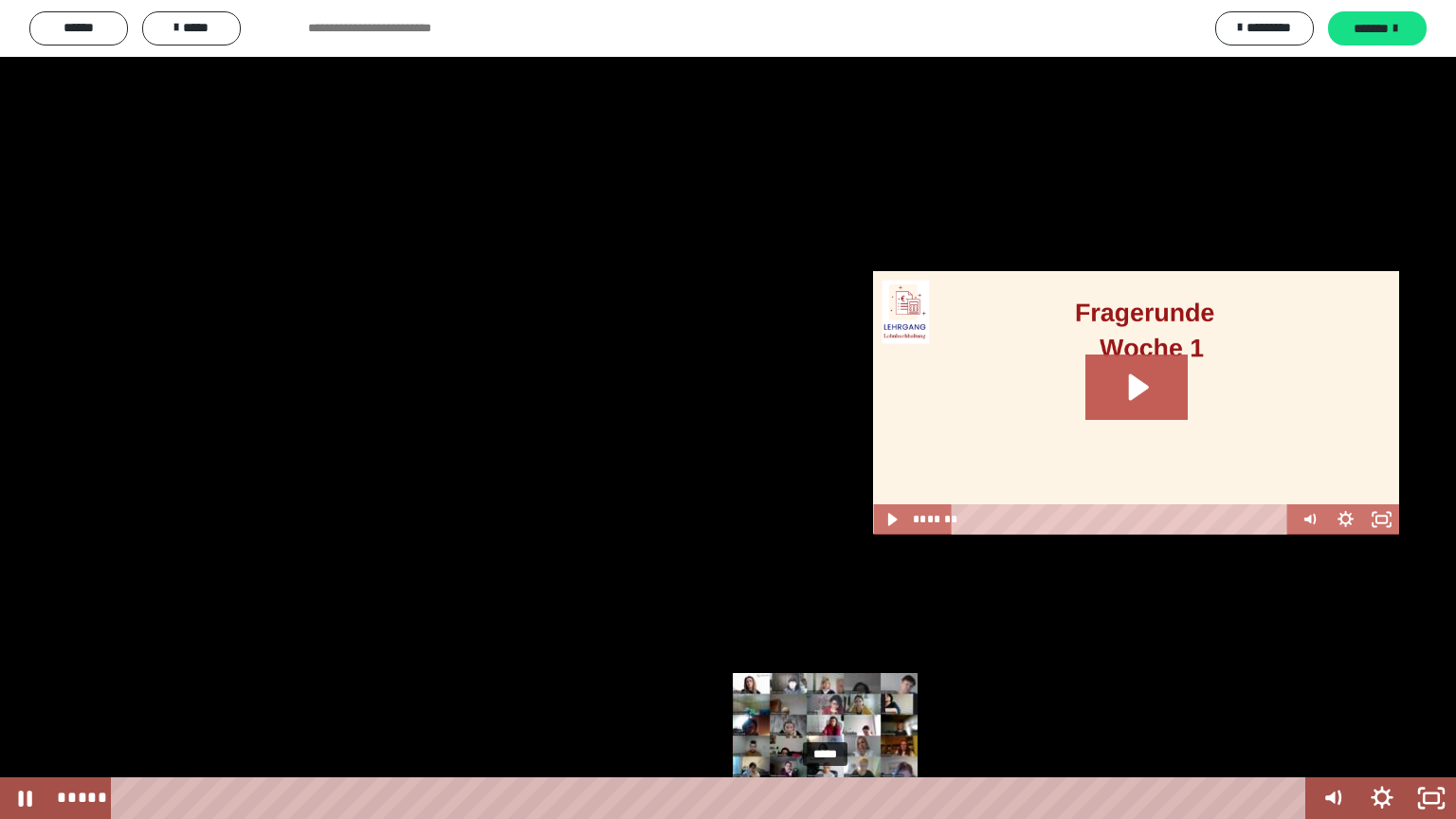 click on "*****" at bounding box center [712, 798] 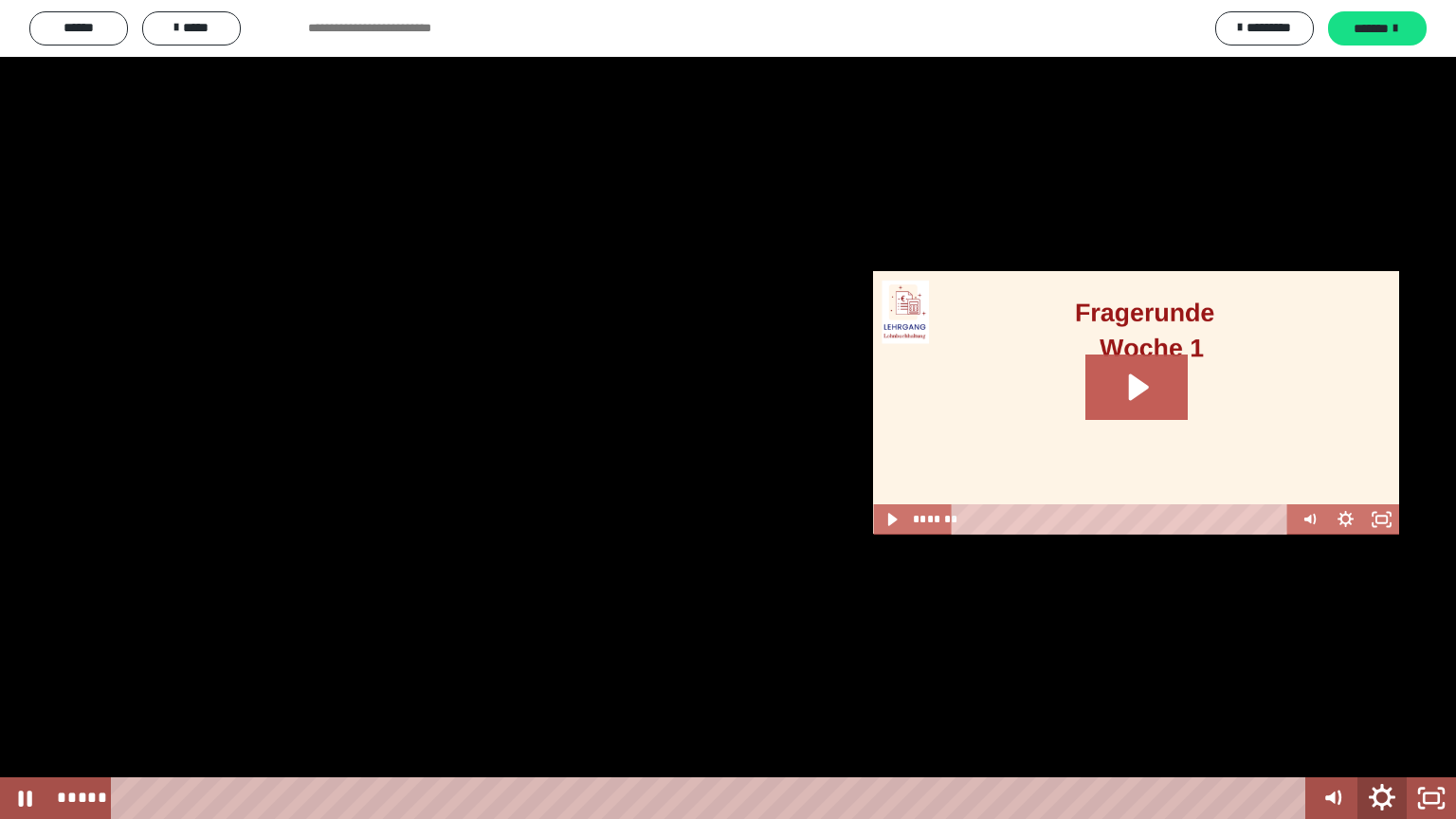 click 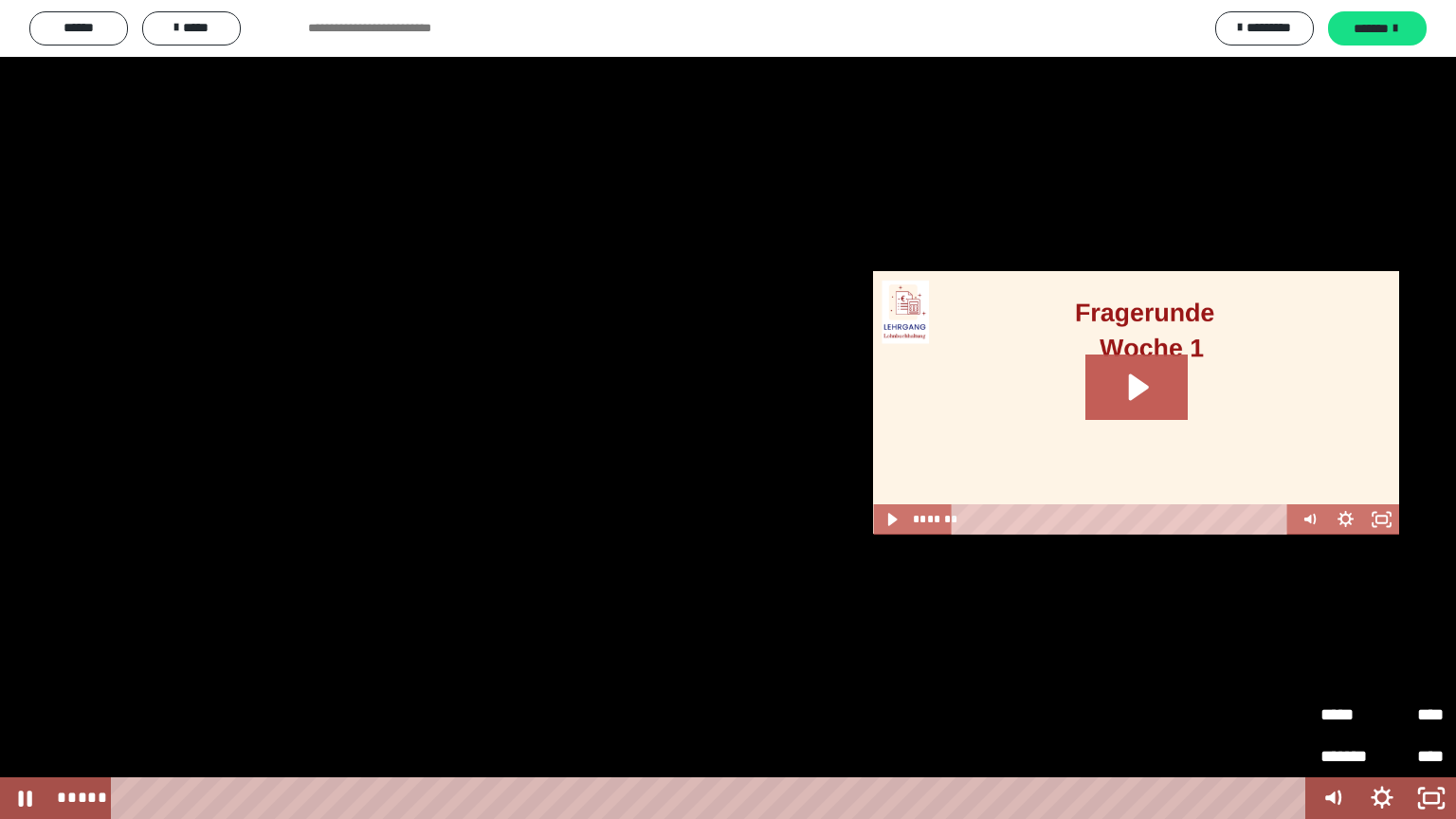 click on "*****" at bounding box center (1351, 715) 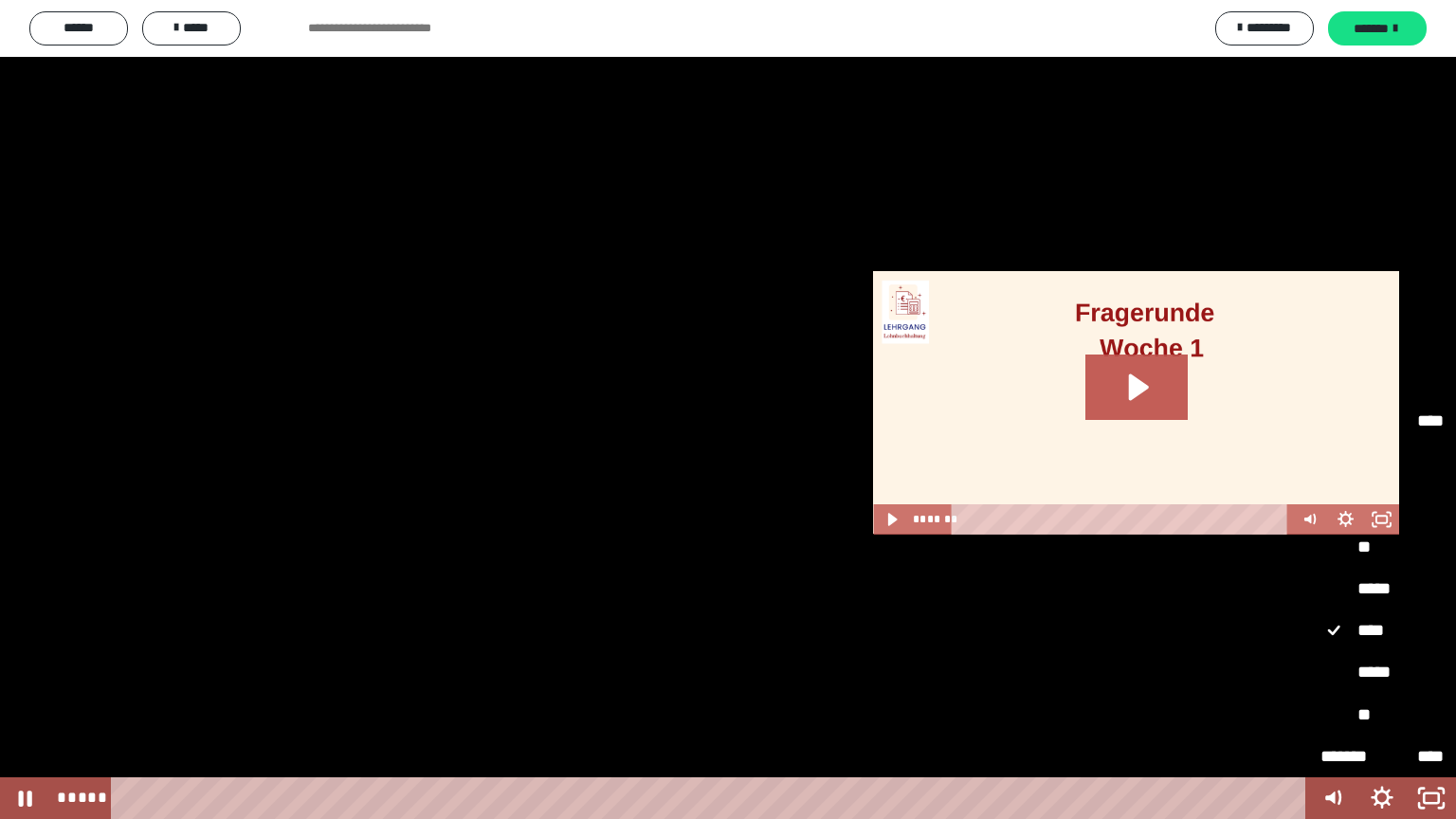 click on "*****" at bounding box center (1382, 590) 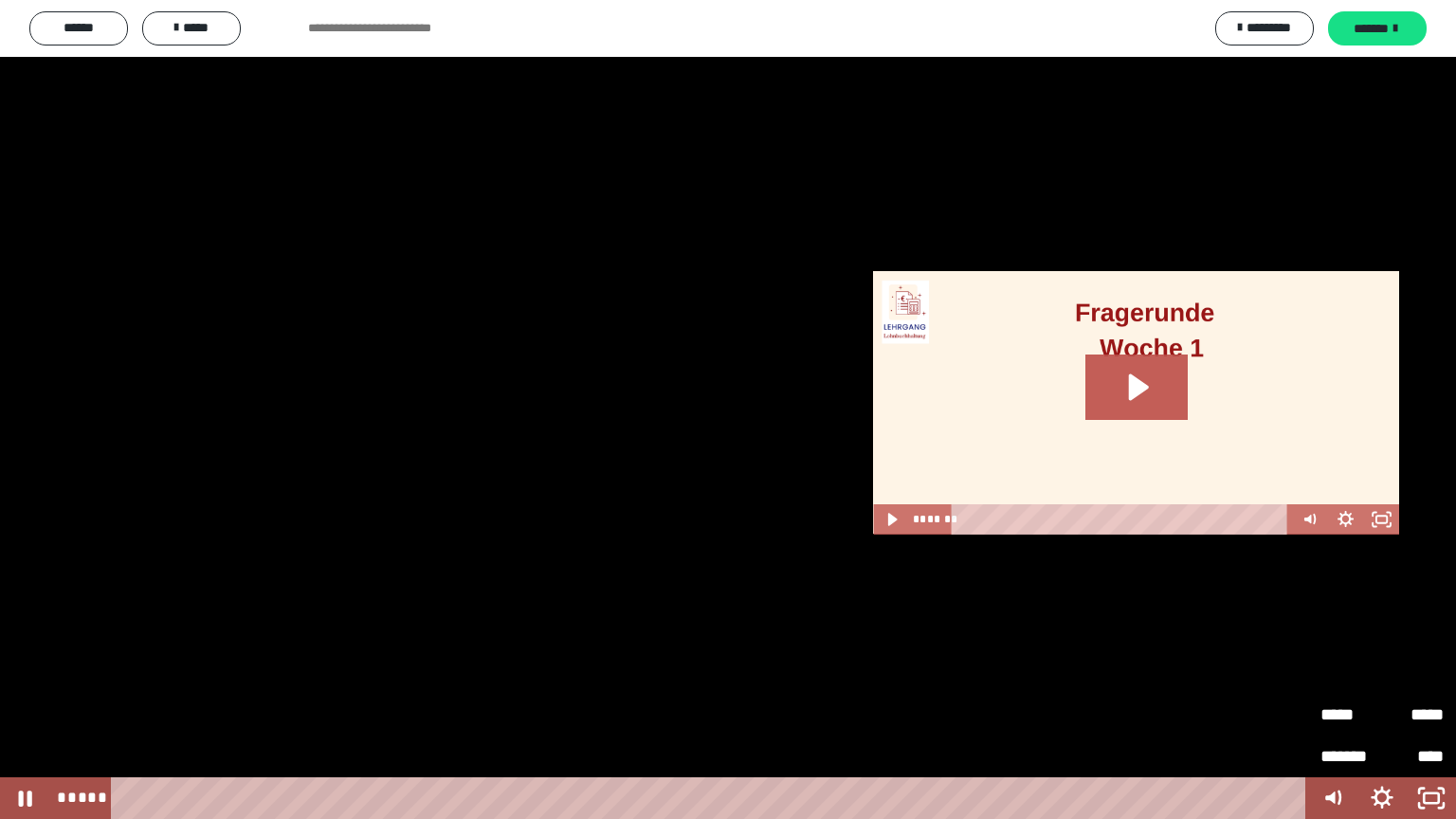 click on "*****" at bounding box center (1412, 715) 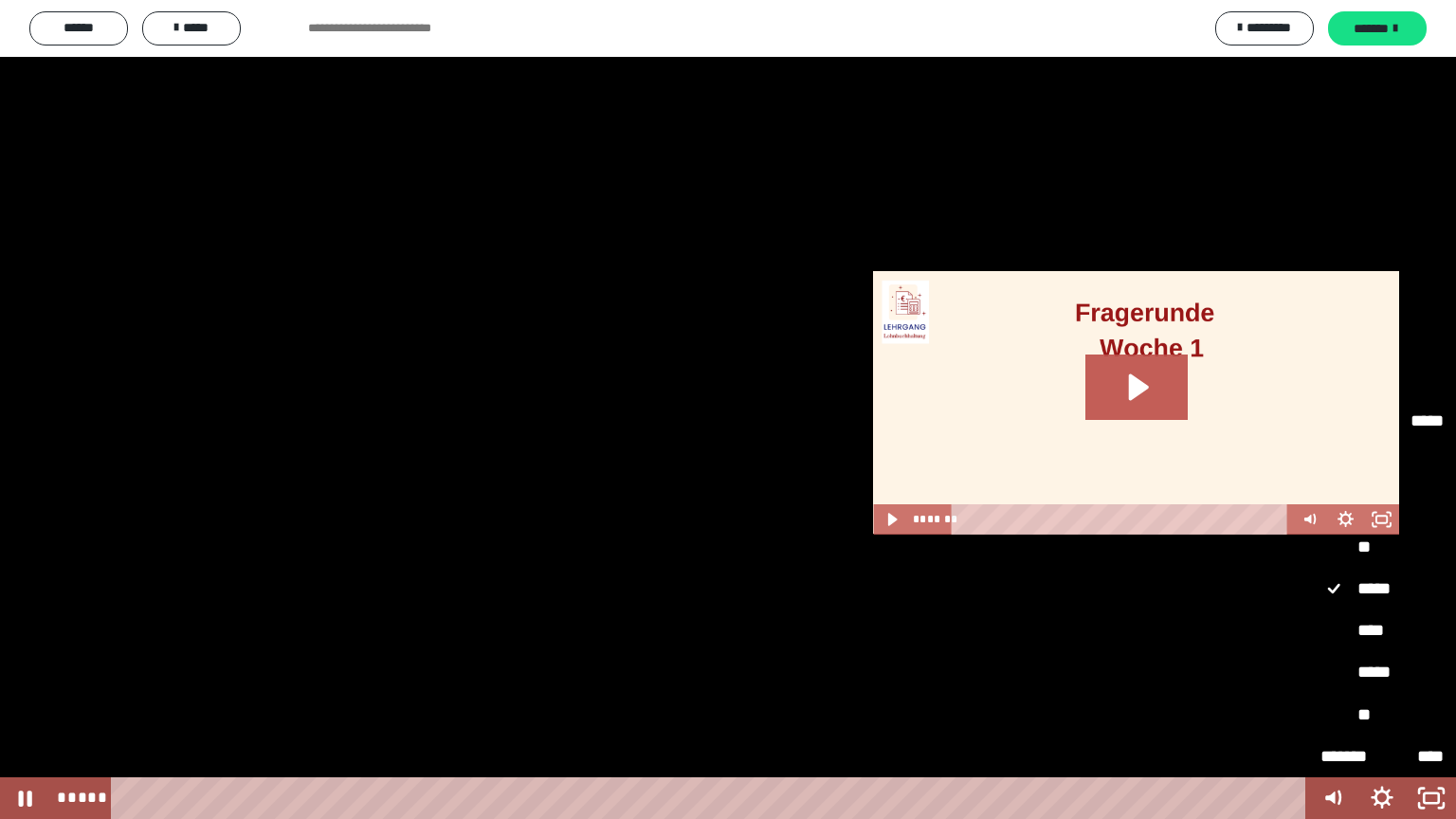click on "****" at bounding box center [1382, 631] 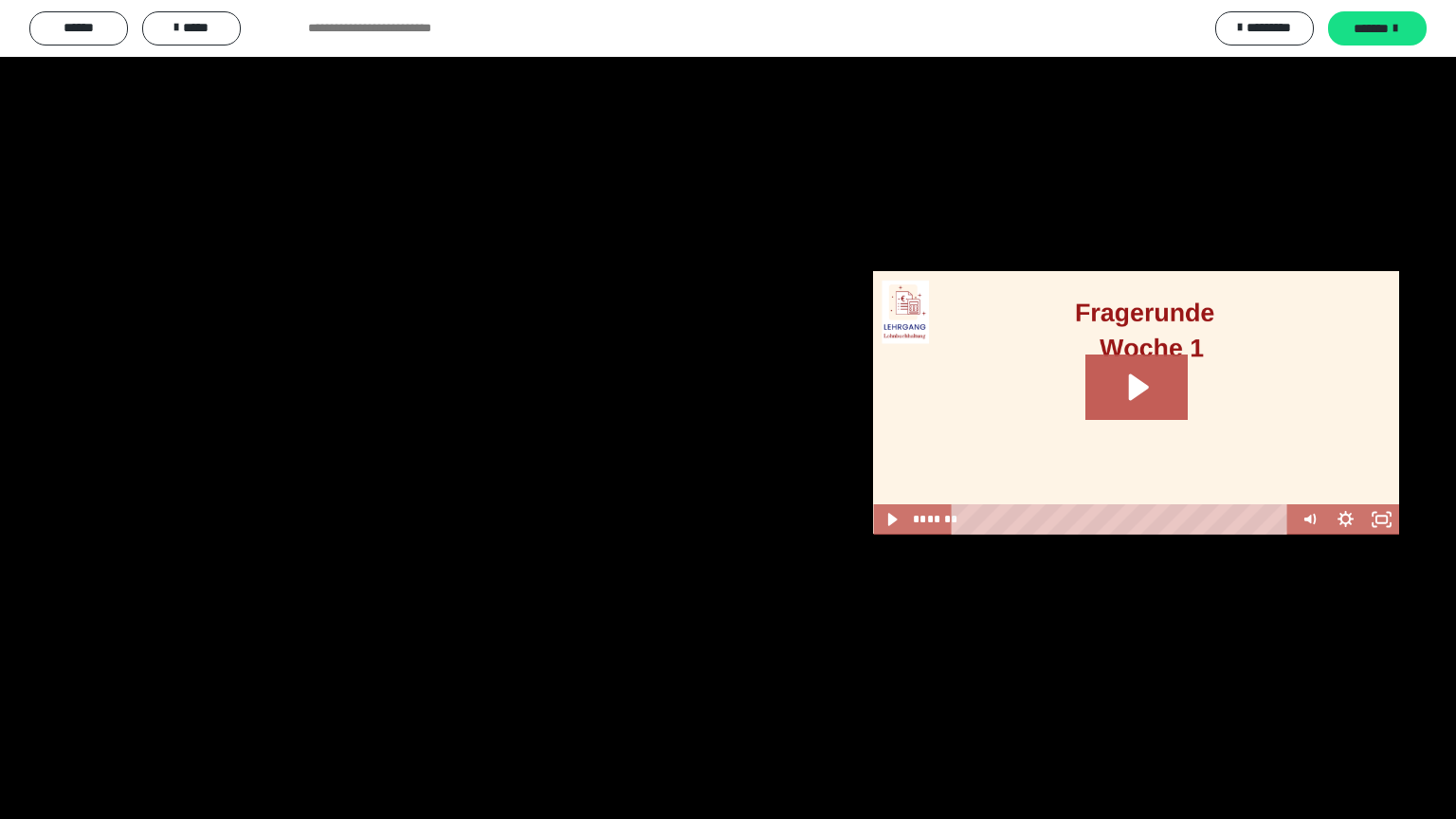 click at bounding box center [728, 410] 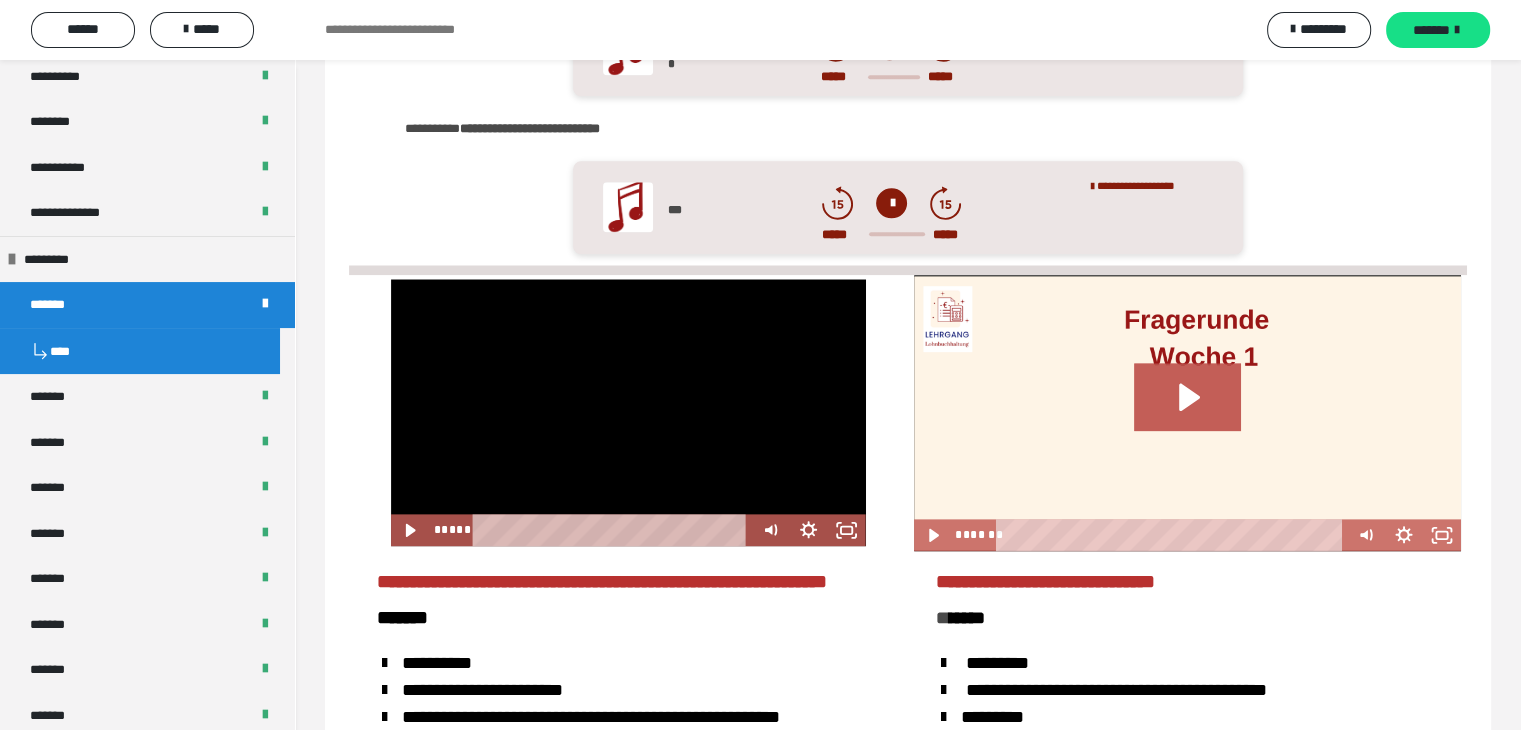 click at bounding box center (628, 412) 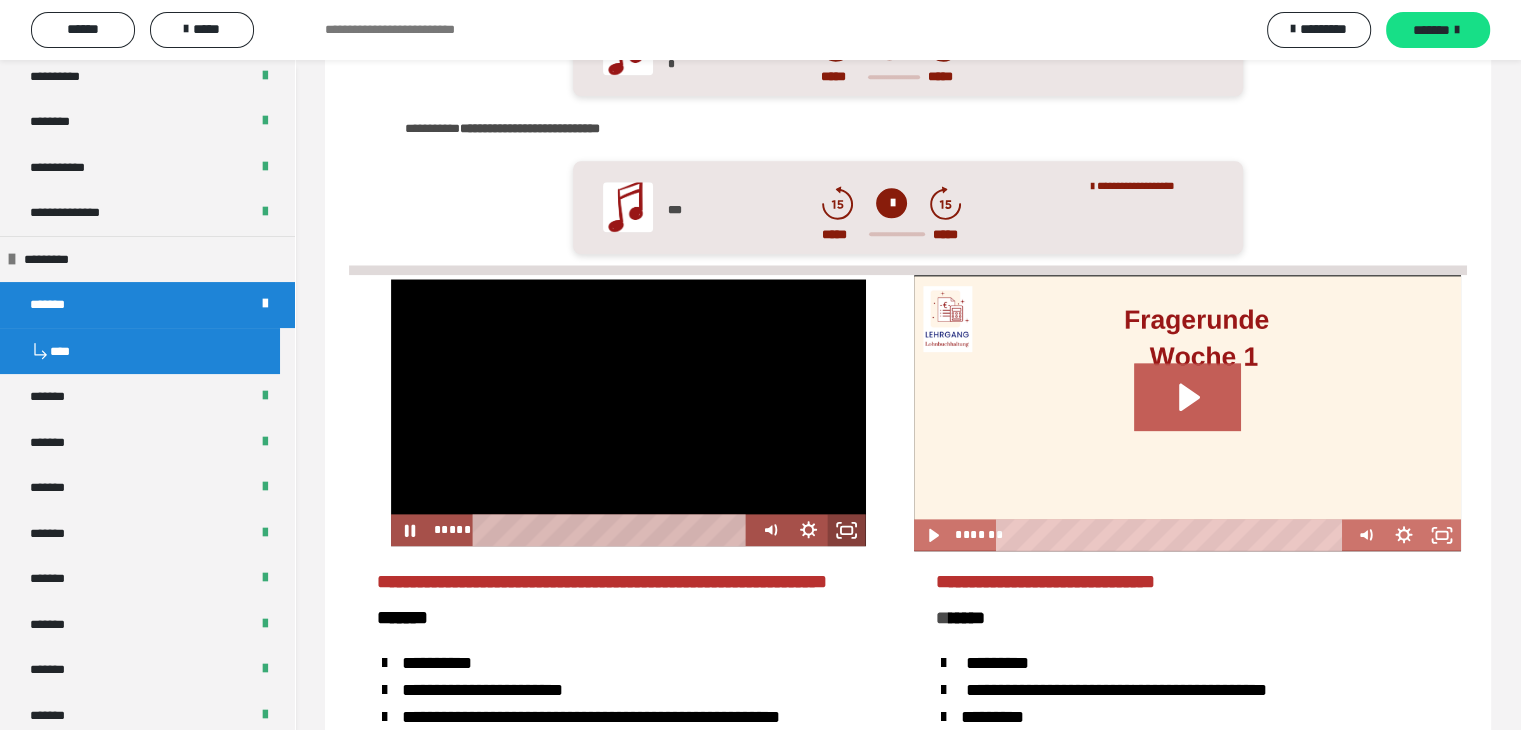 click 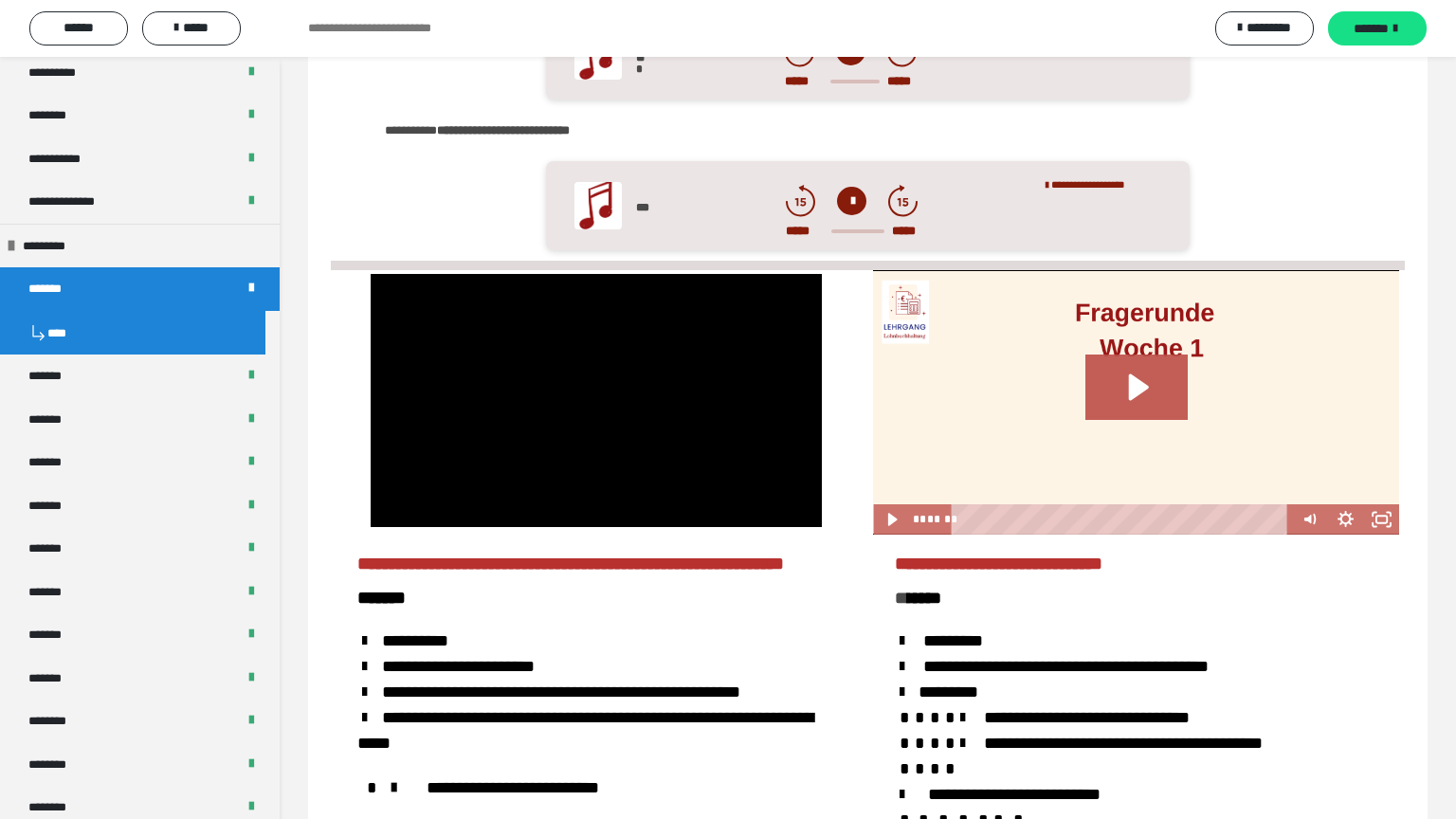 type 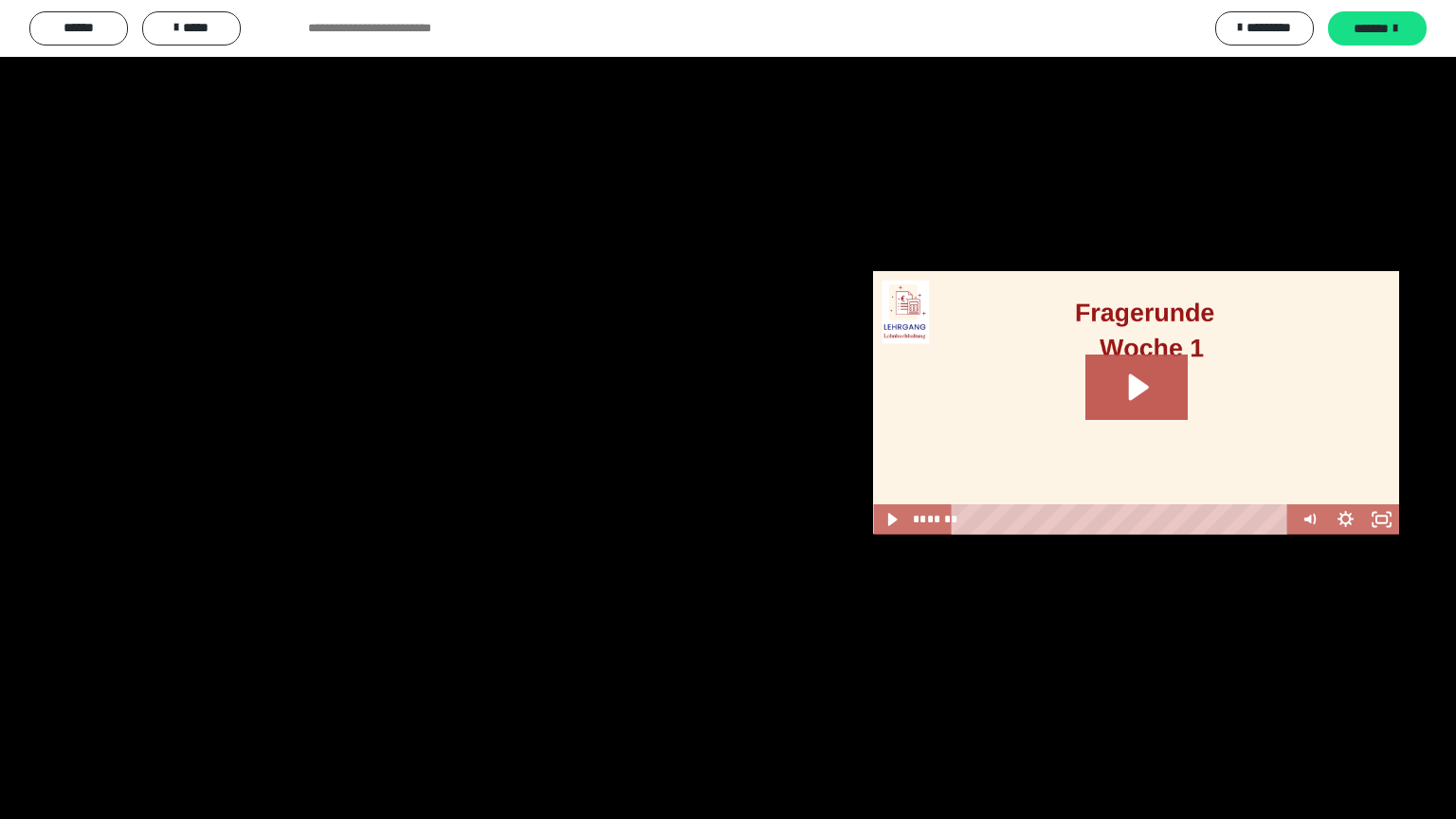 click at bounding box center (1431, 798) 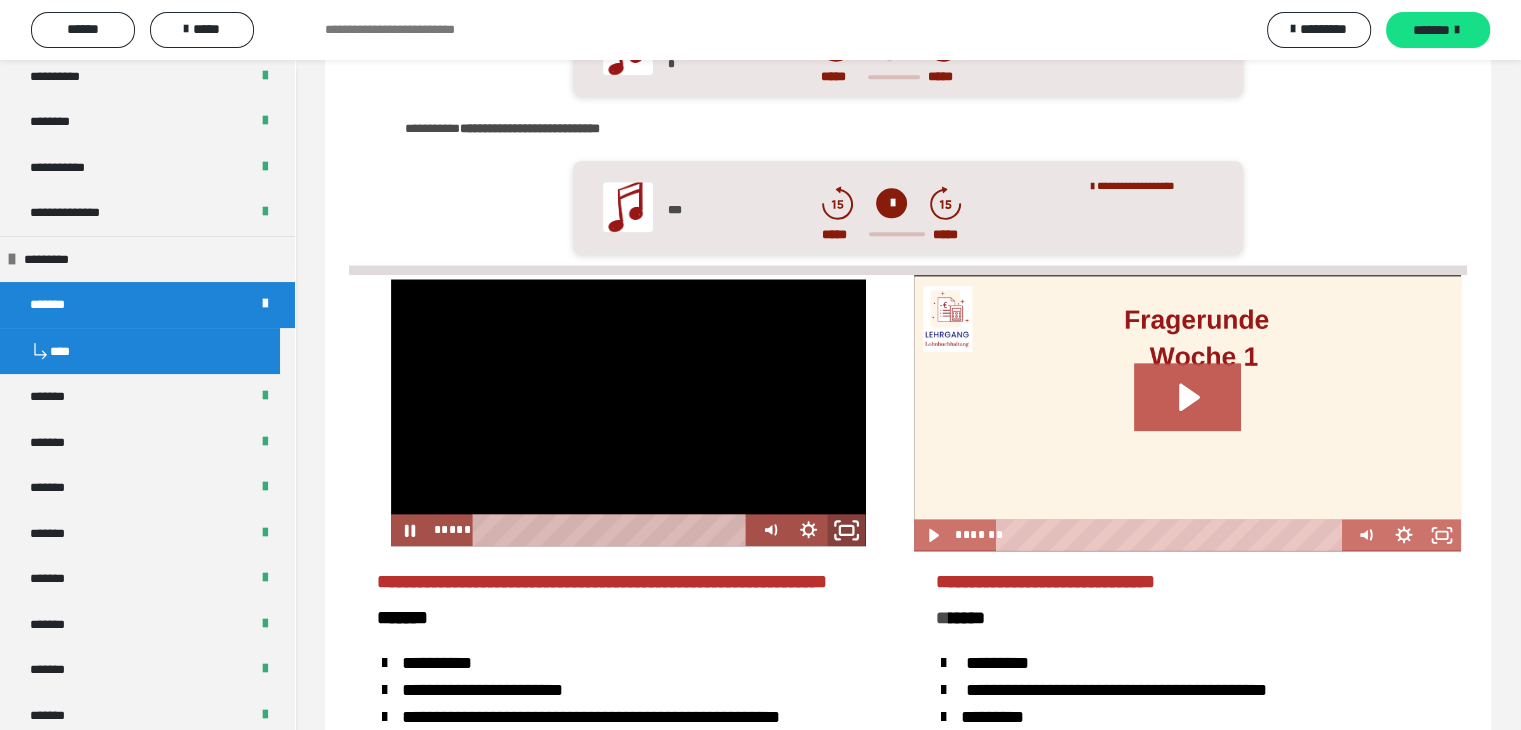 click 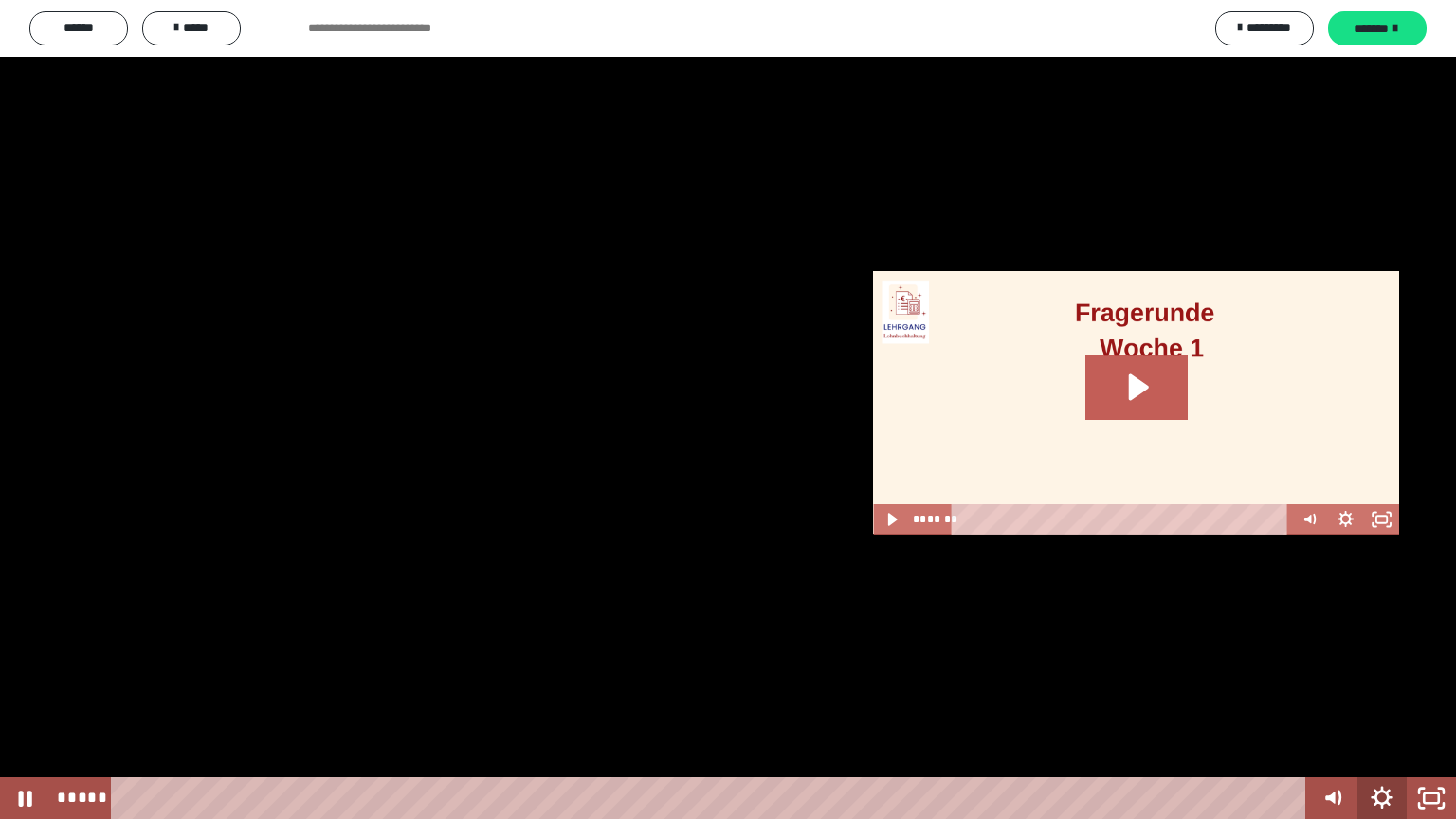 click 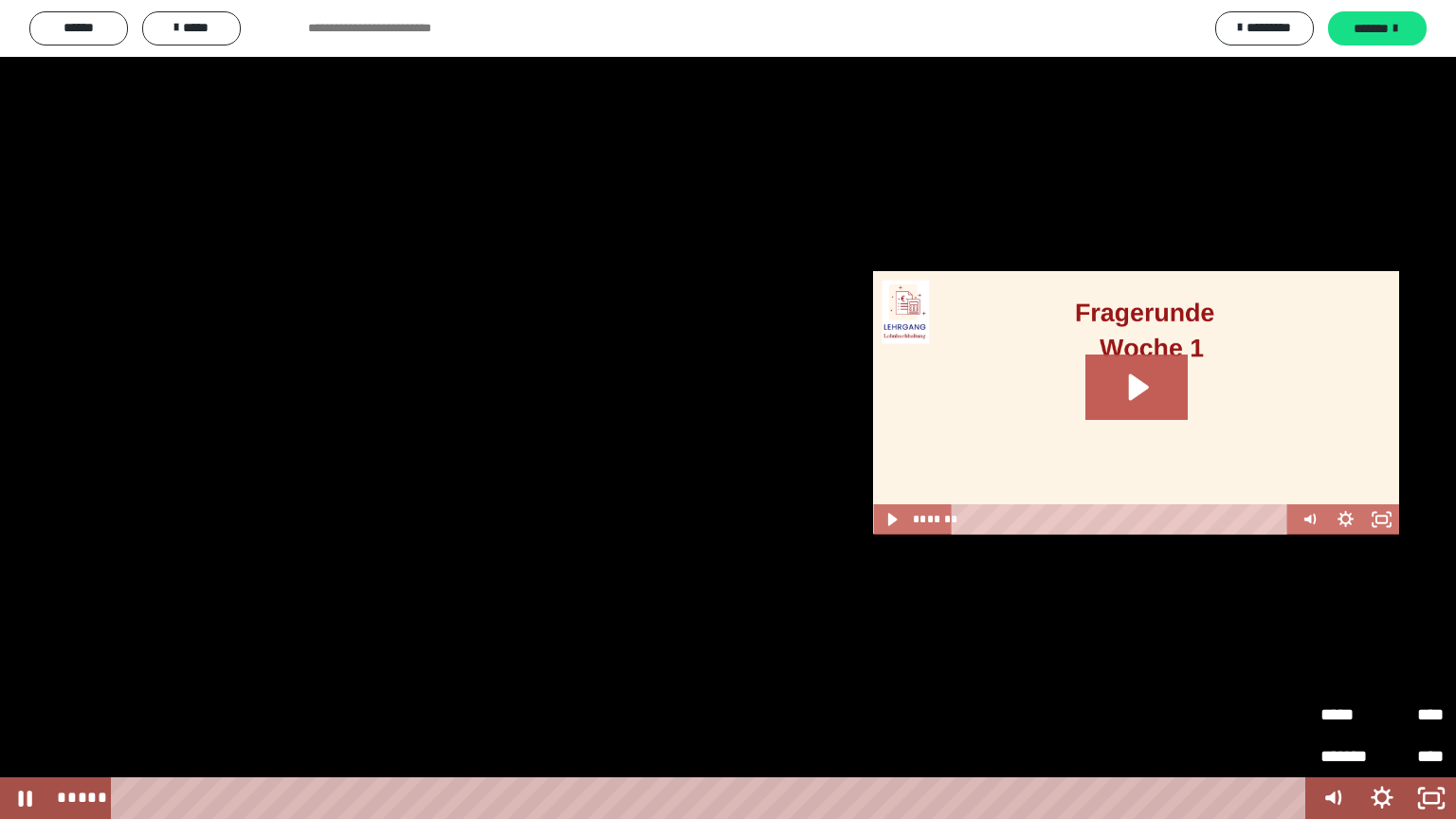 click on "*****" at bounding box center (1351, 715) 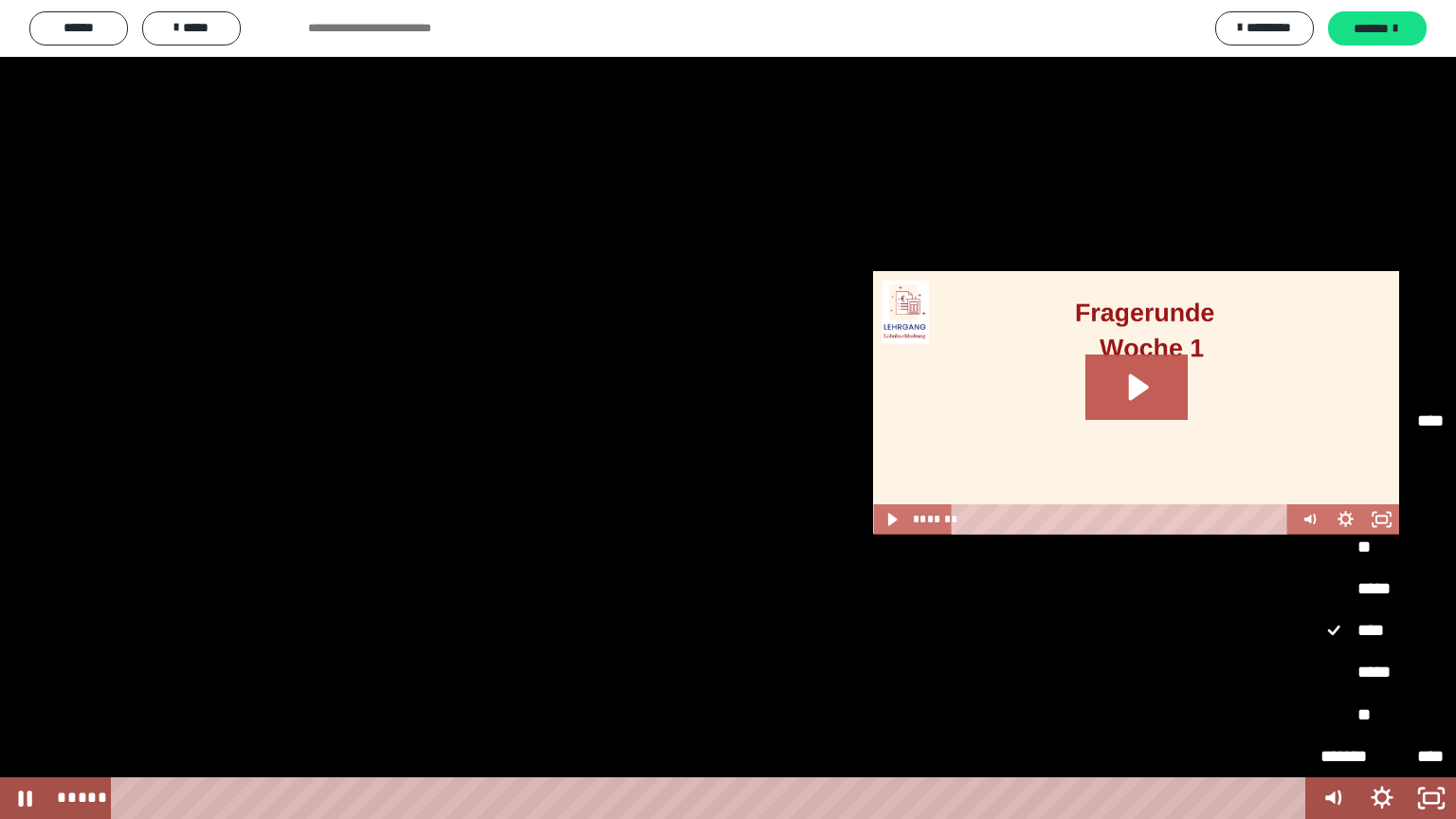 click on "*****" at bounding box center [1382, 590] 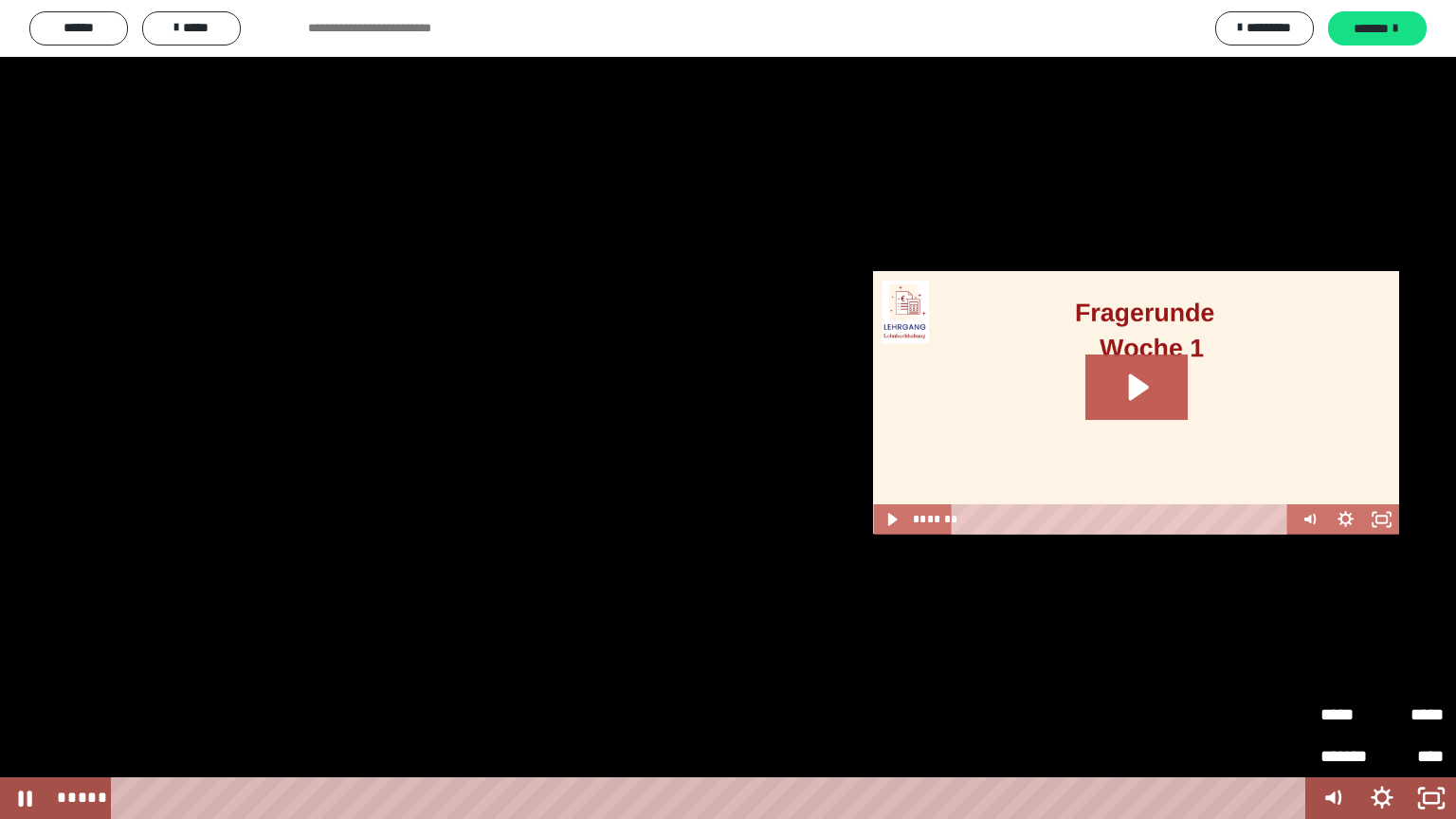 click on "*****" at bounding box center (1351, 715) 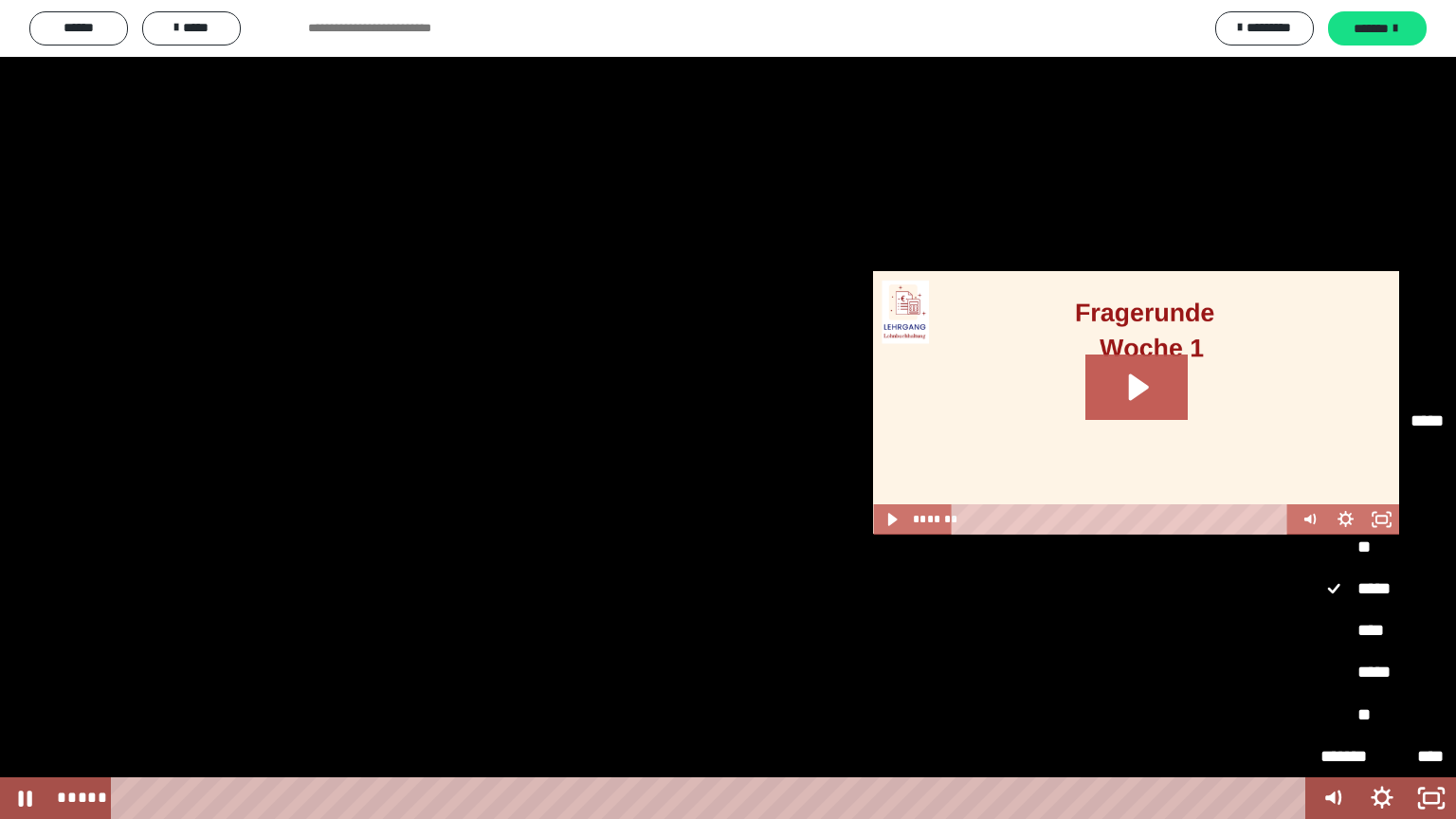 click on "**" at bounding box center (1382, 548) 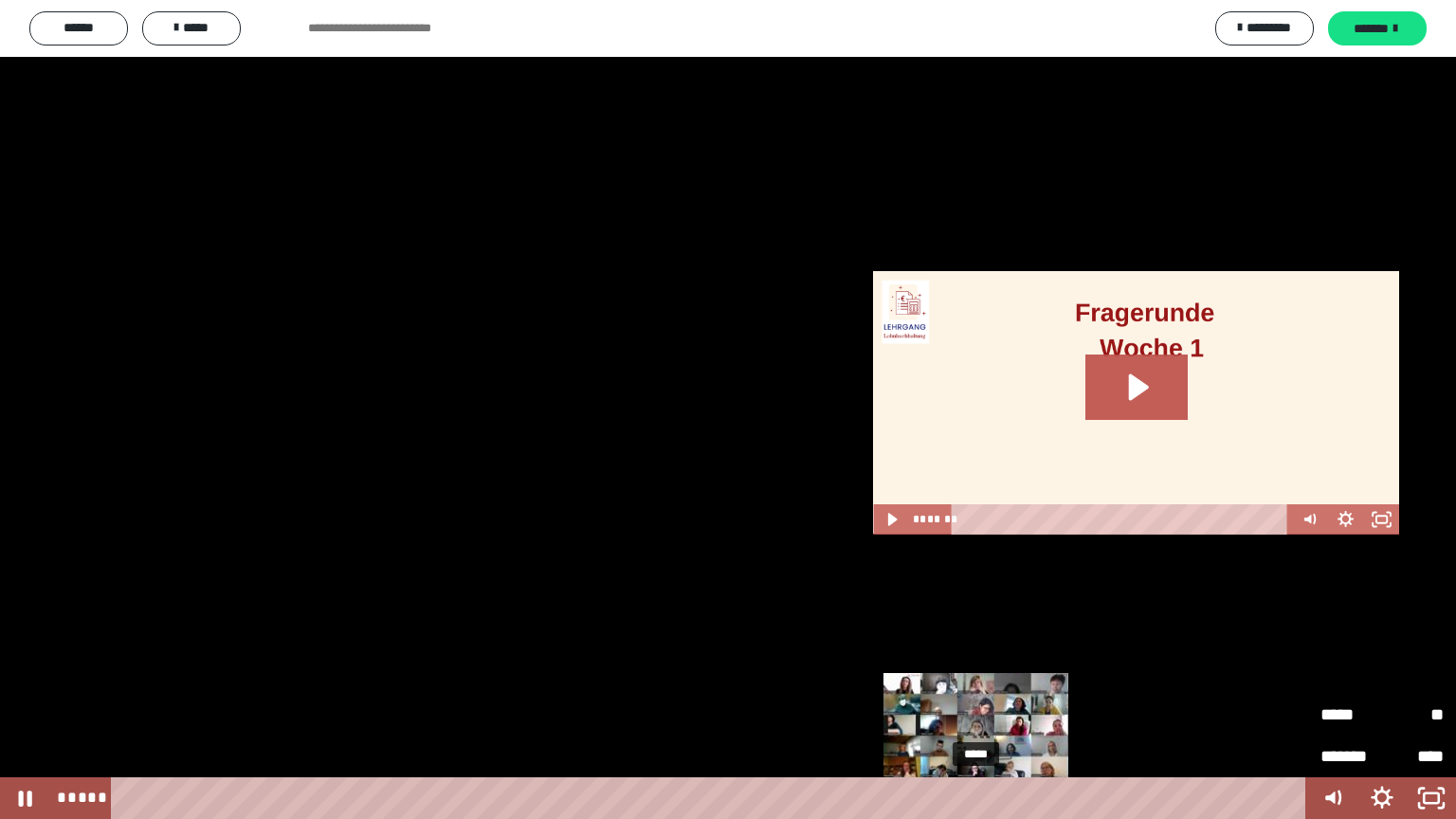 click on "*****" at bounding box center [712, 798] 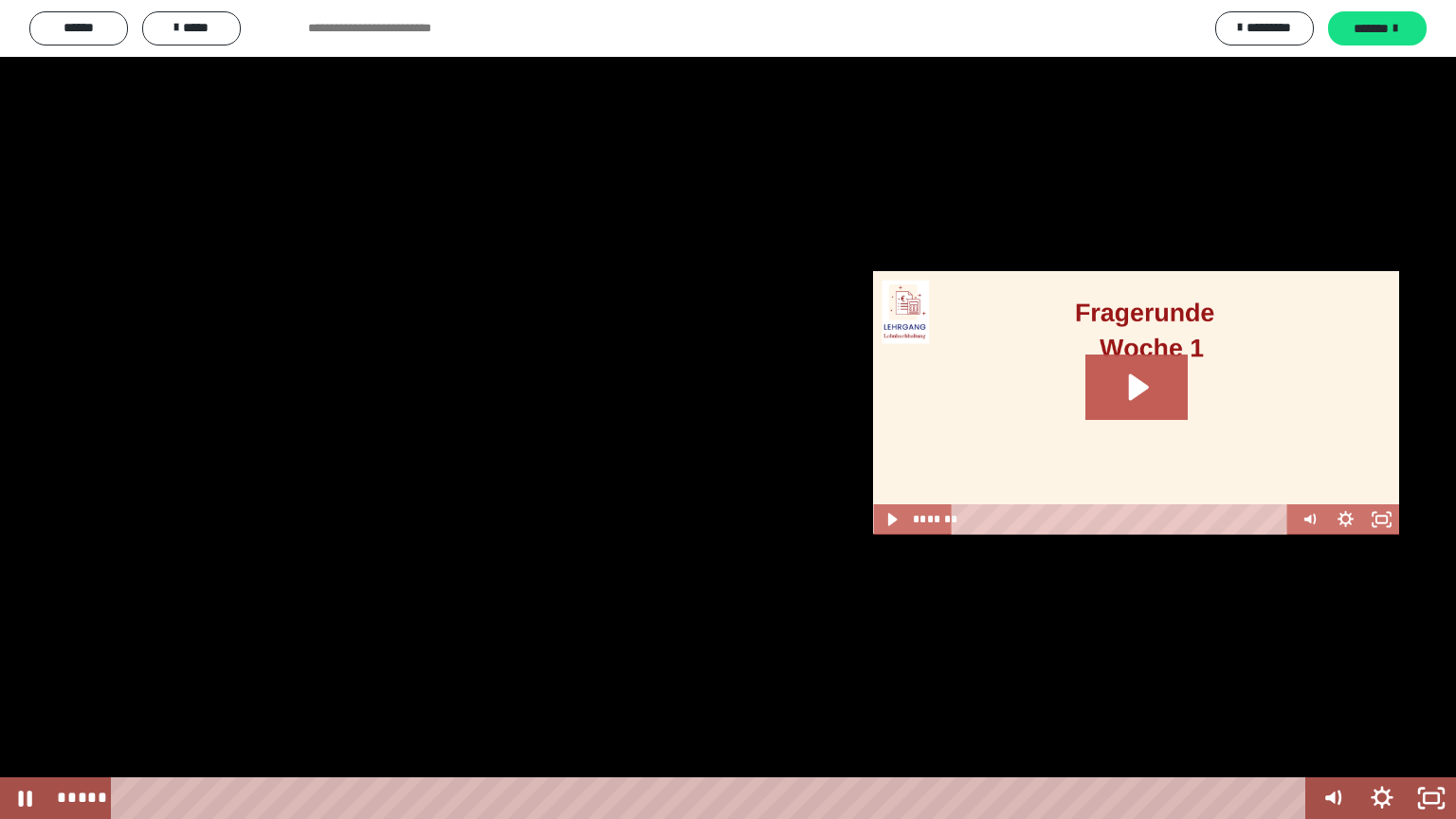 click at bounding box center (728, 410) 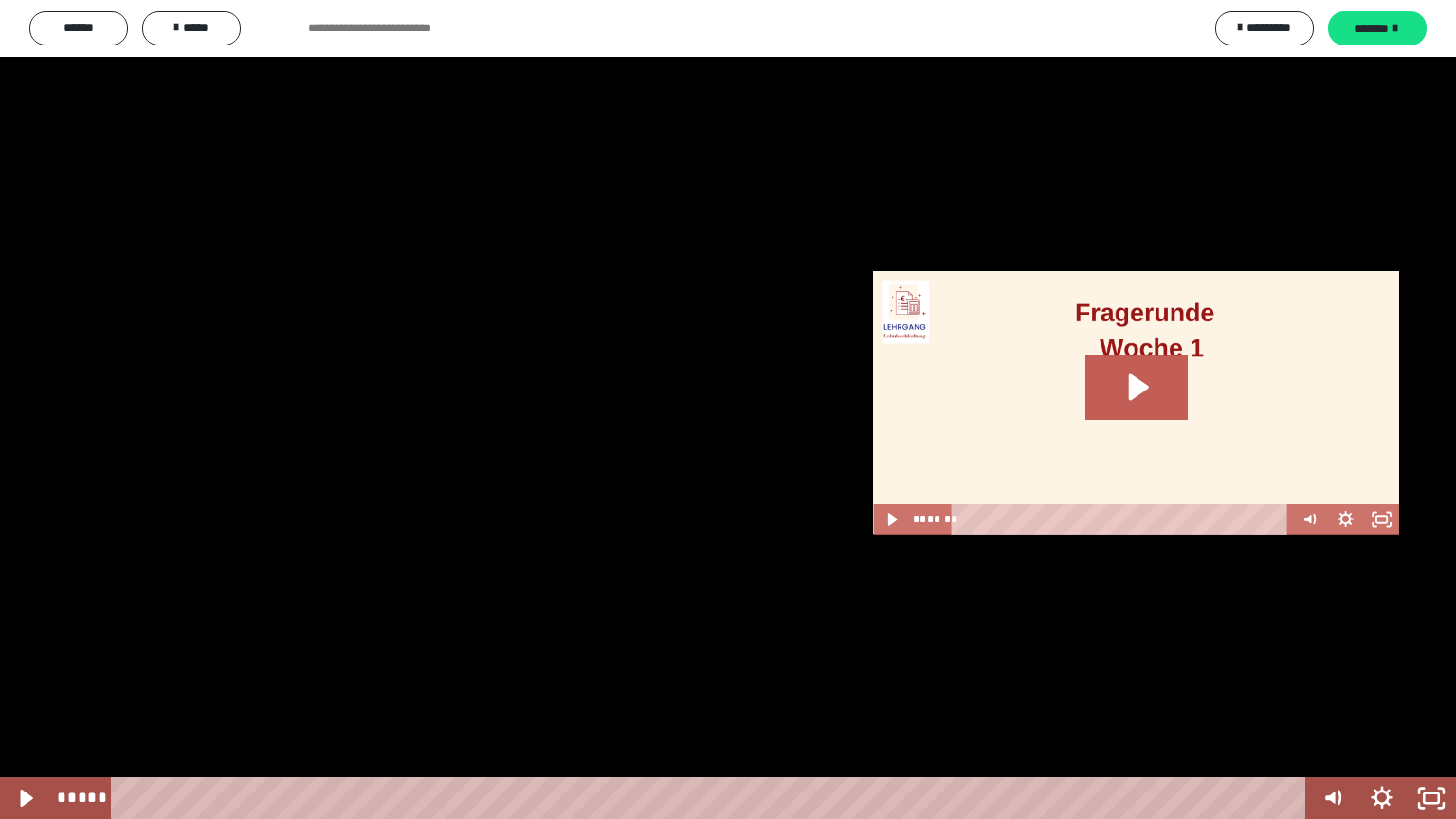 click at bounding box center (728, 410) 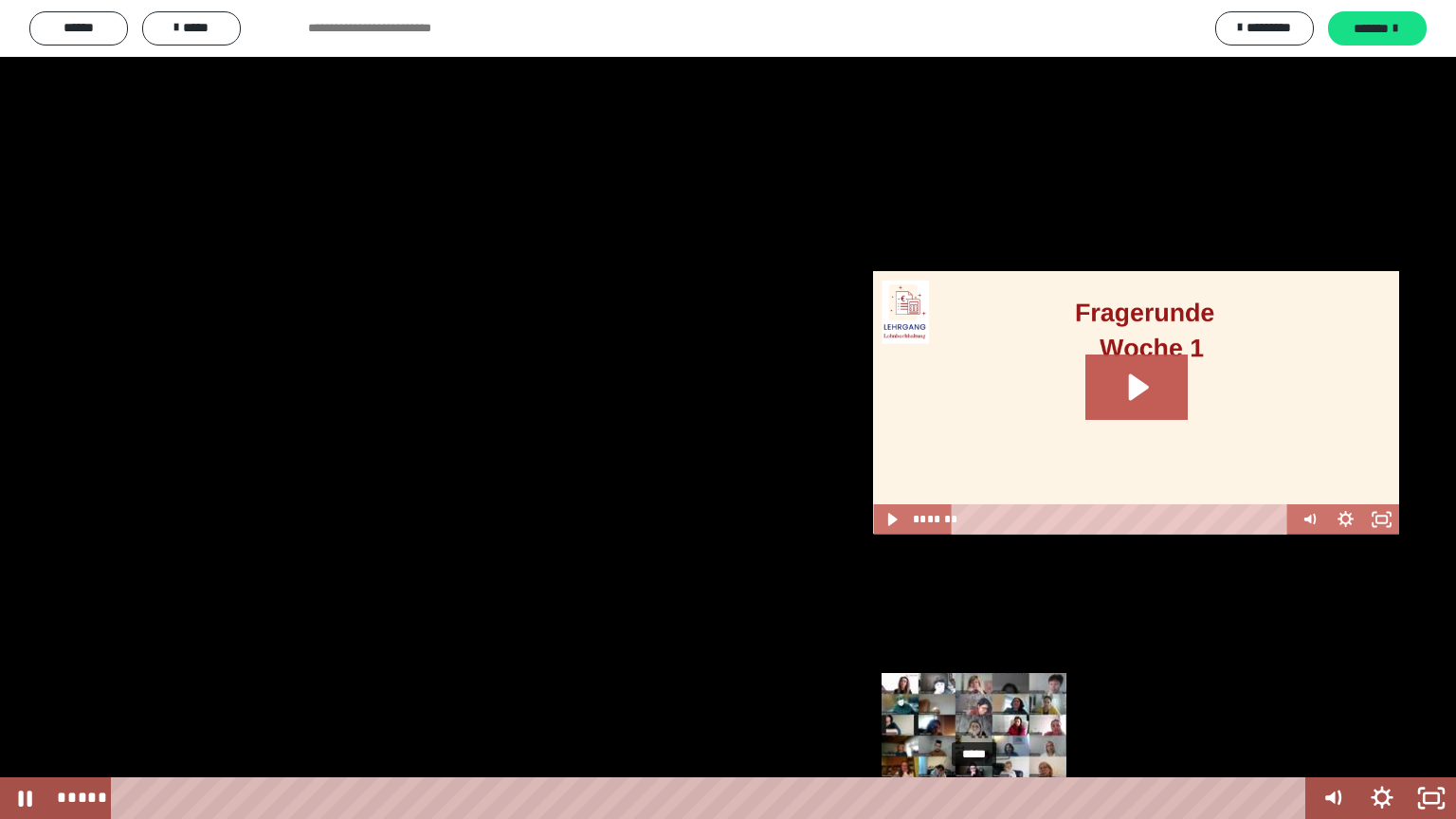 click on "*****" at bounding box center (712, 798) 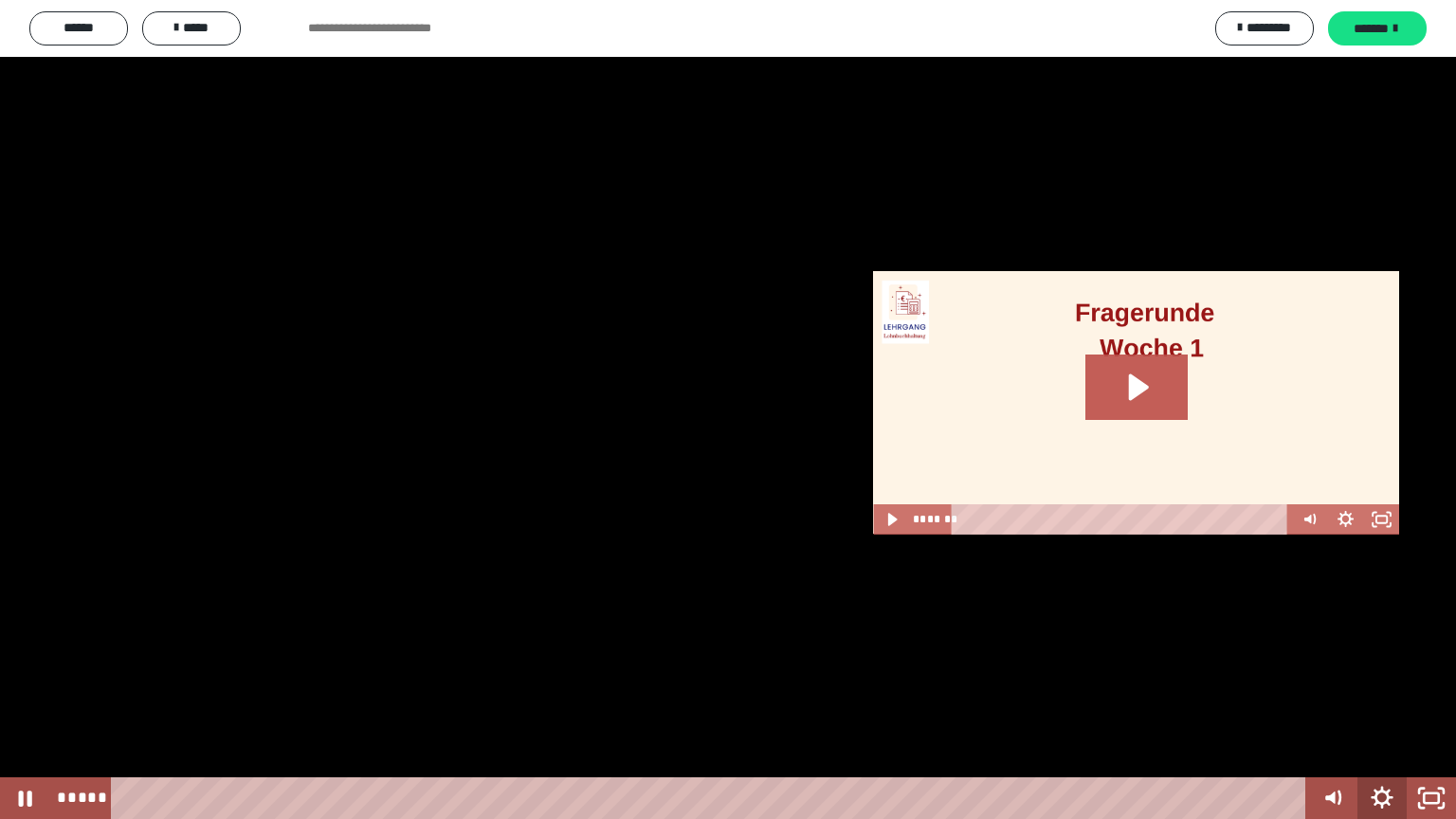 click 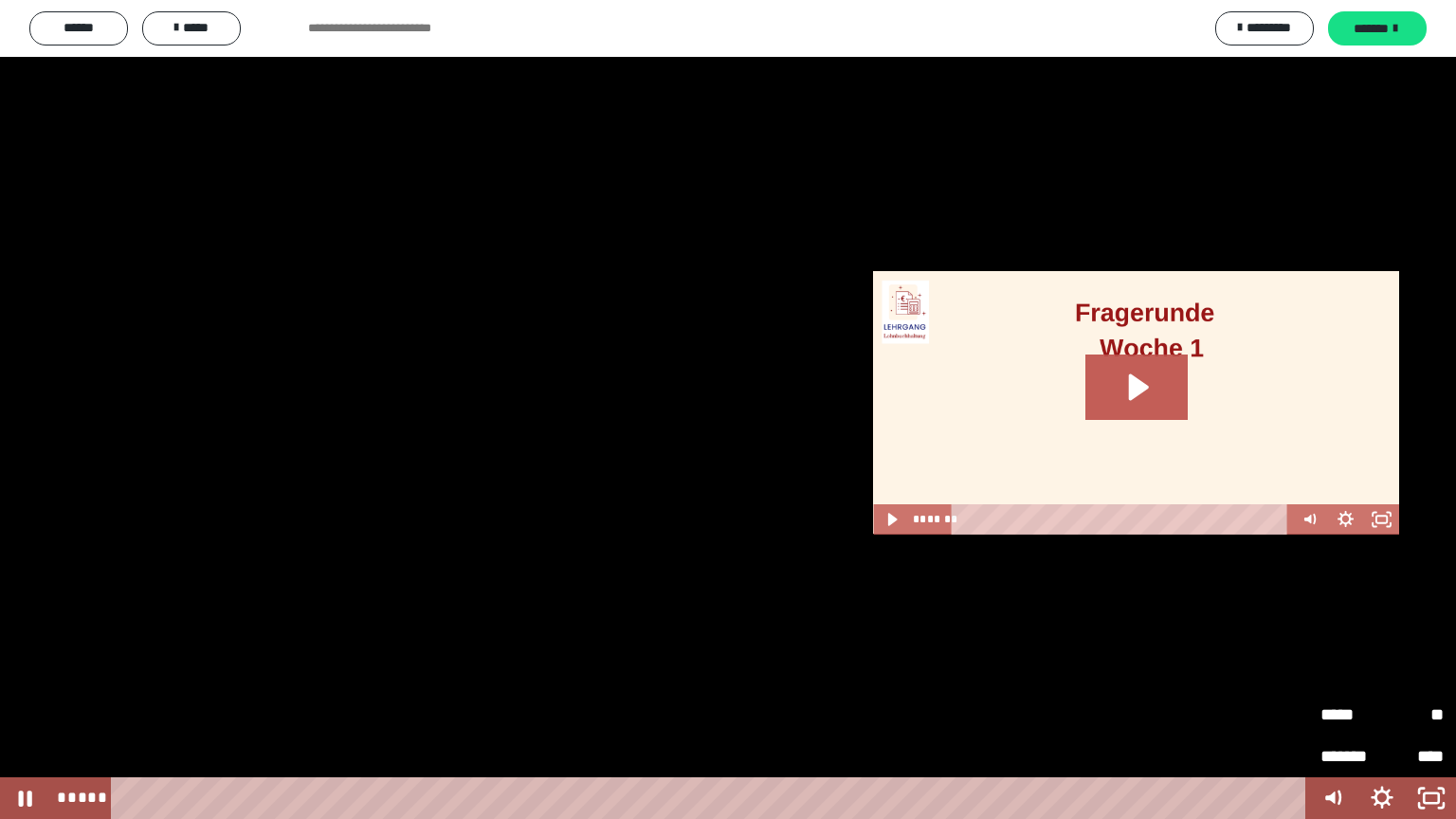 click on "**" at bounding box center [1412, 715] 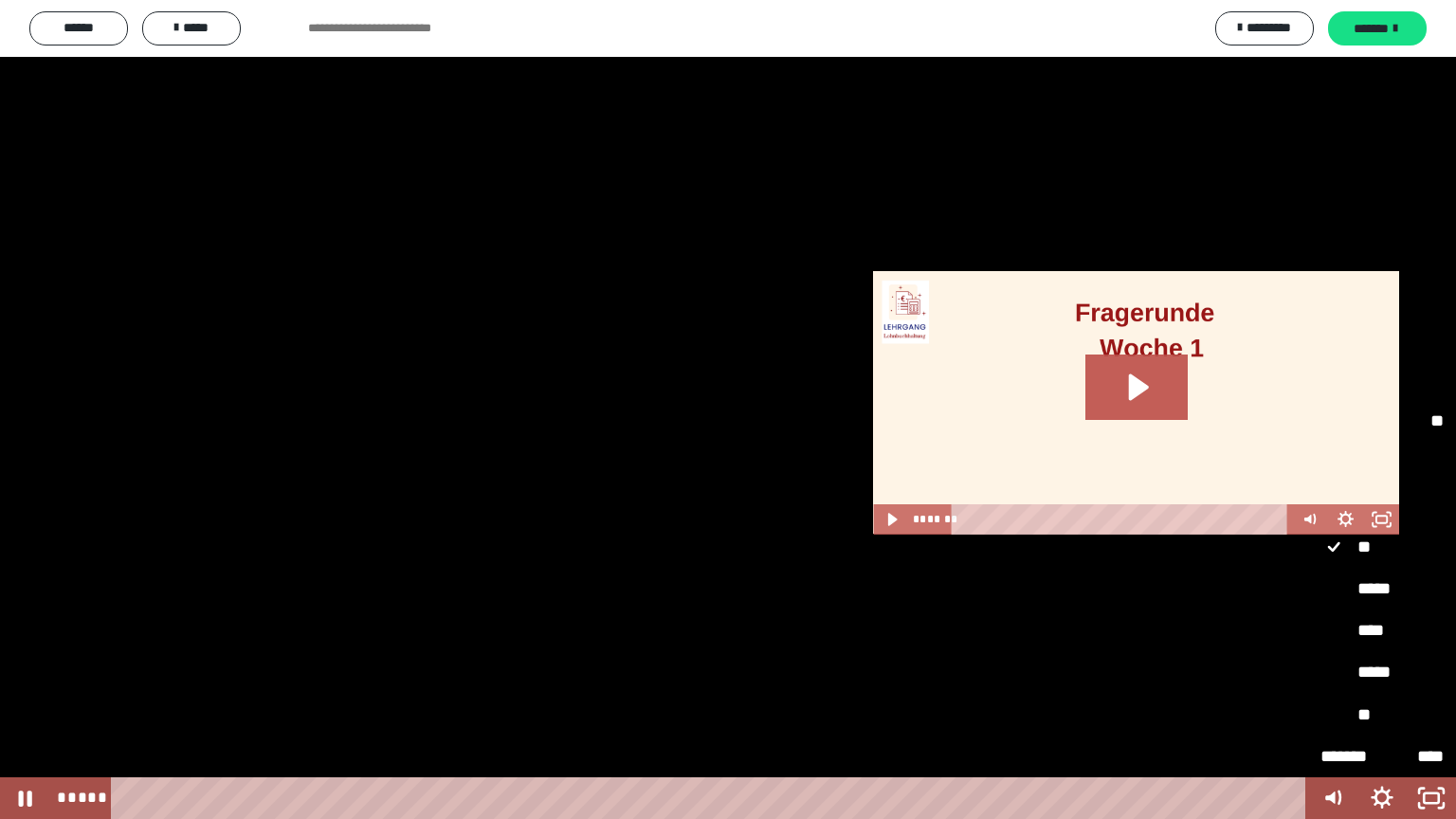 click on "****" at bounding box center [1382, 631] 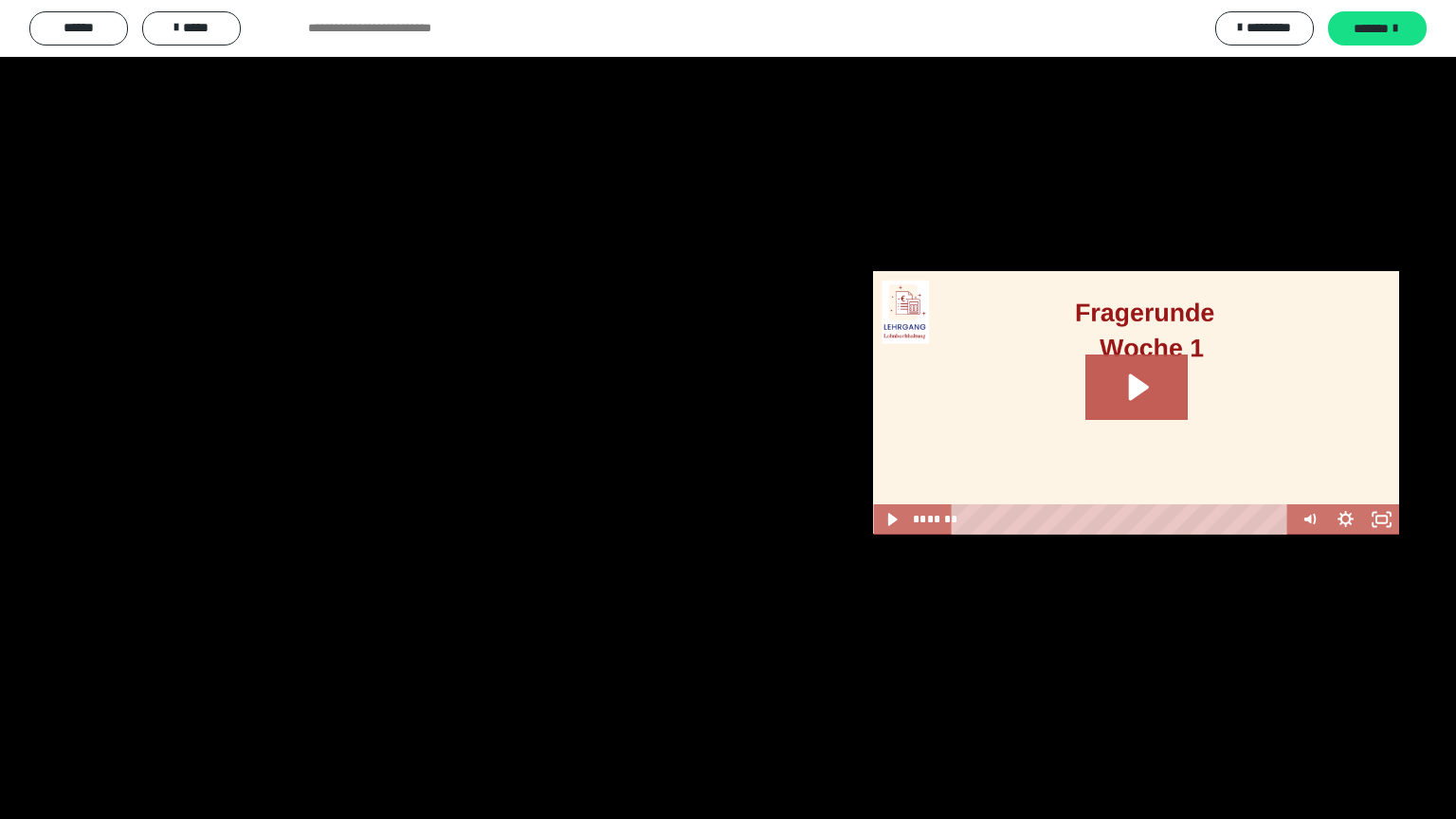 click at bounding box center (728, 410) 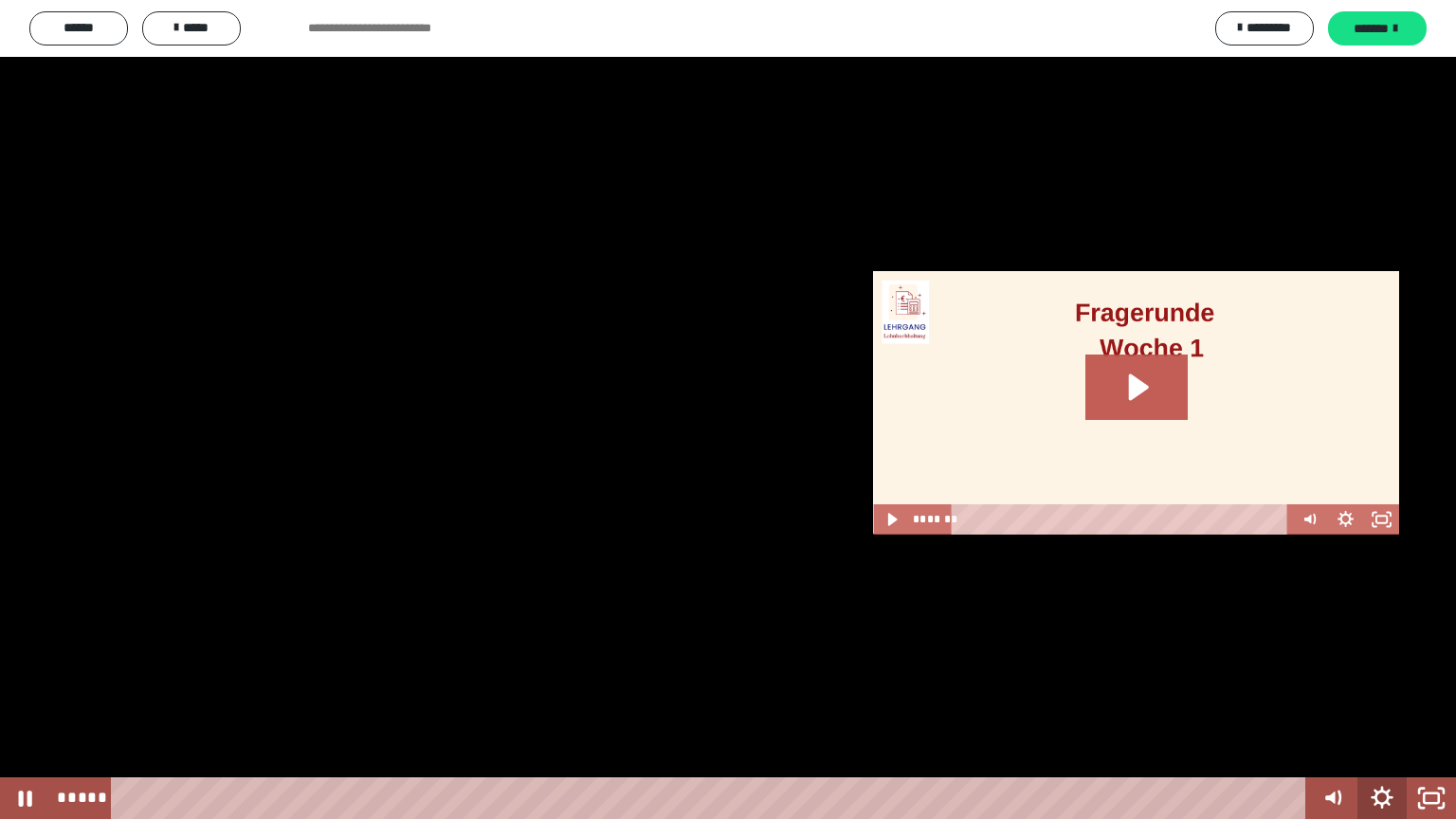 click 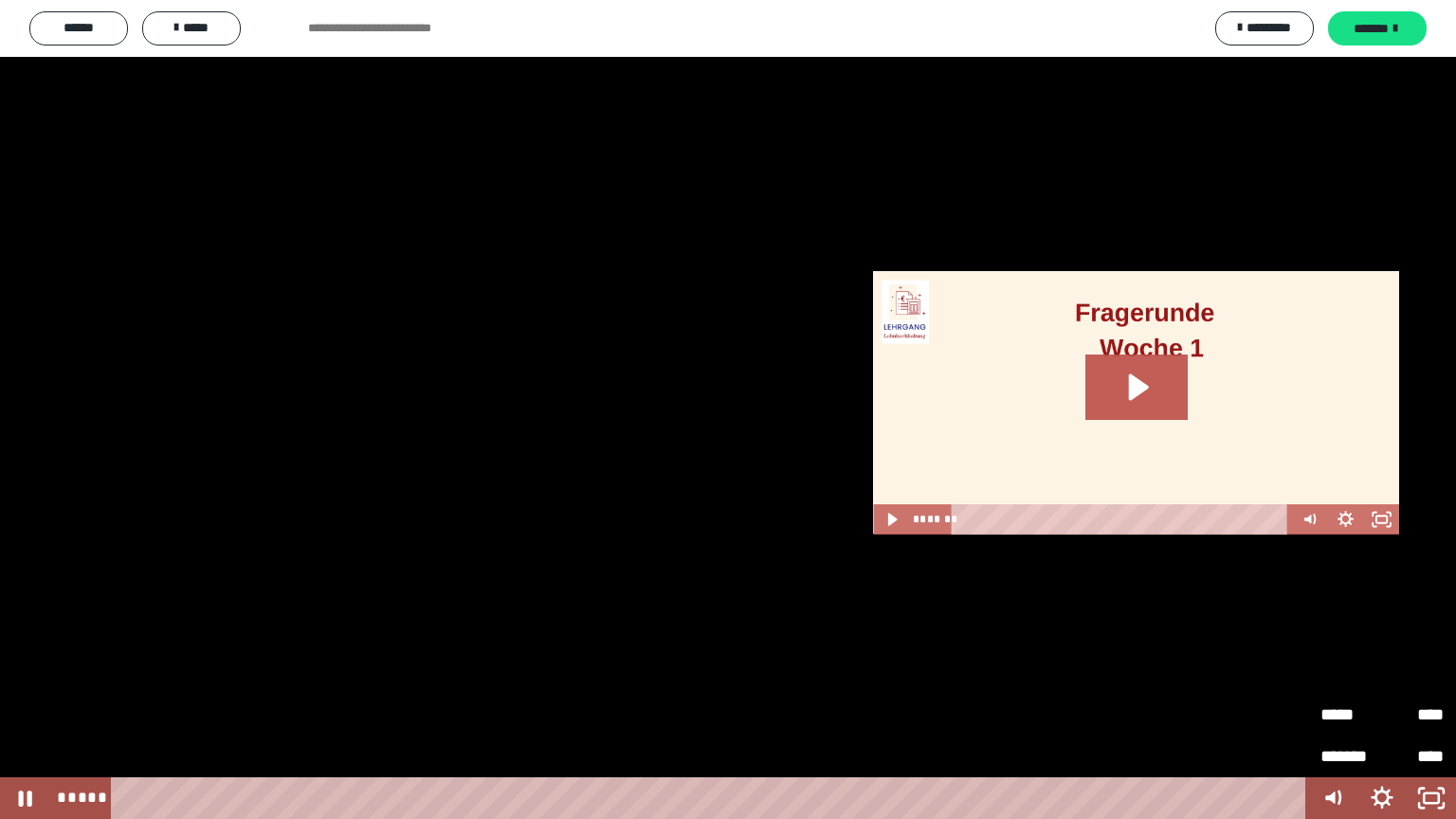 click on "*****" at bounding box center (1351, 715) 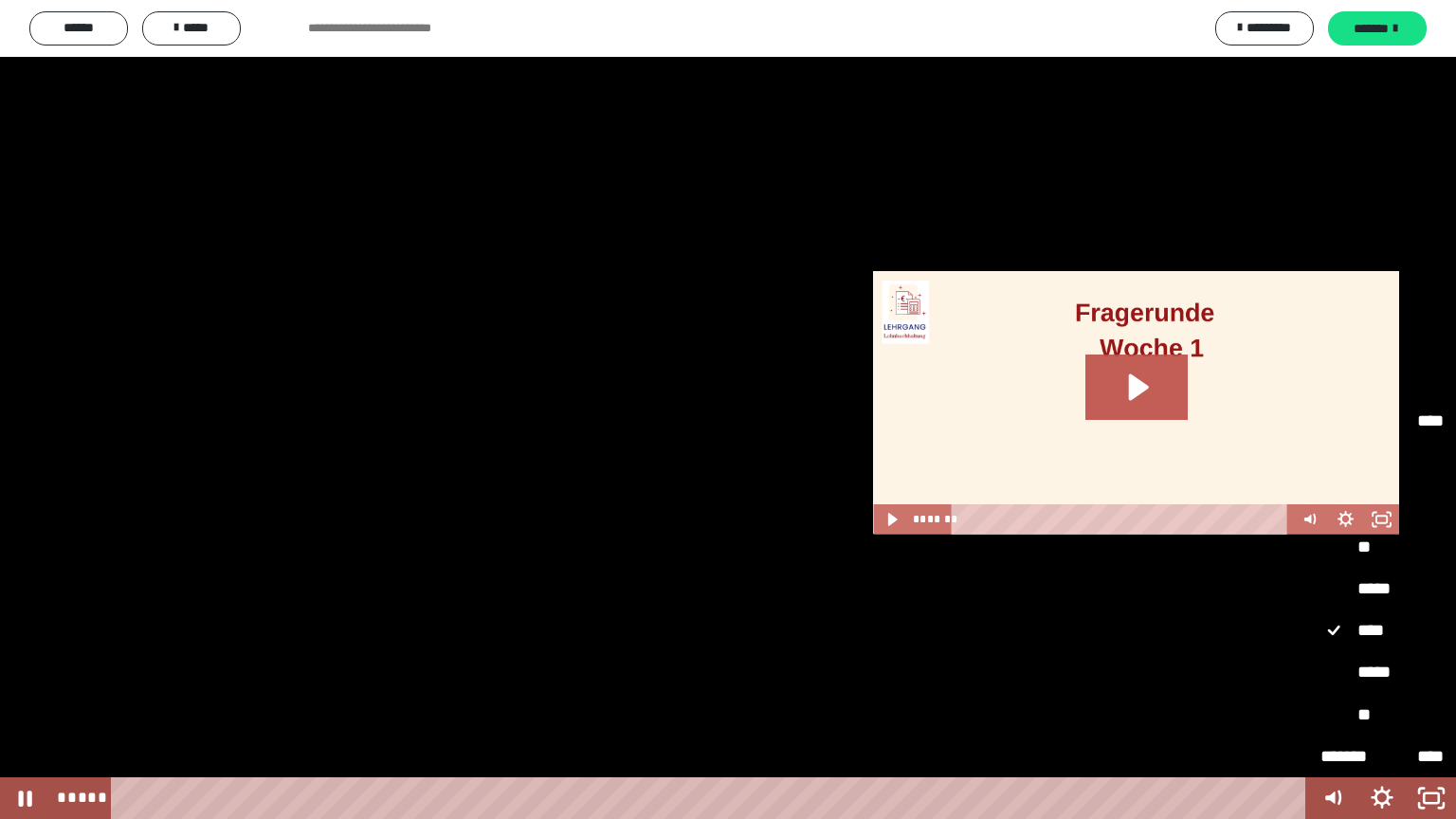 click on "**" at bounding box center [1382, 716] 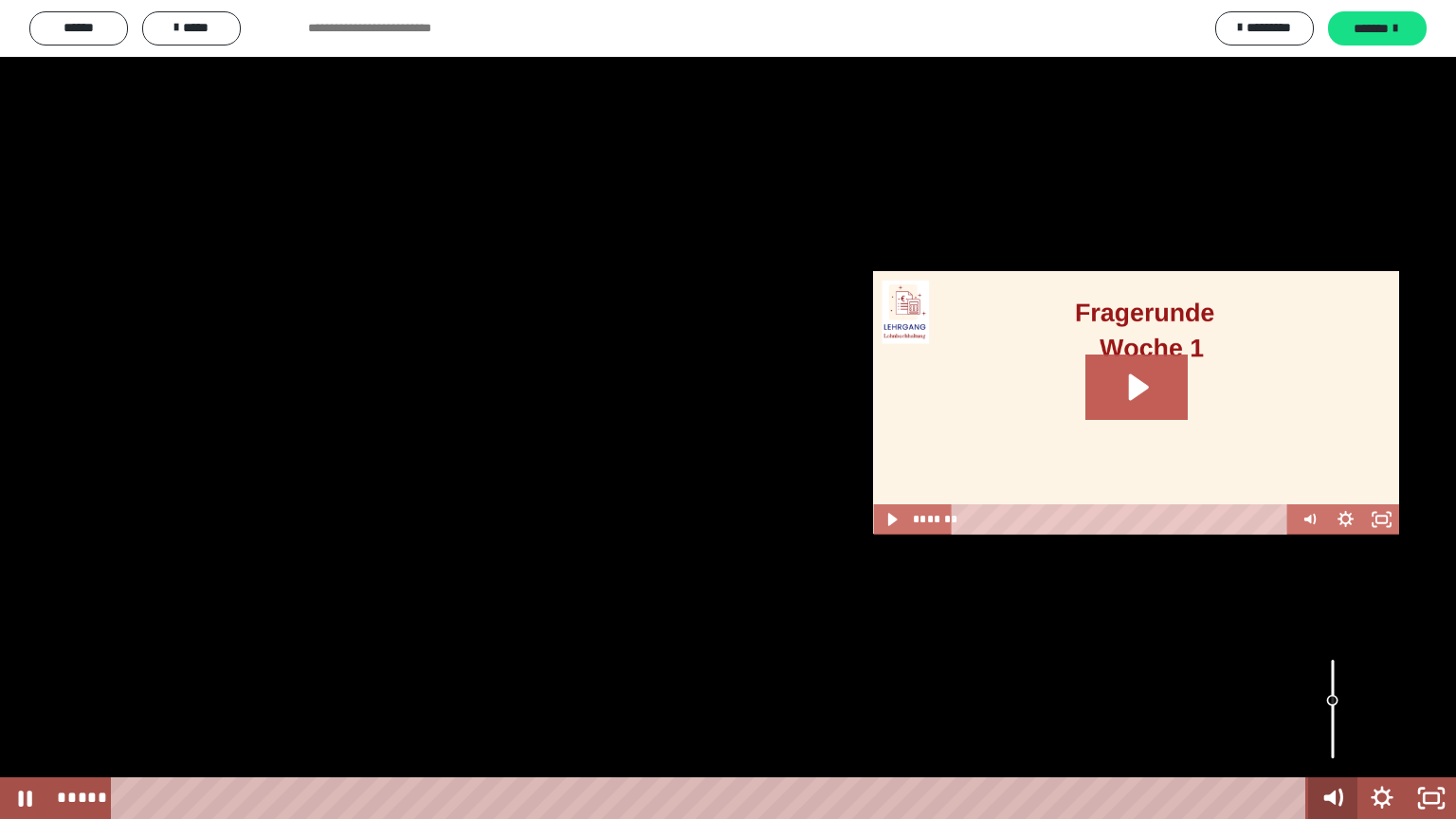 click 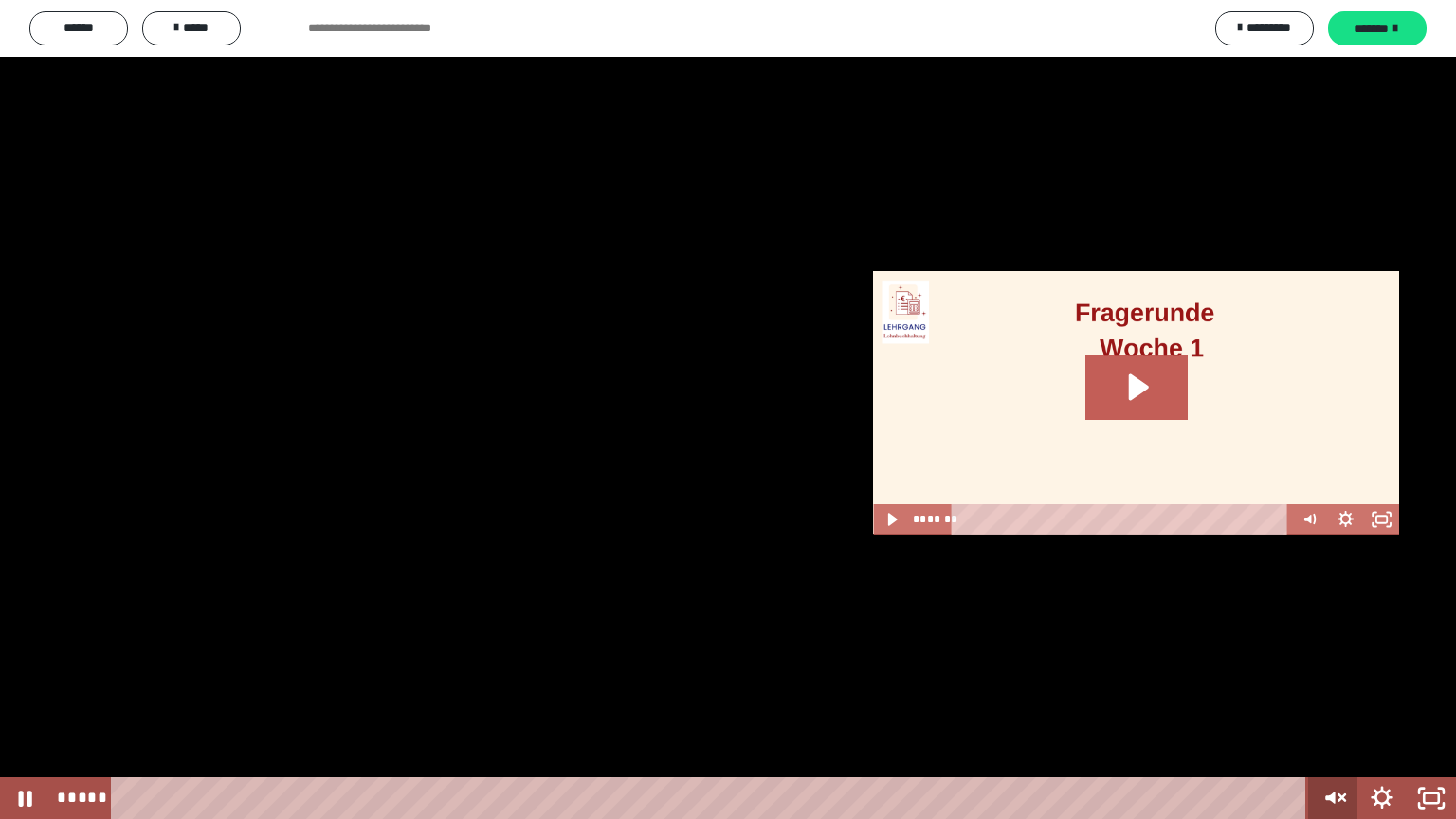 click 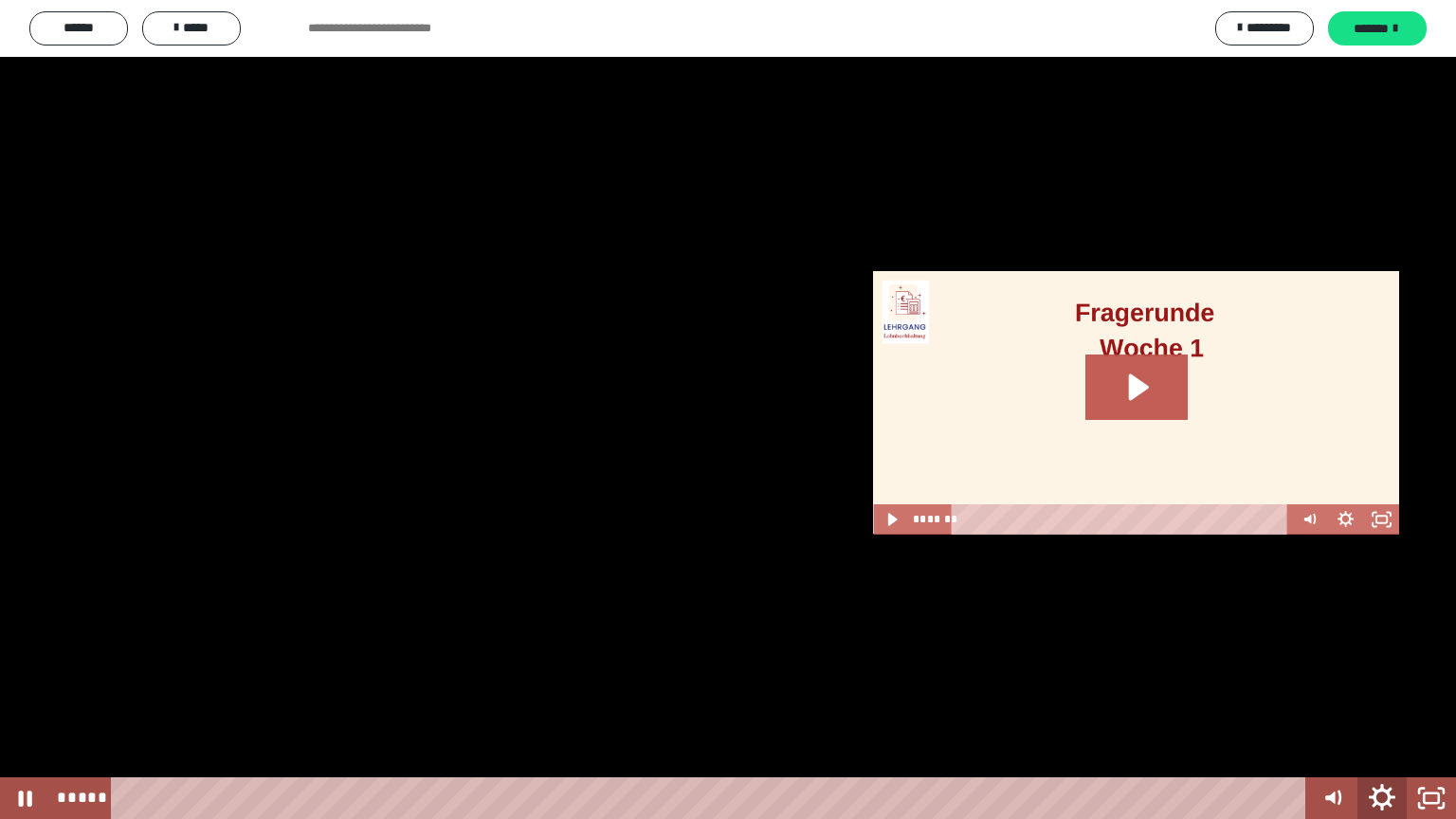 click 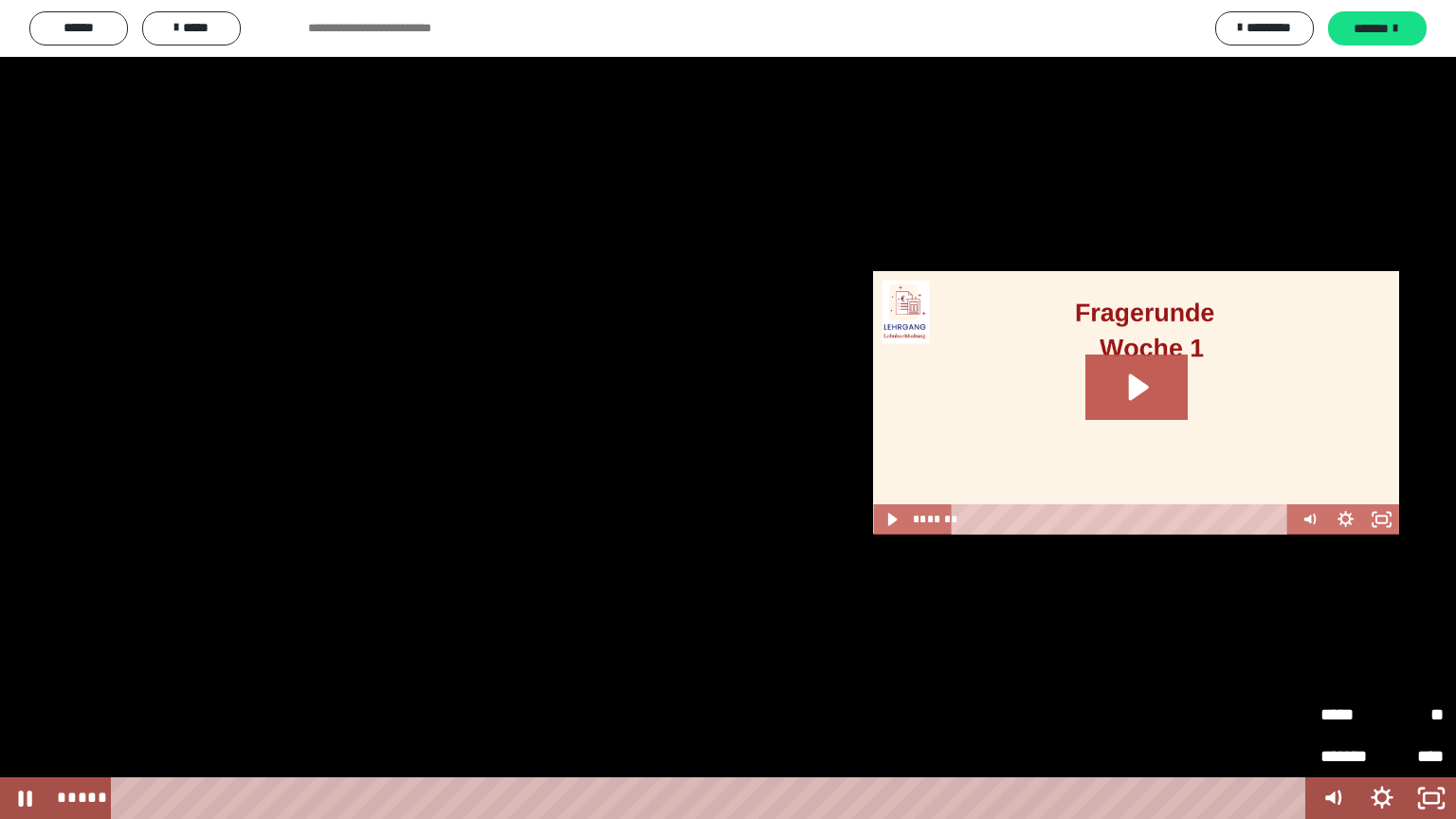 click on "**" at bounding box center [1412, 715] 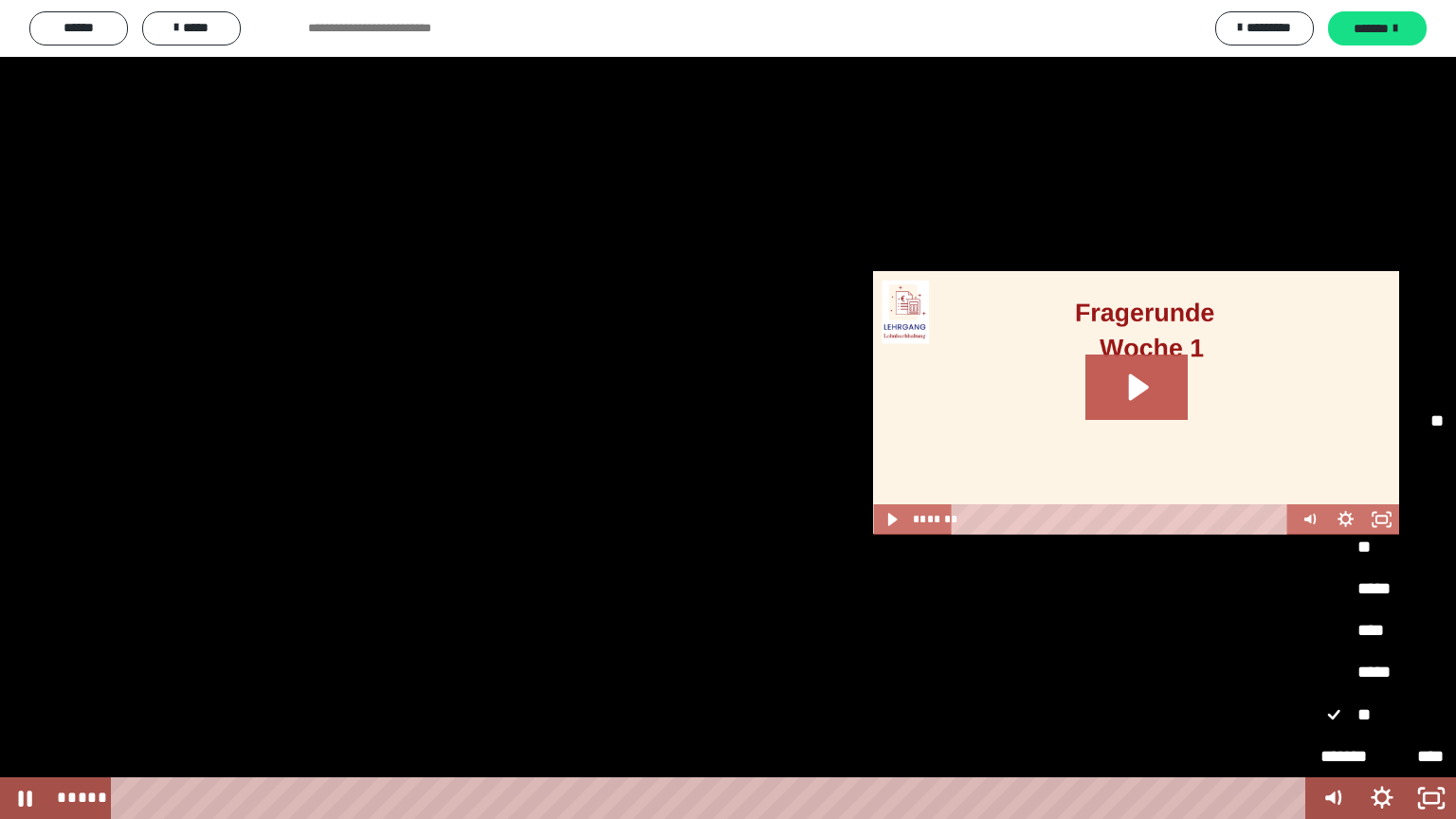 click on "*****" at bounding box center [1382, 673] 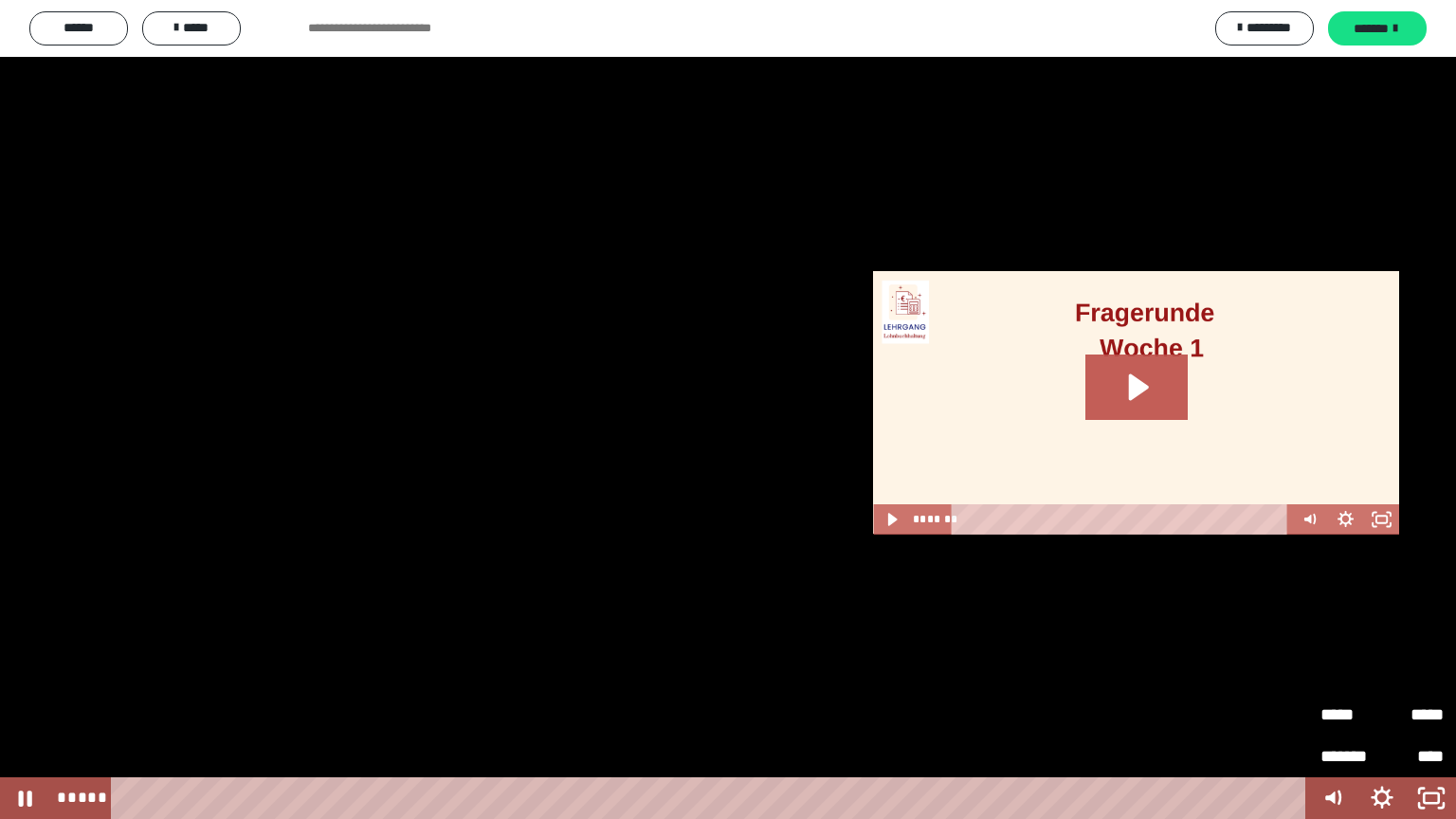 click on "*****" at bounding box center [1412, 715] 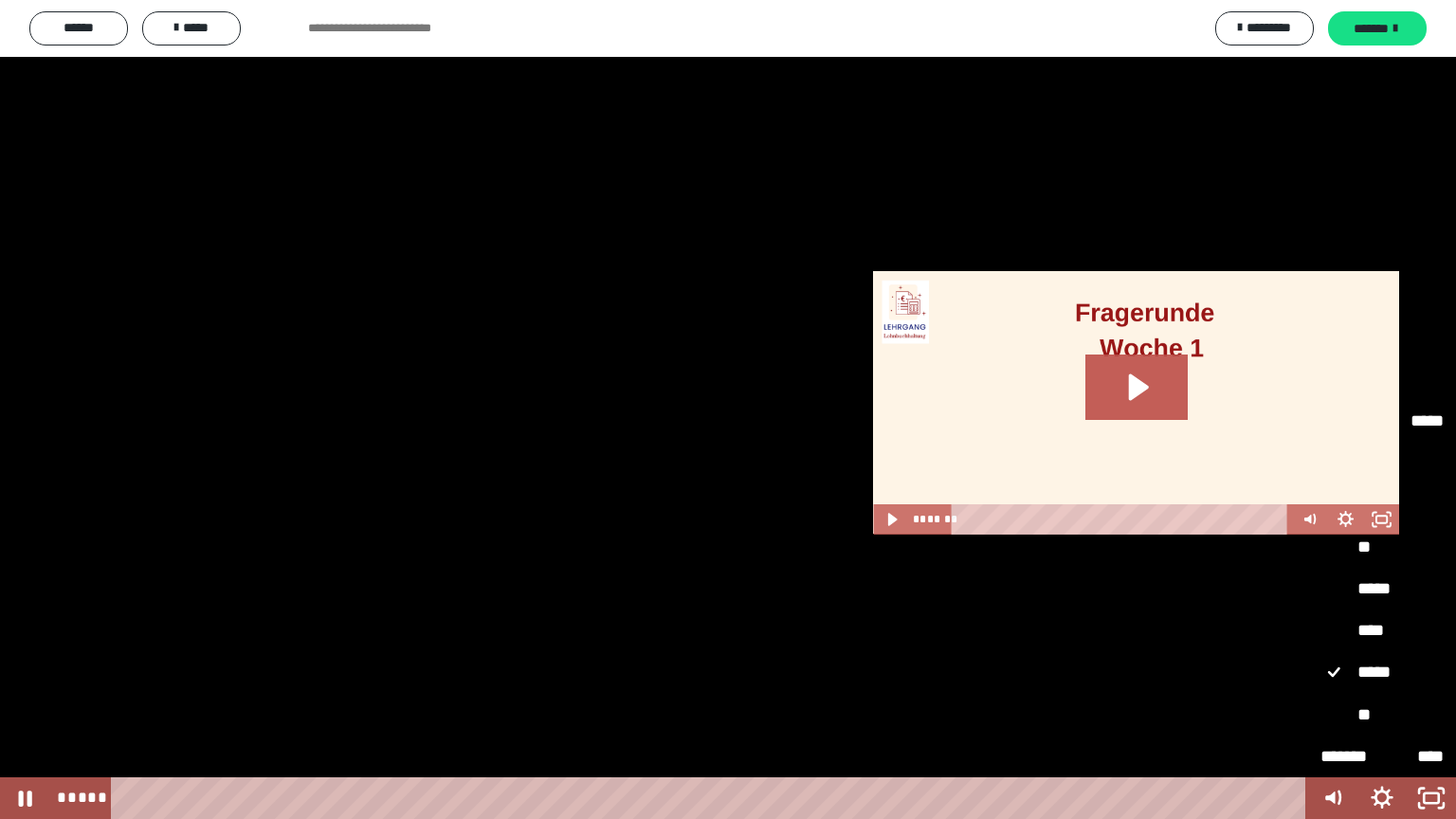 click on "****" at bounding box center (1382, 631) 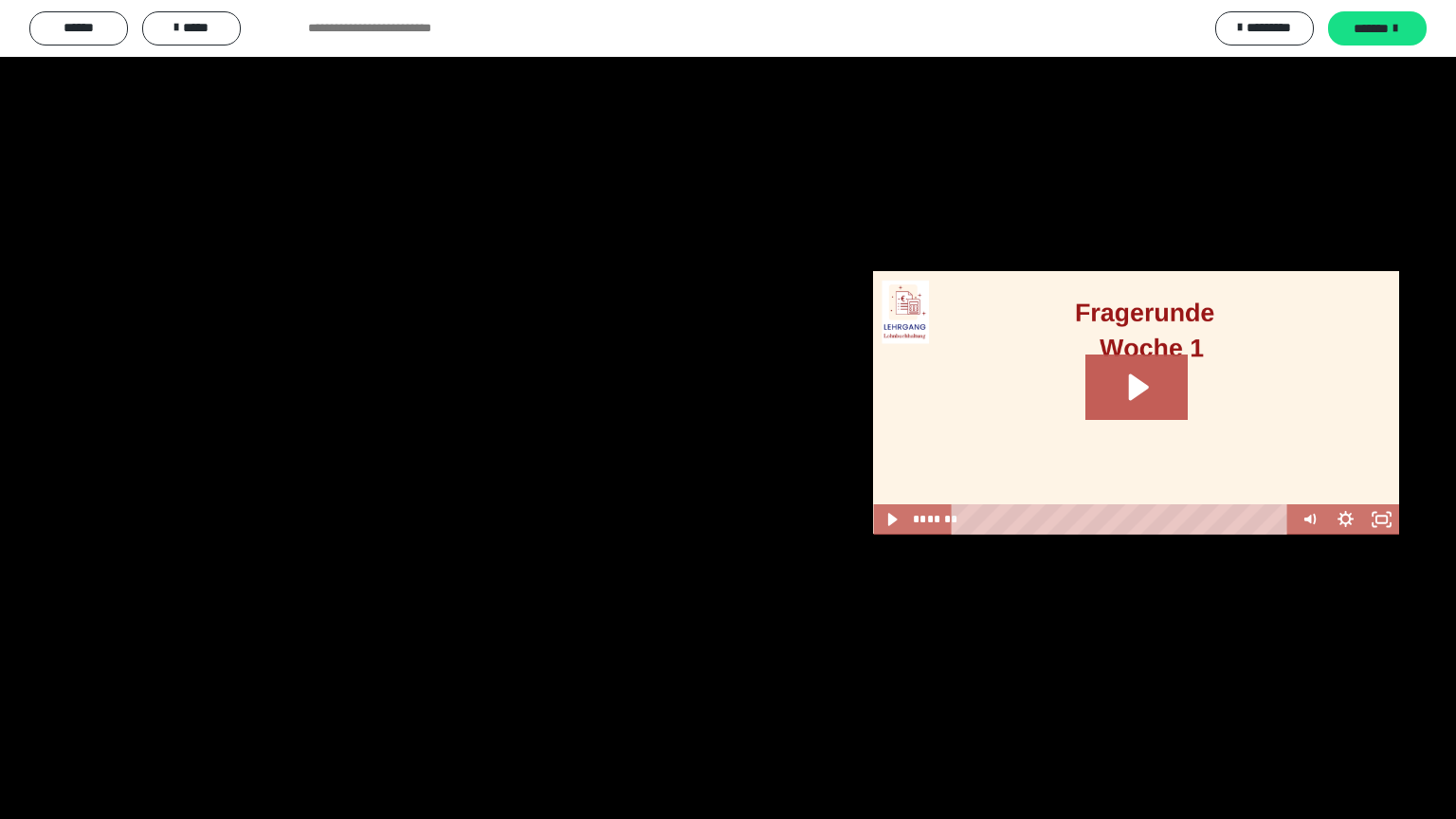 click at bounding box center [728, 410] 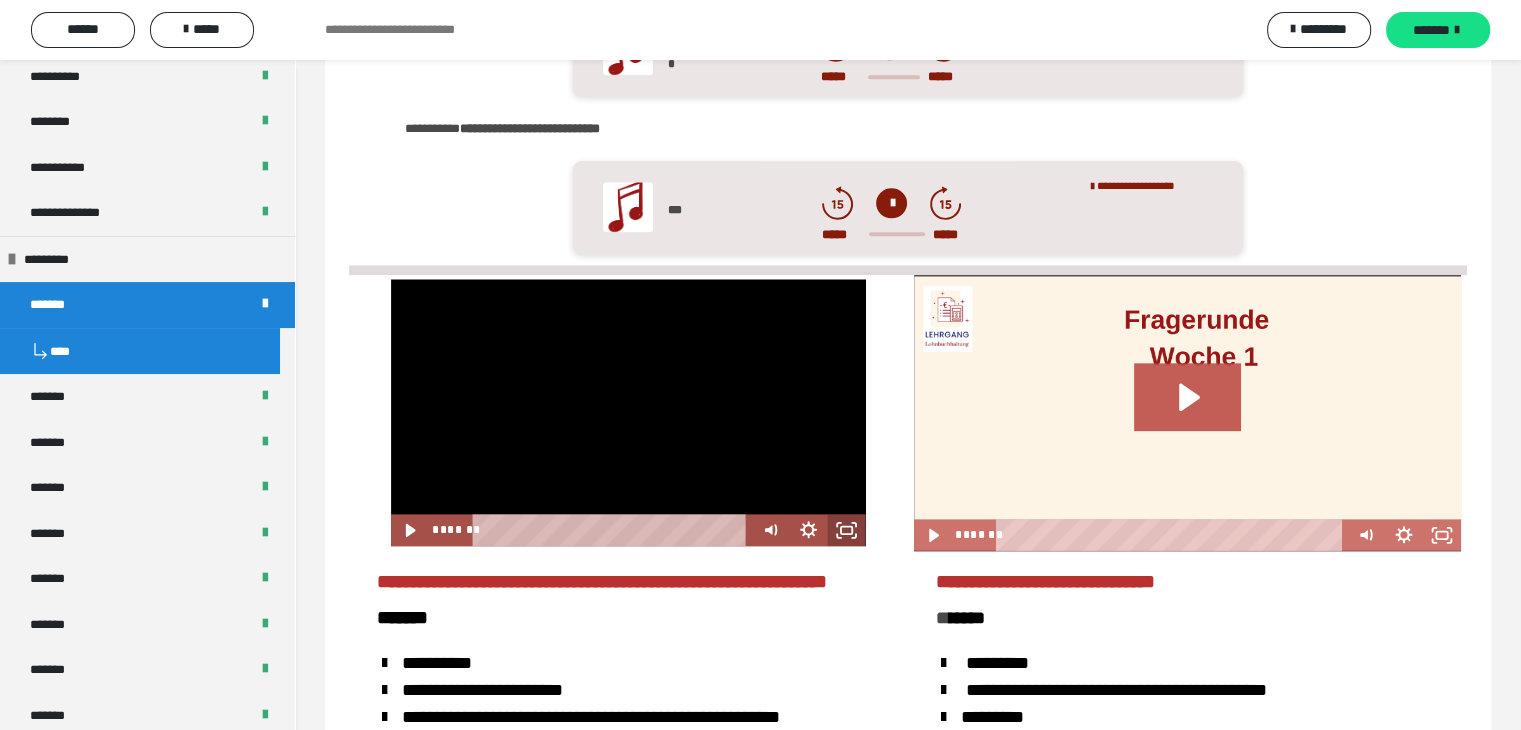 click 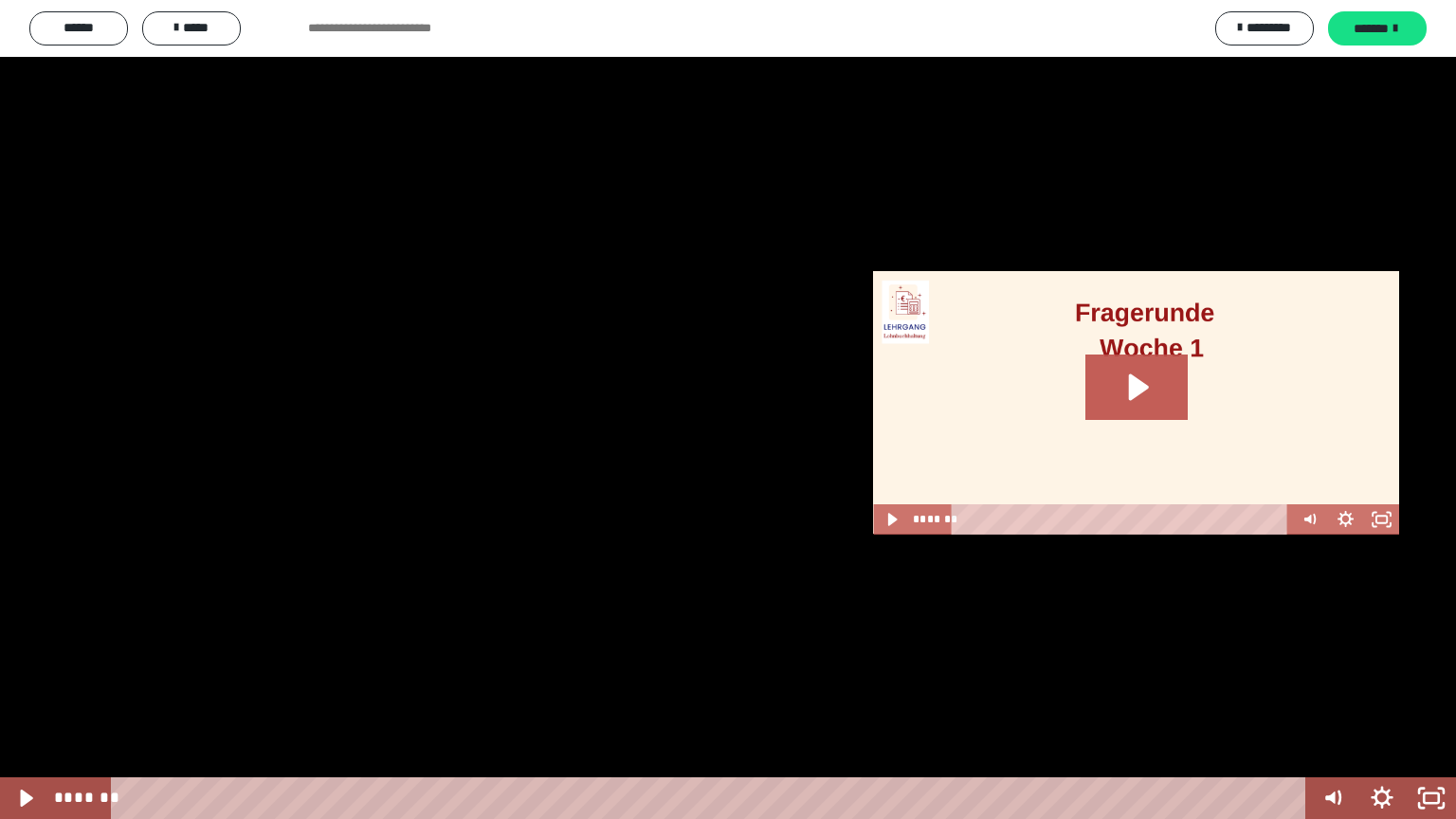 click at bounding box center (728, 410) 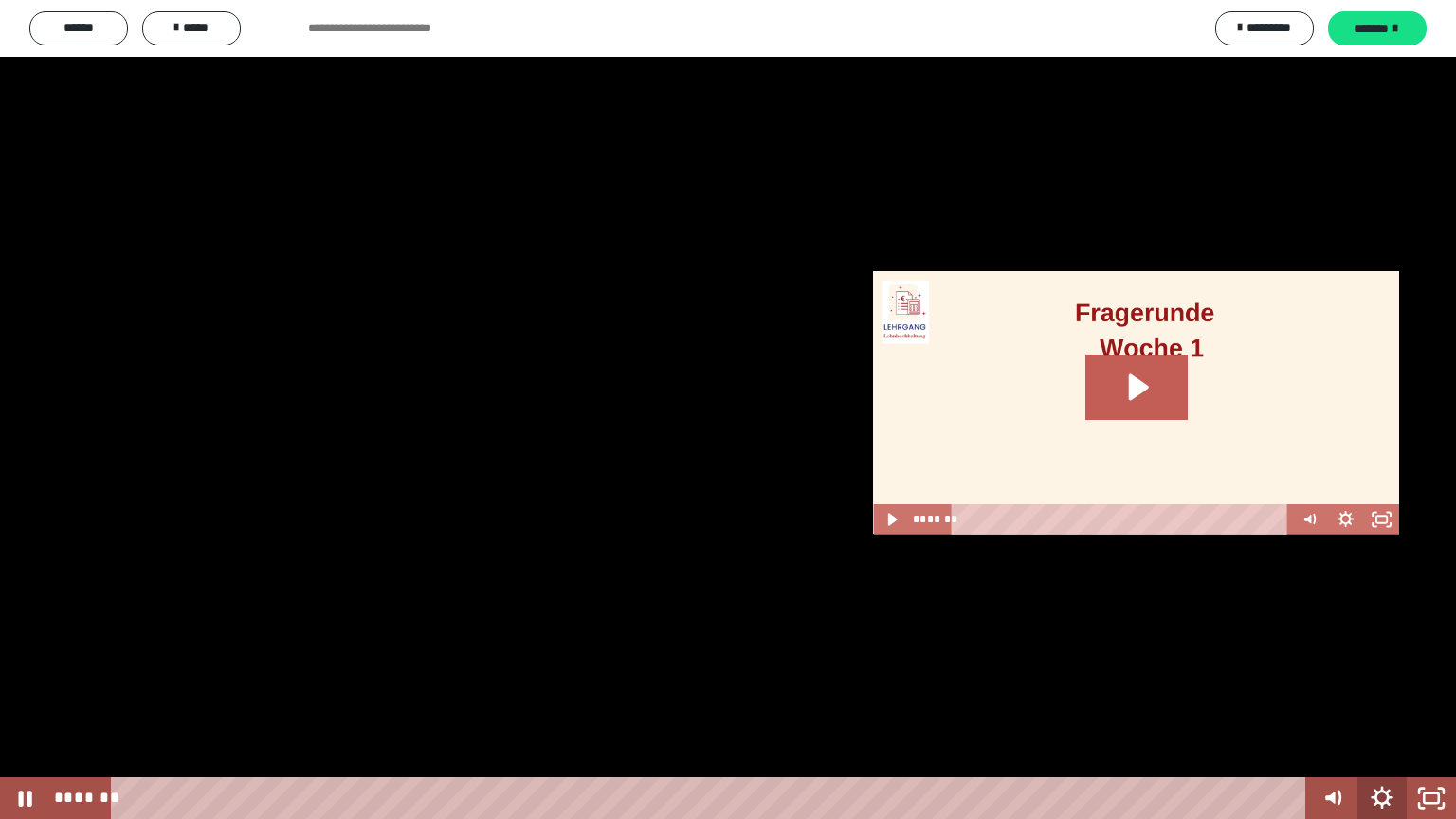 click 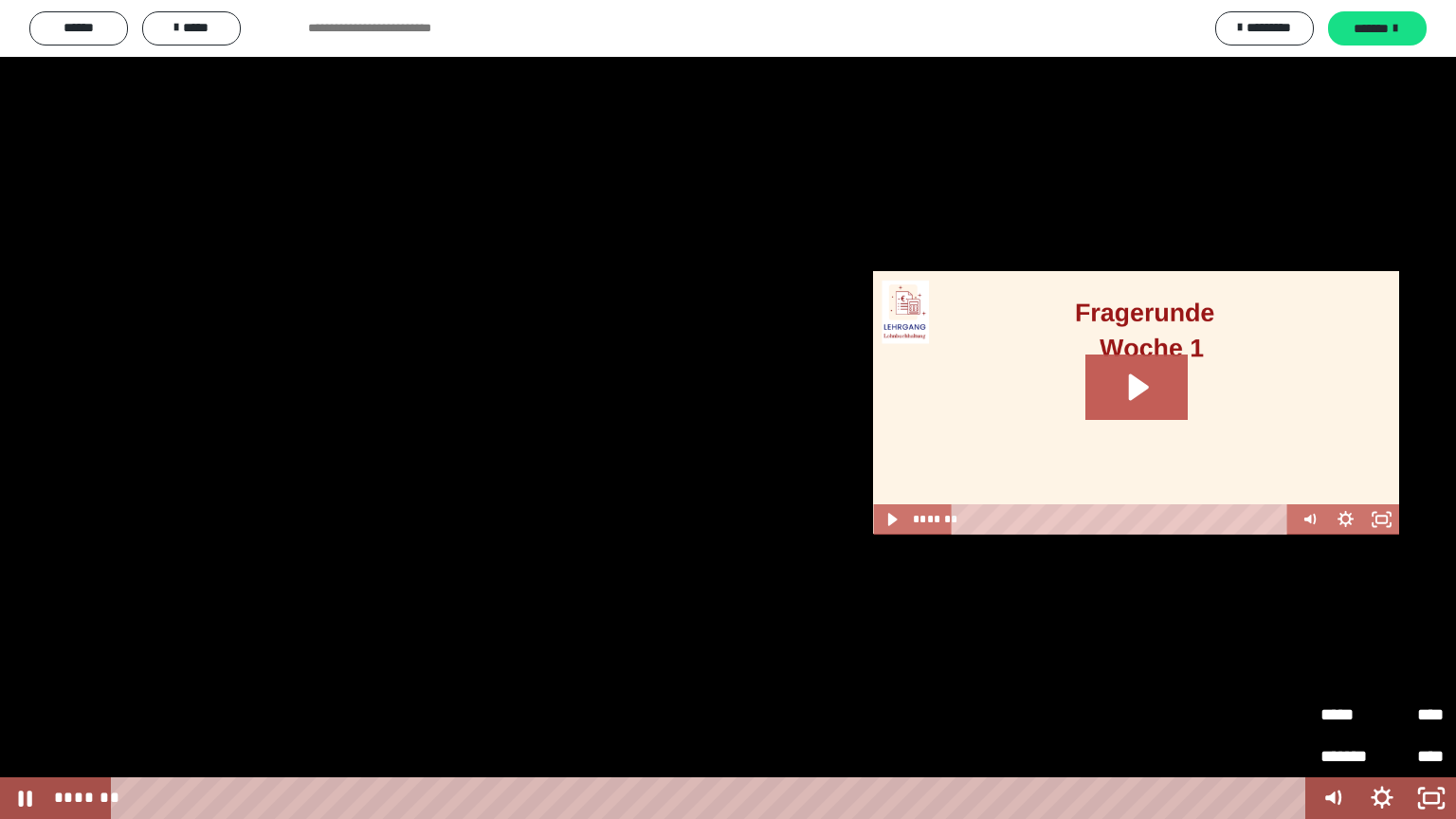 click on "****" at bounding box center [1412, 715] 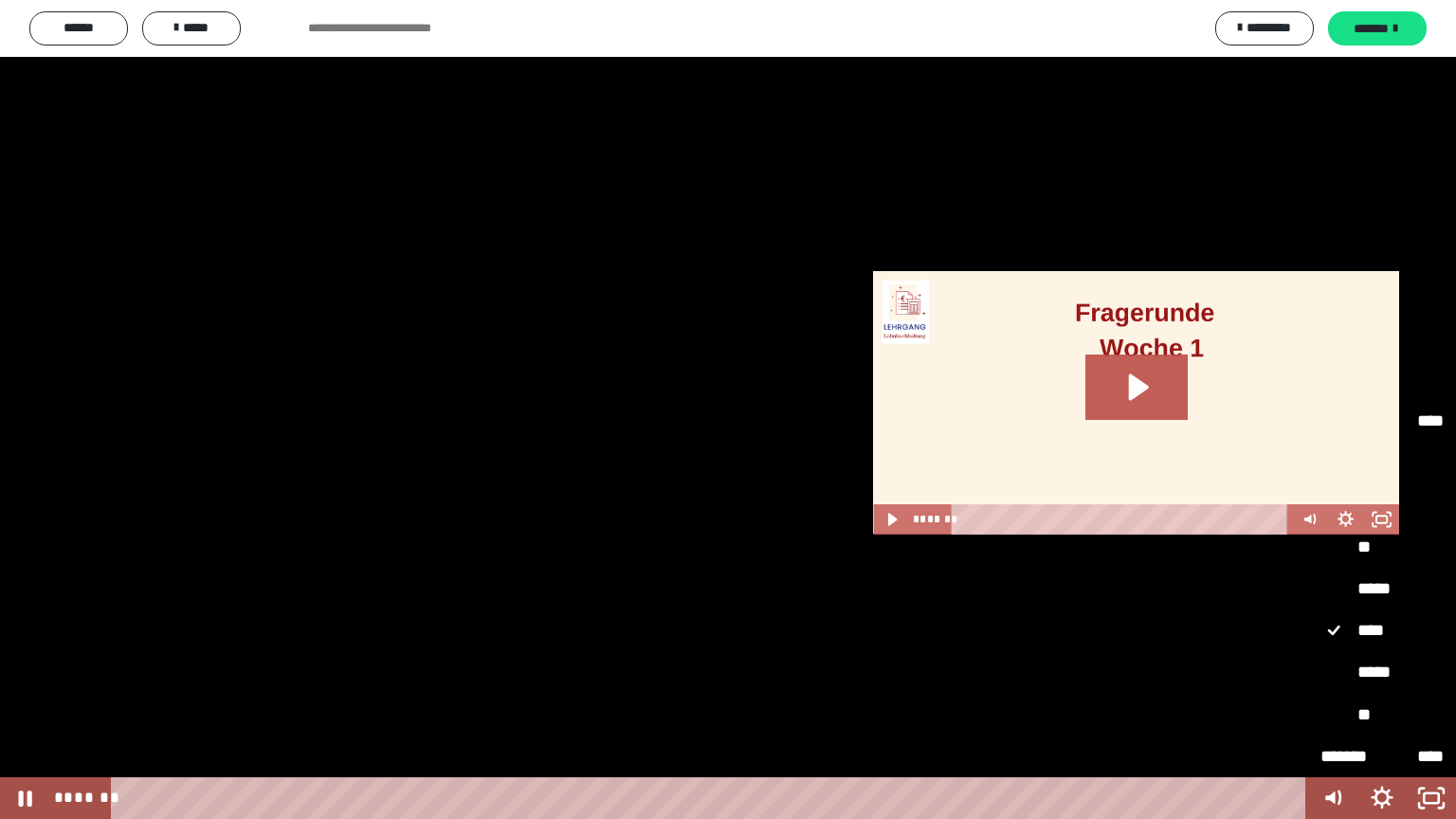 click on "**" at bounding box center (1382, 716) 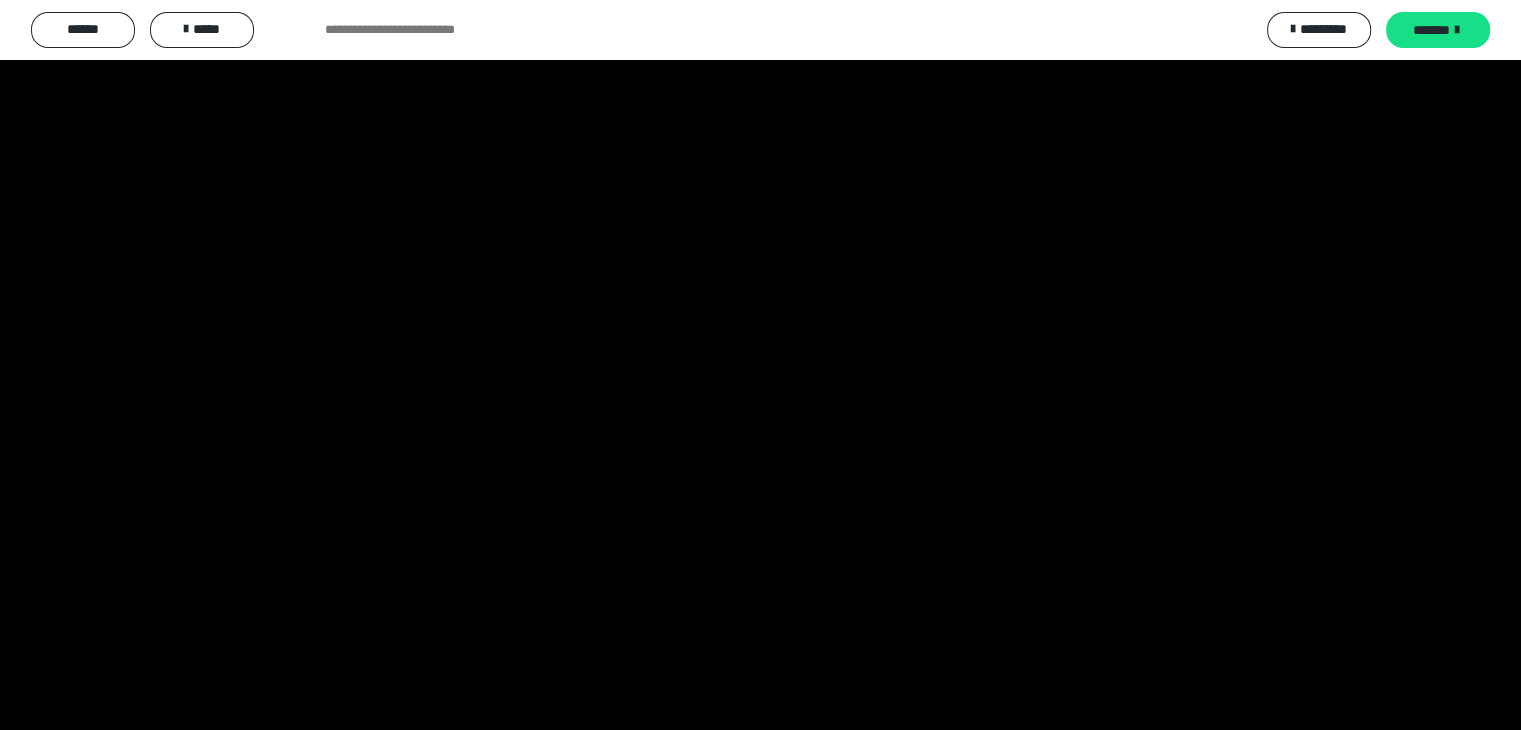 scroll, scrollTop: 2998, scrollLeft: 0, axis: vertical 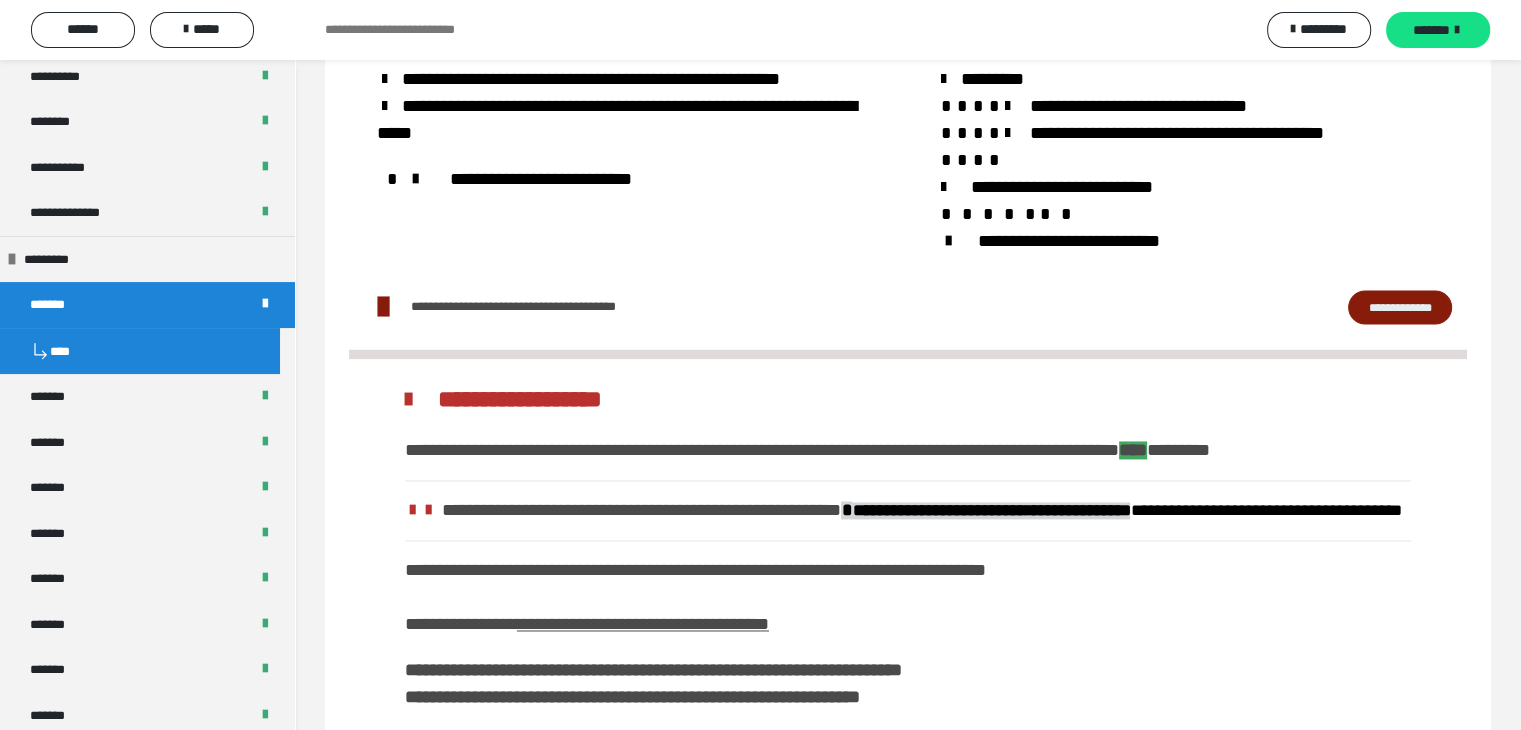 click on "**********" at bounding box center [908, 610] 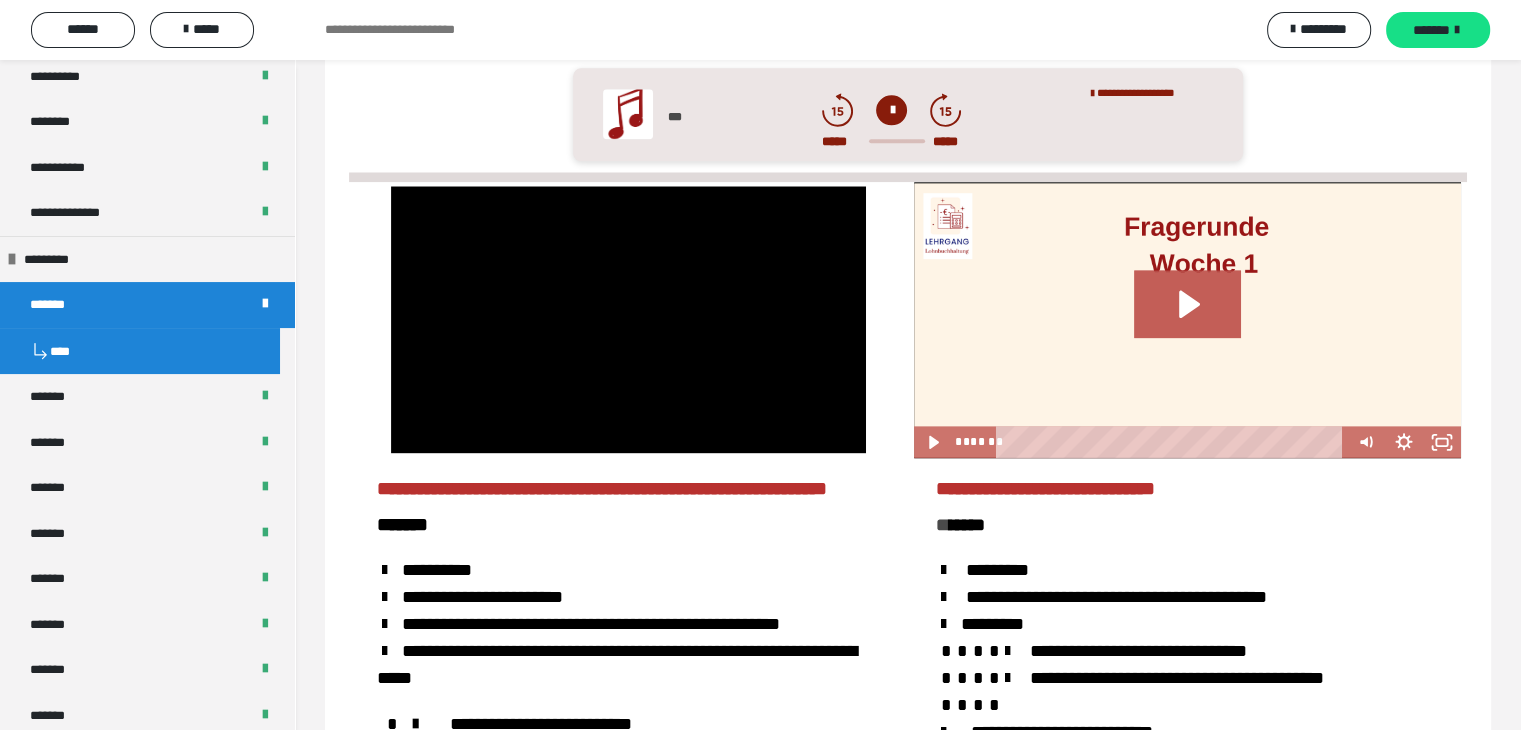 scroll, scrollTop: 2398, scrollLeft: 0, axis: vertical 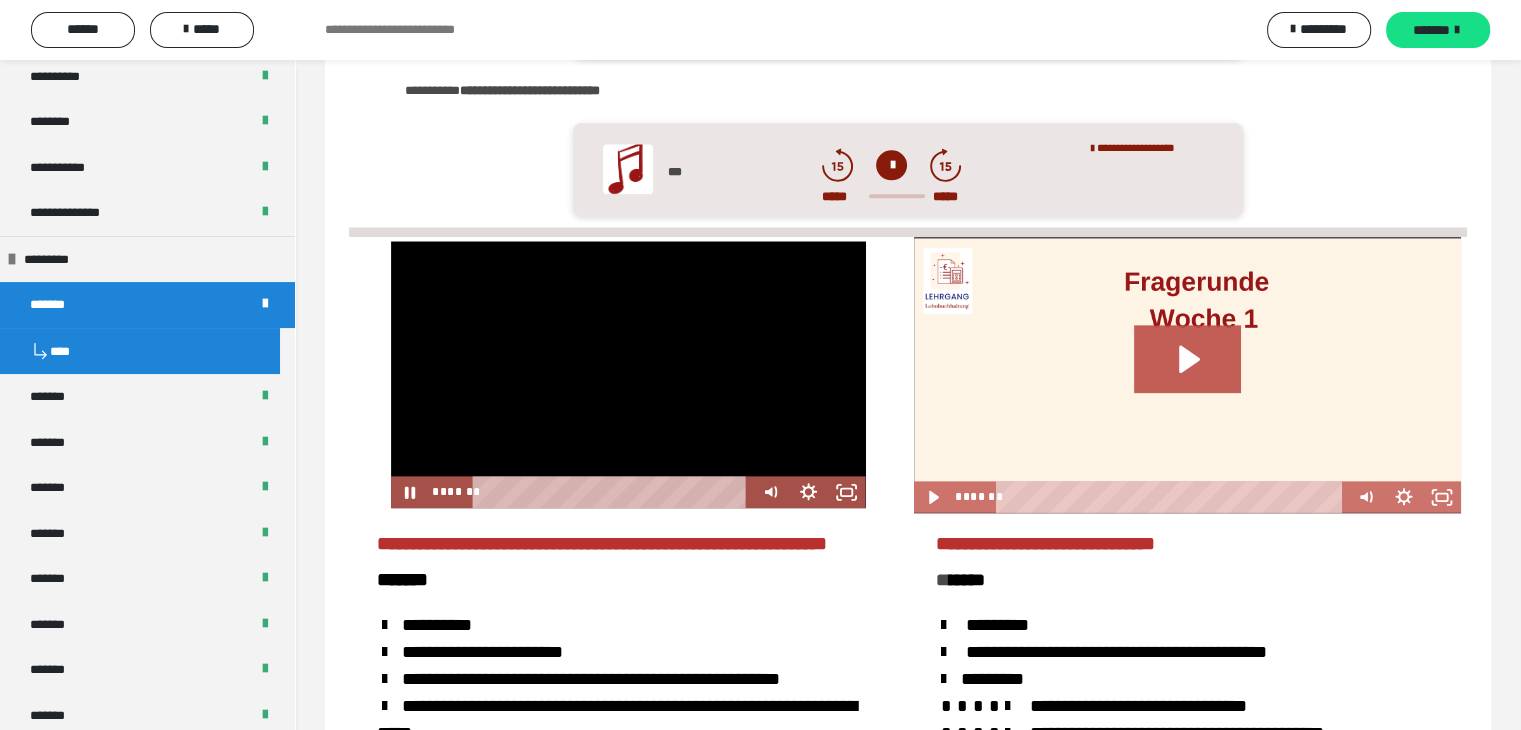 click at bounding box center (628, 374) 